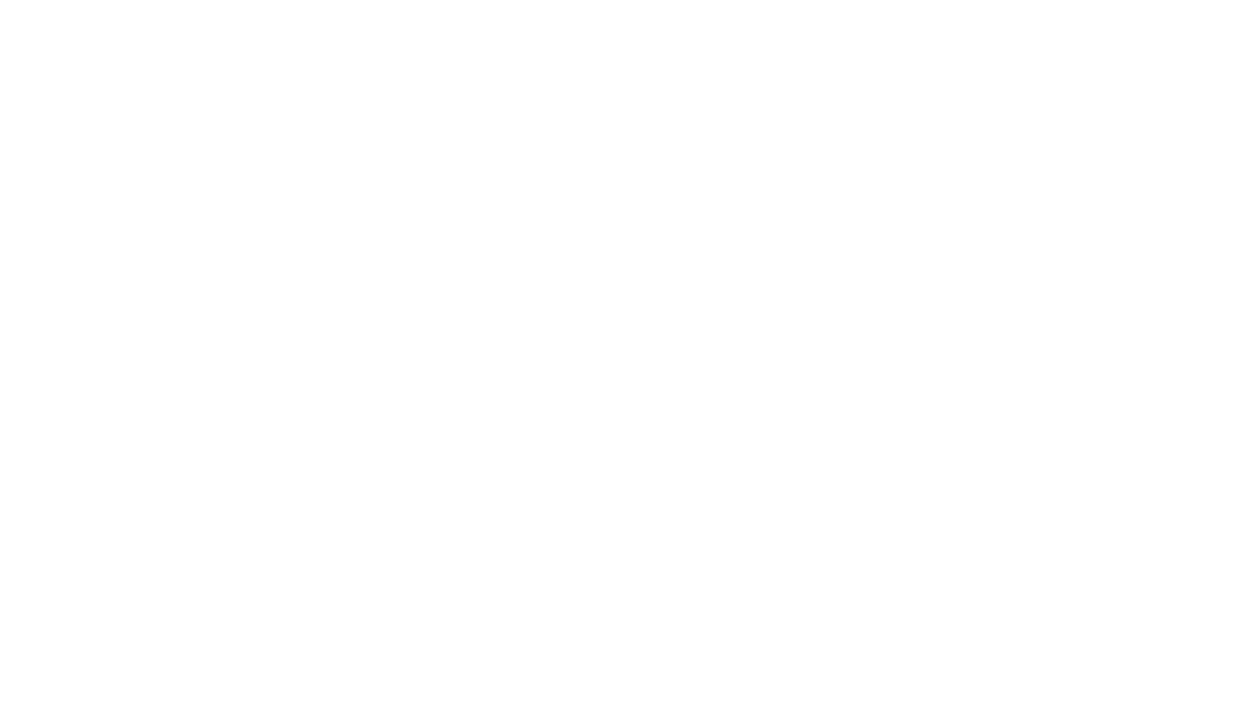 scroll, scrollTop: 0, scrollLeft: 0, axis: both 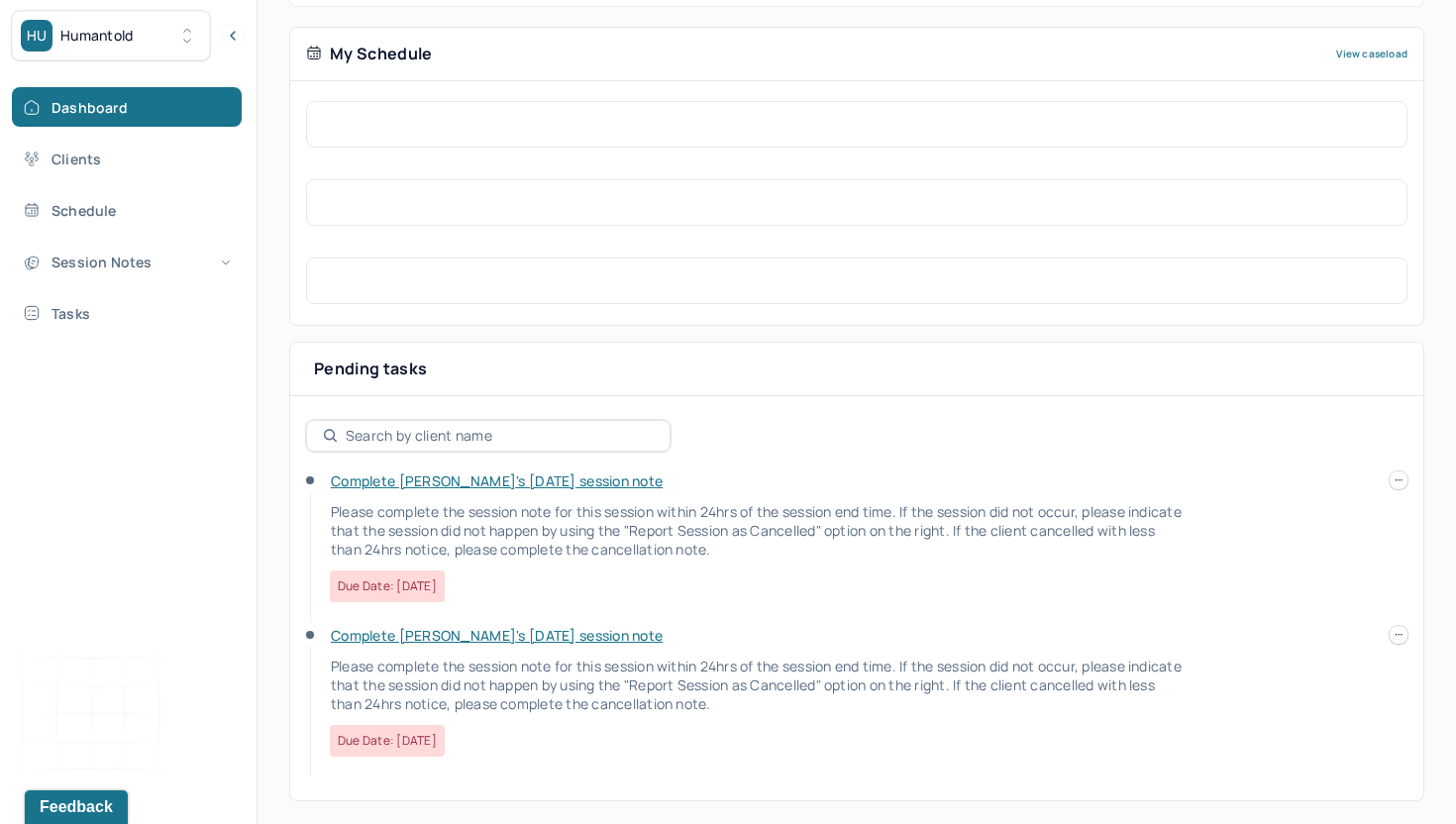 click on "Complete [PERSON_NAME]'s [DATE] session note Please complete the session note for this session within 24hrs of the session end time. If the session did not occur, please indicate that the session did not happen by using the "Report Session as Cancelled" option on the right. If the client cancelled with less than 24hrs notice, please complete the cancellation note. Due date: [DATE]" at bounding box center [857, 549] 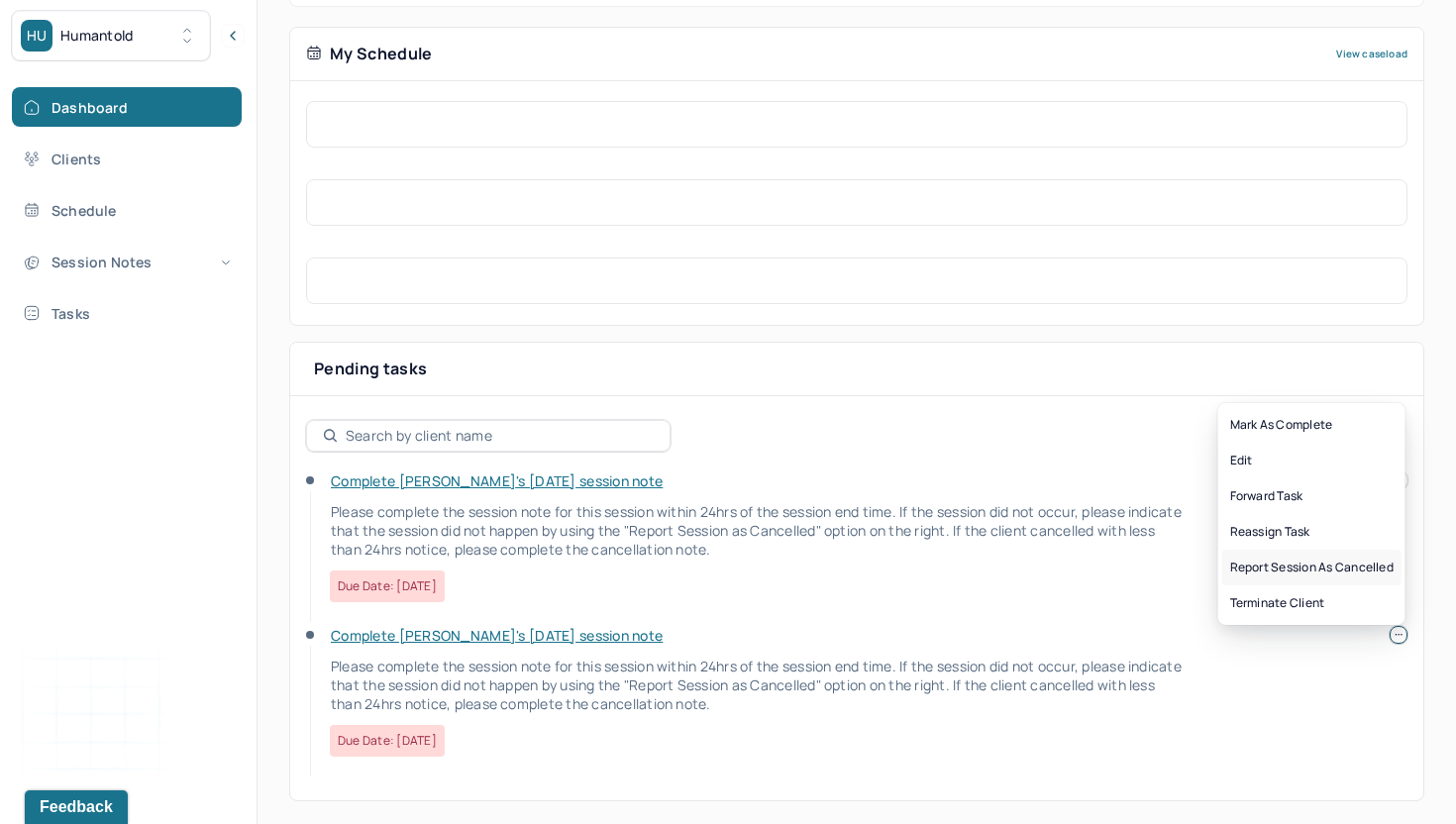 click on "Report session as cancelled" at bounding box center [1311, 567] 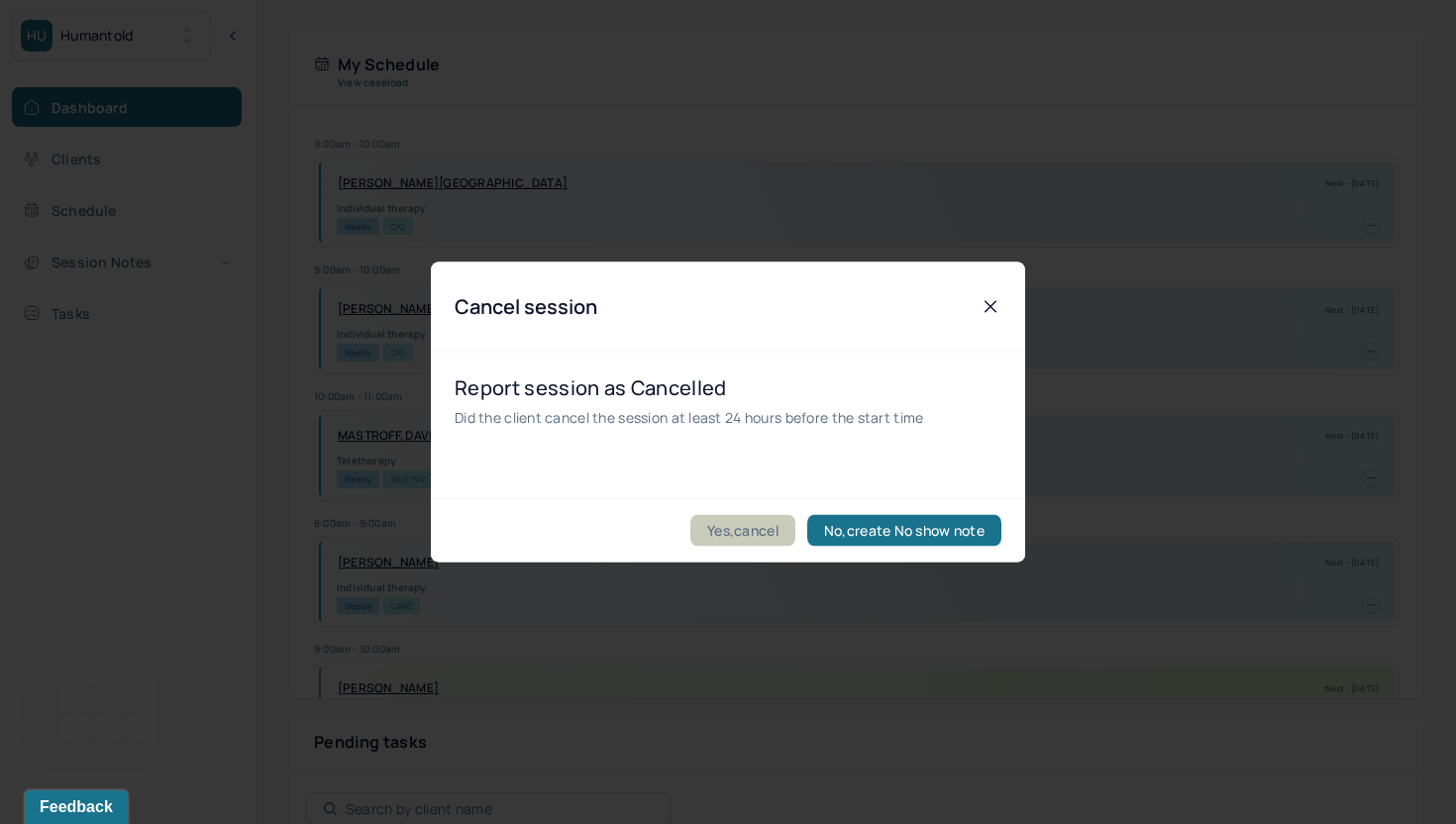 click on "Yes,cancel" at bounding box center (743, 531) 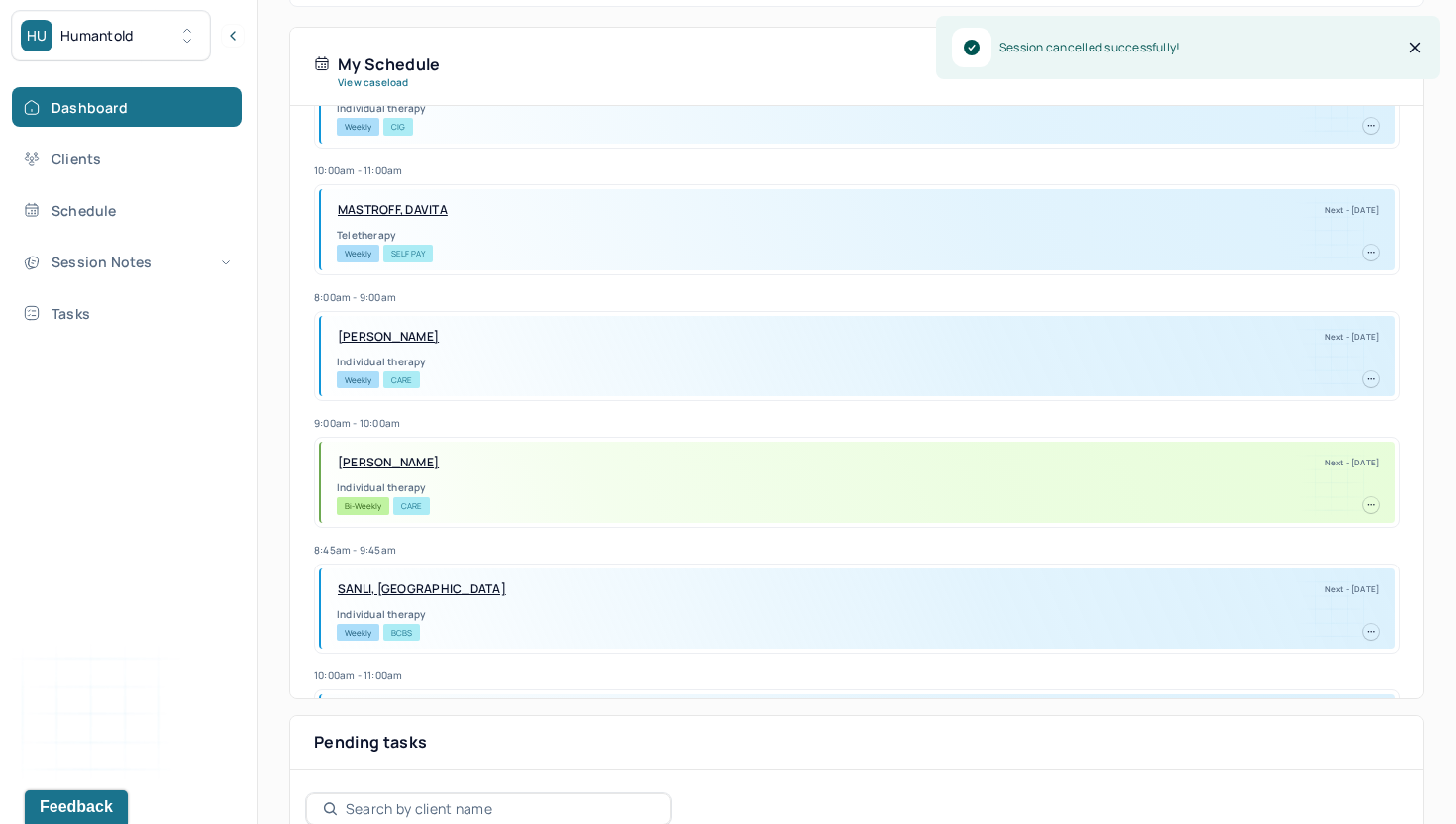 scroll, scrollTop: 254, scrollLeft: 0, axis: vertical 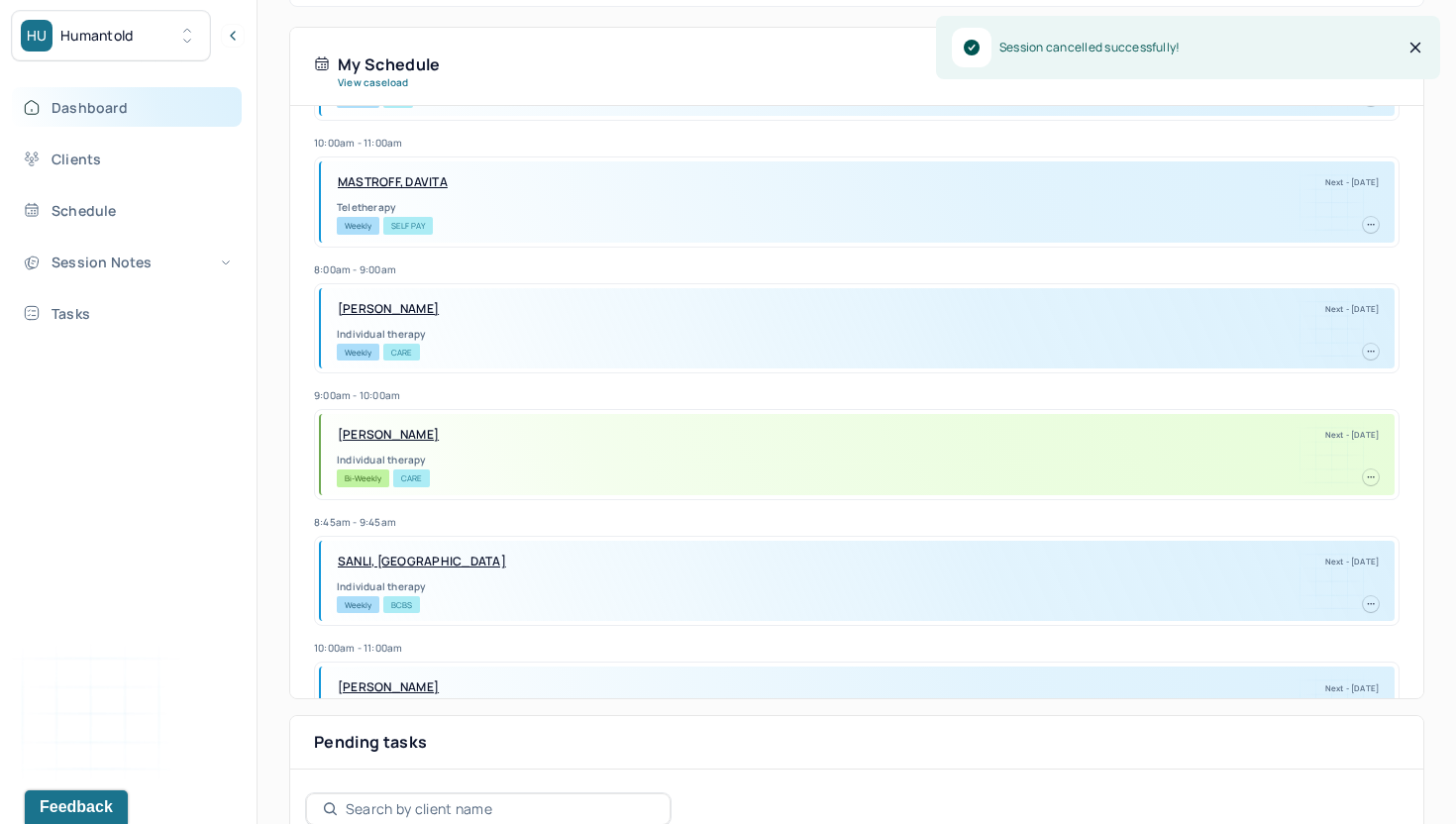 click on "Dashboard" at bounding box center [127, 107] 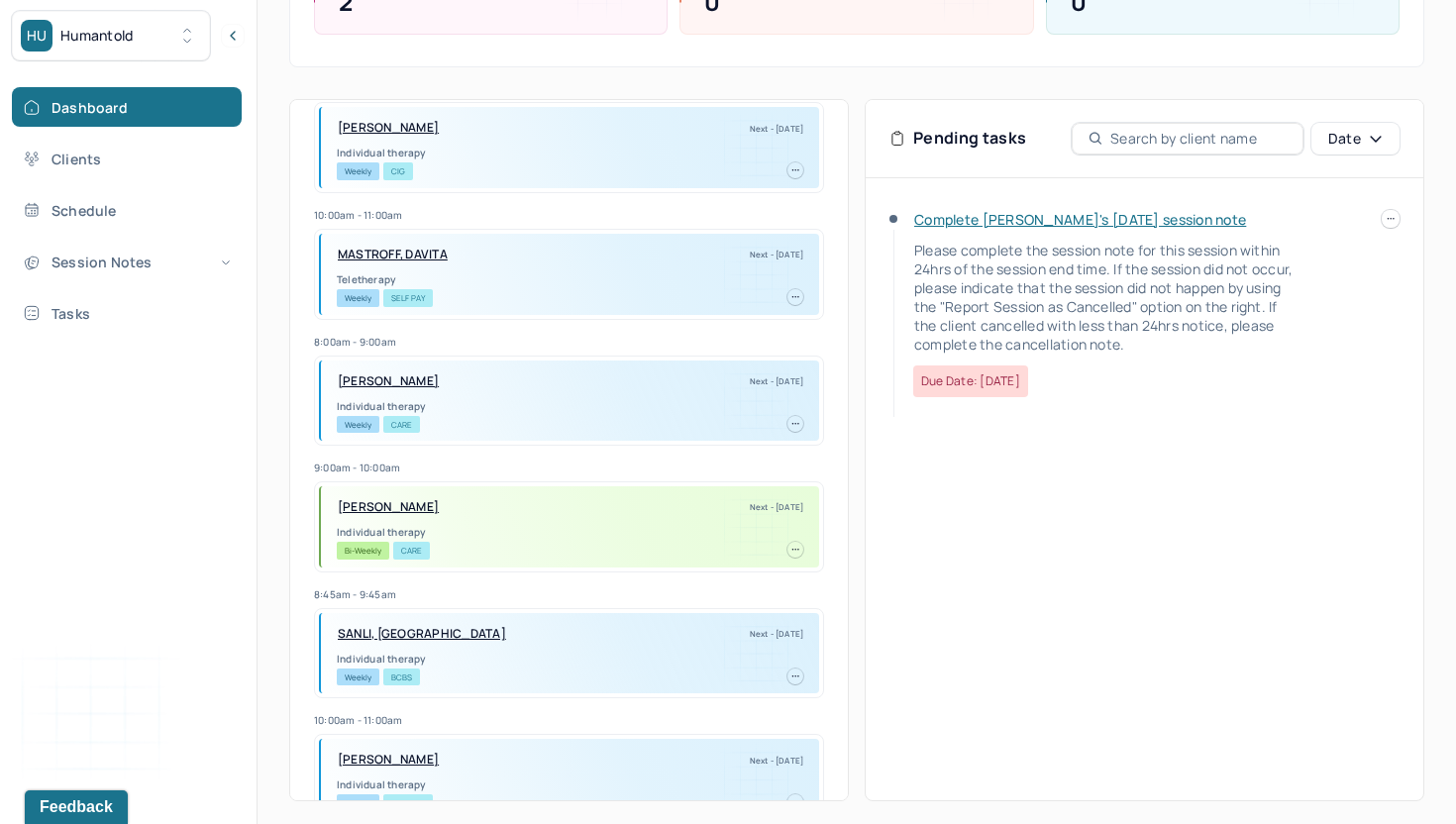 click on "Complete [PERSON_NAME]'s [DATE] session note" at bounding box center (1080, 219) 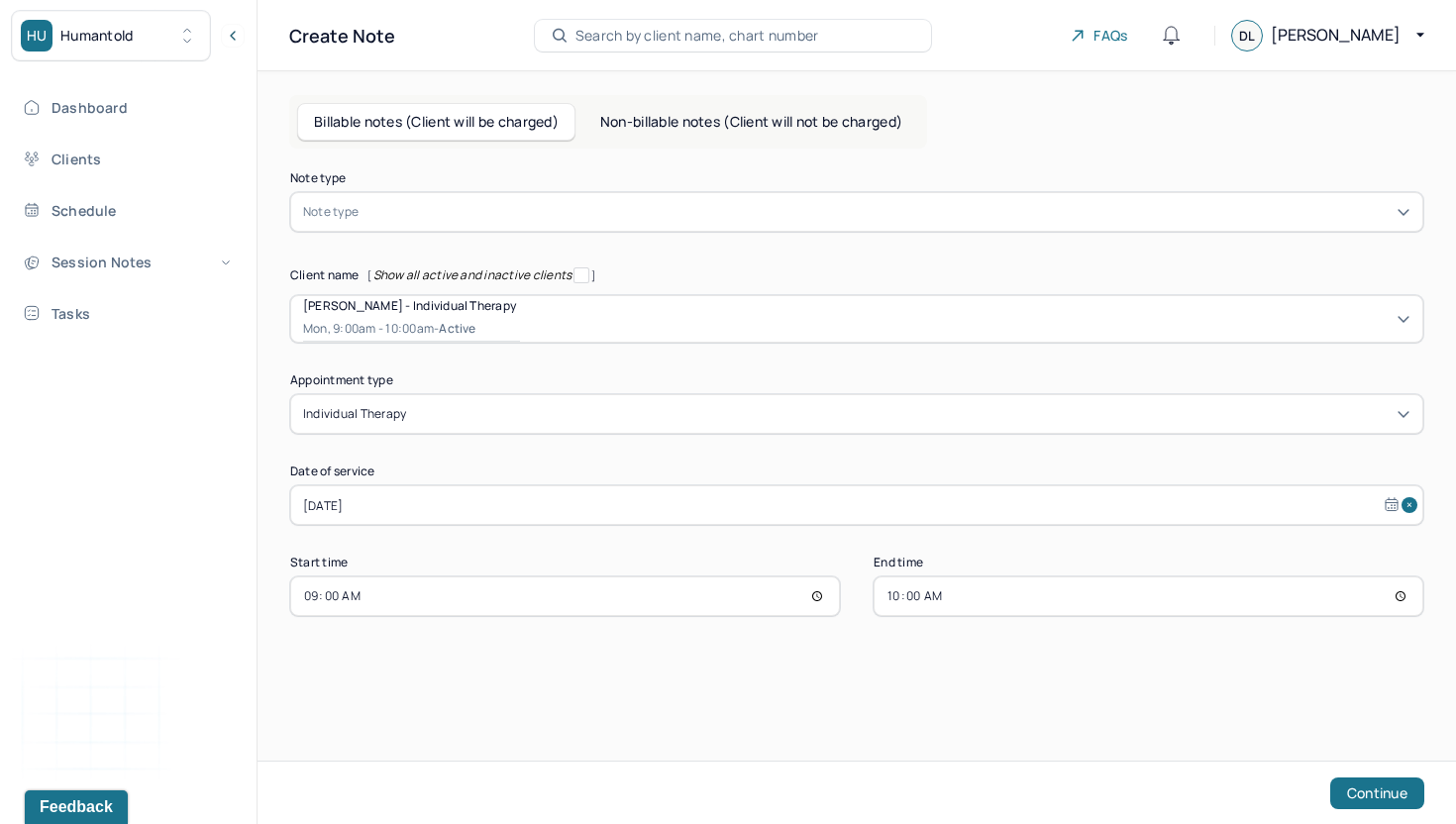 click at bounding box center [886, 212] 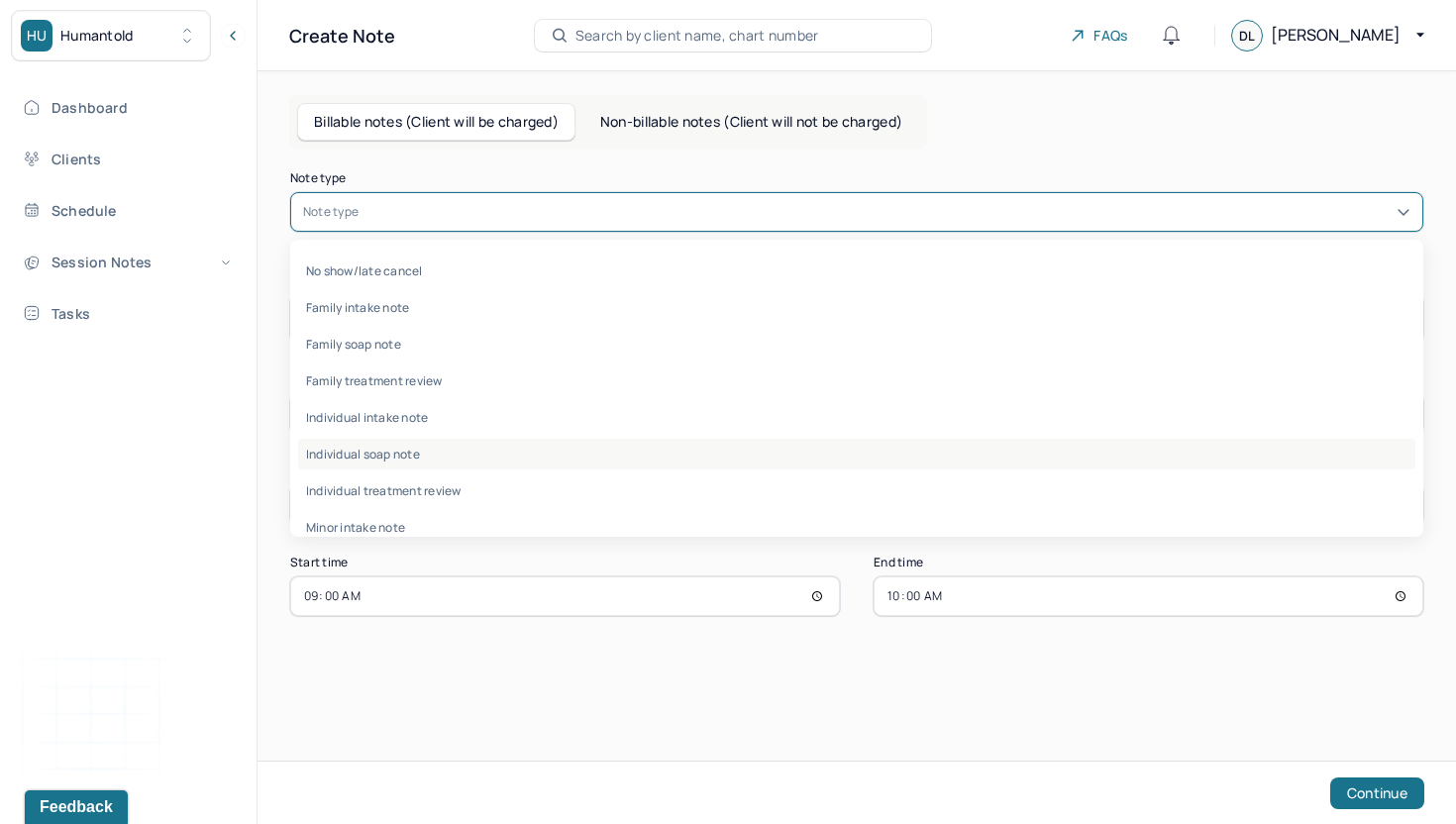 click on "Individual soap note" at bounding box center [857, 454] 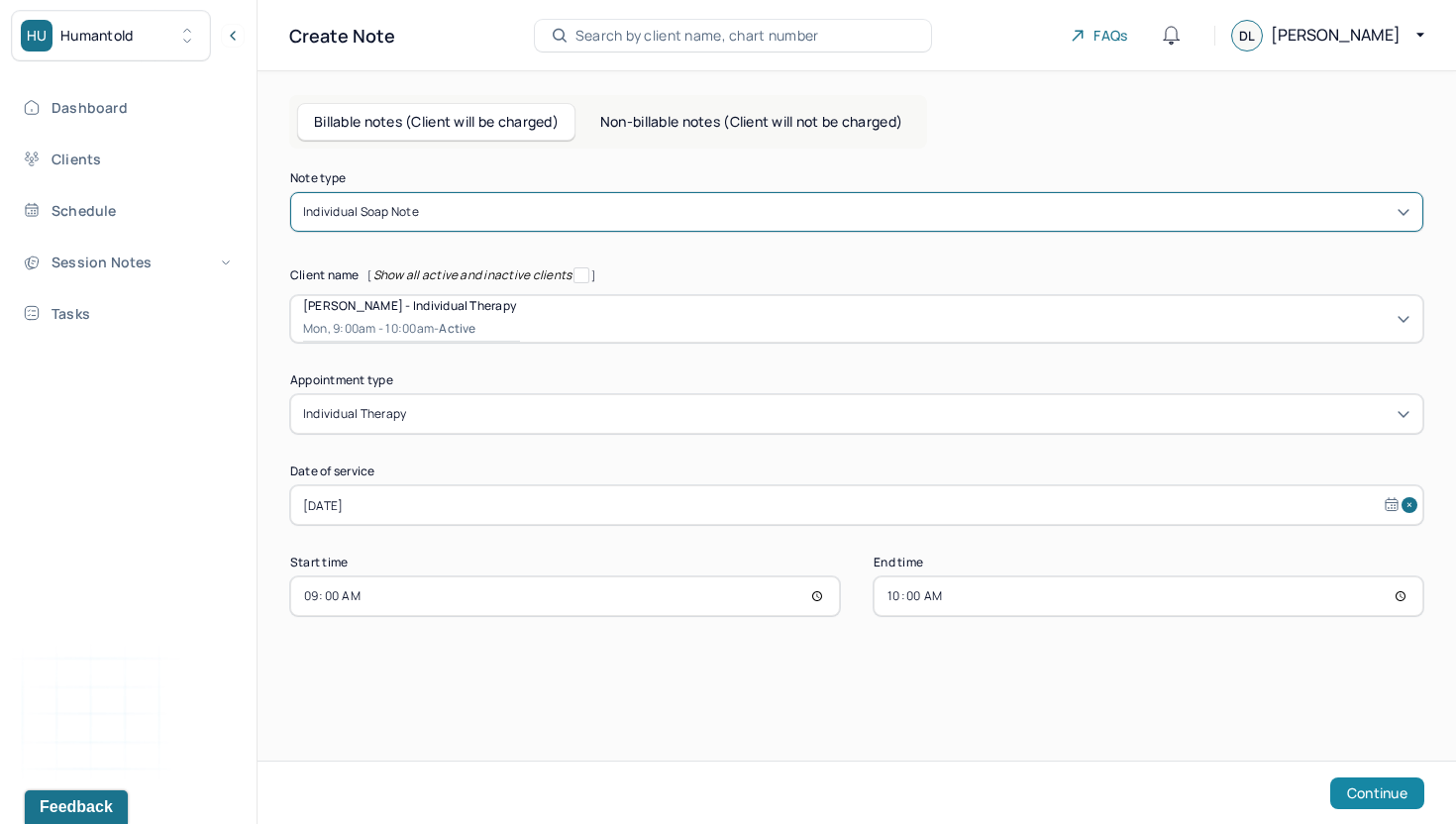 click on "Continue" at bounding box center [1377, 793] 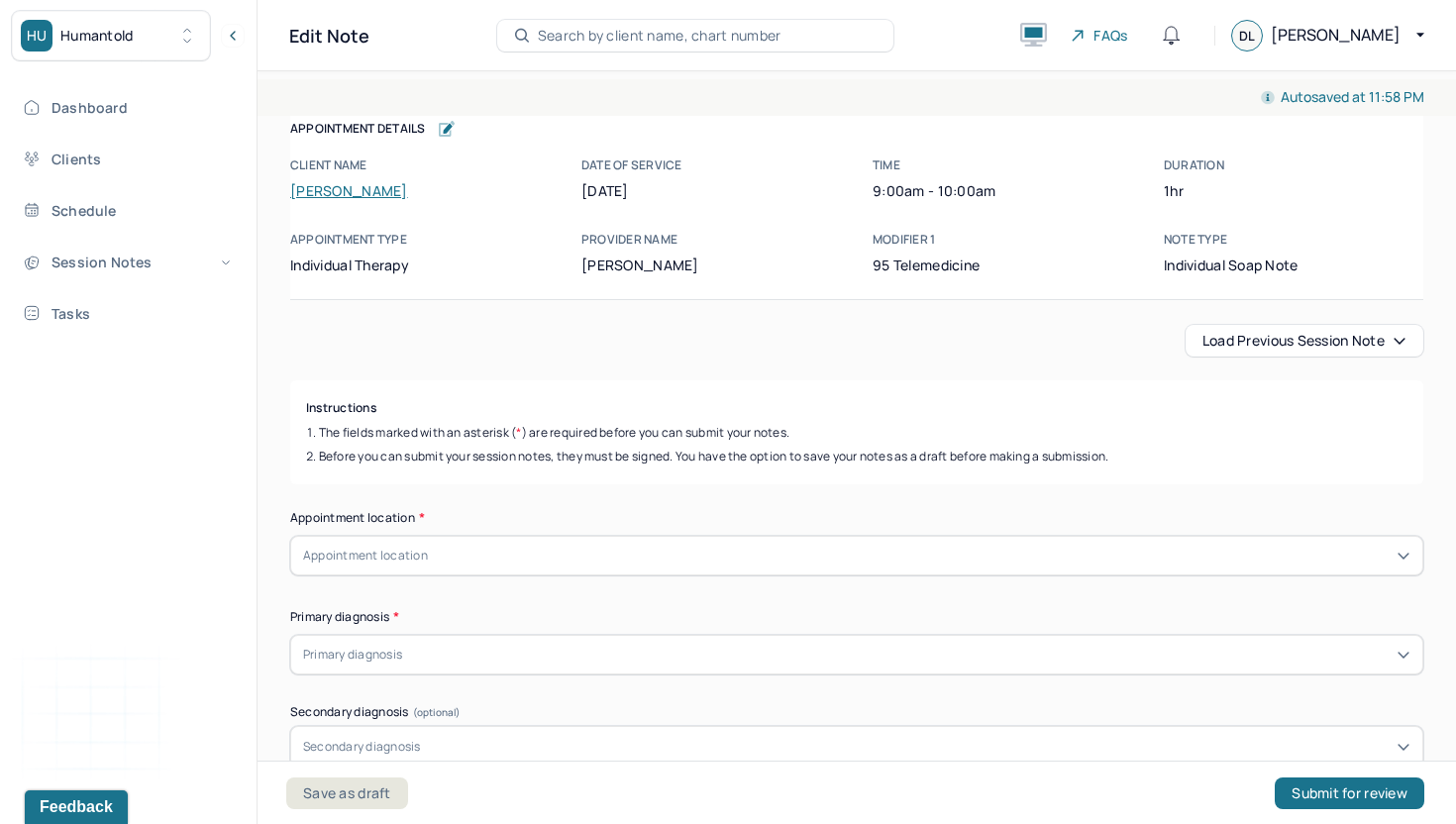 click on "Load previous session note" at bounding box center [1304, 341] 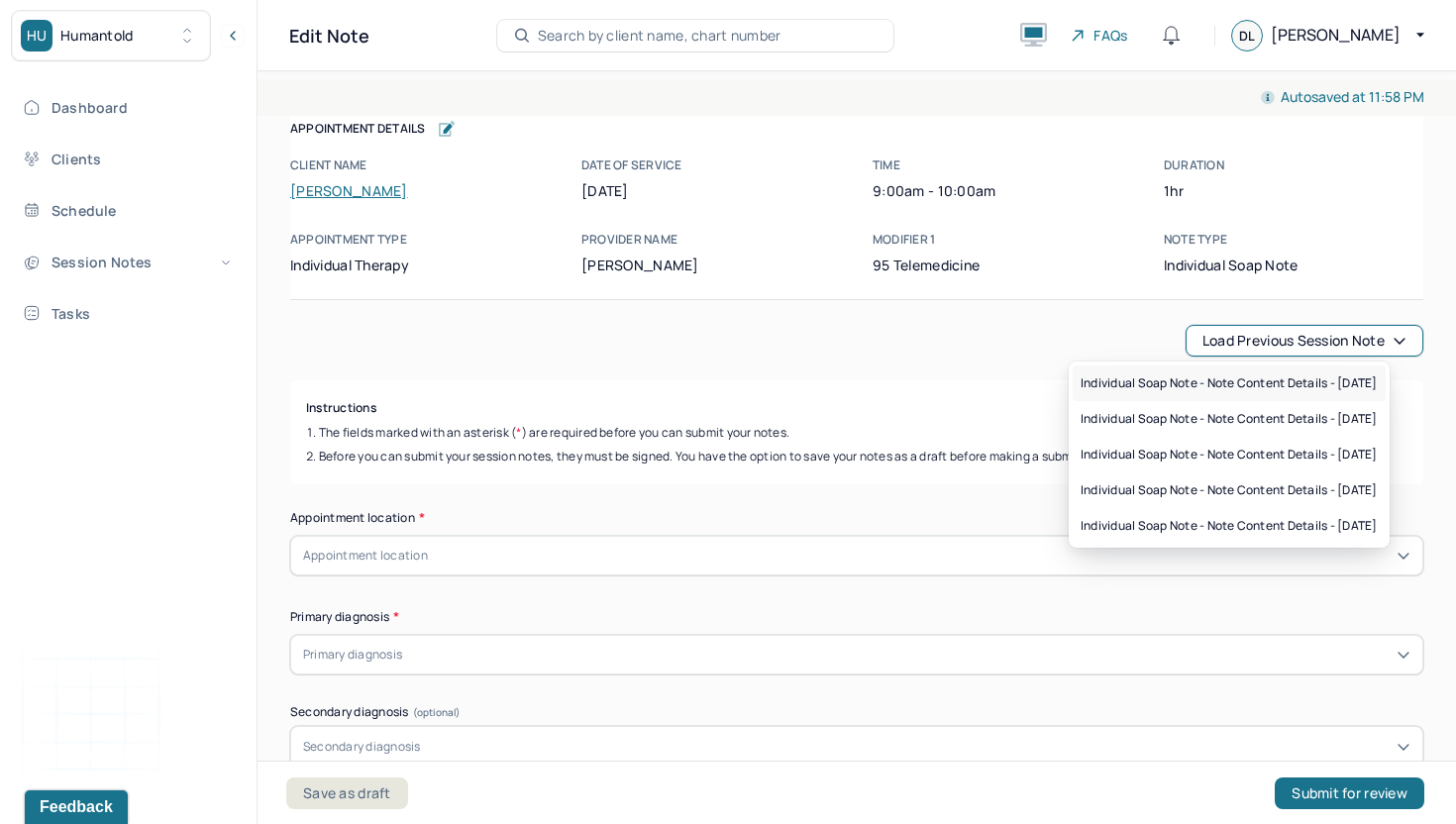 click on "Individual soap note   - Note content Details -   [DATE]" at bounding box center [1229, 383] 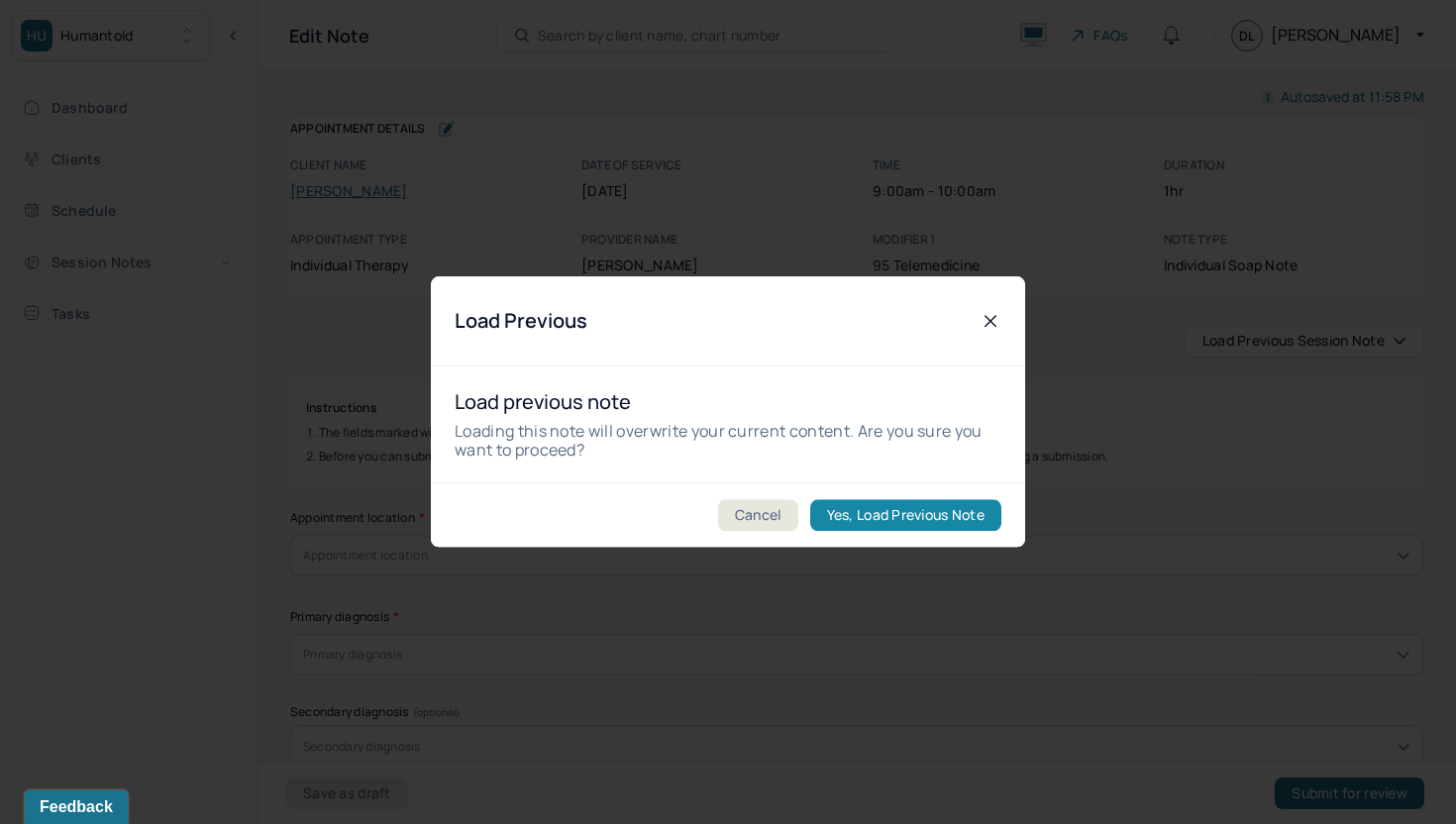click on "Yes, Load Previous Note" at bounding box center (905, 516) 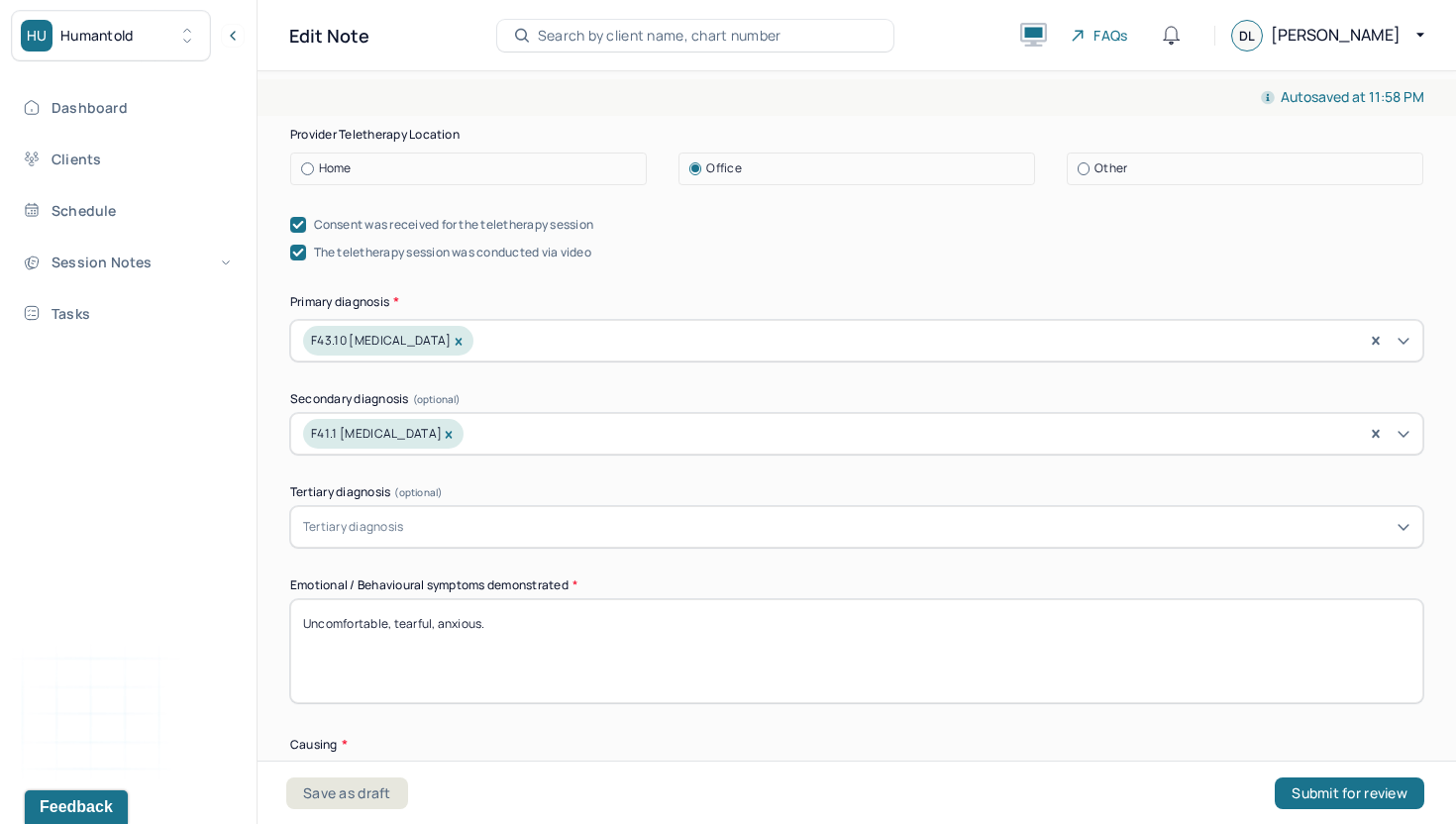 scroll, scrollTop: 687, scrollLeft: 0, axis: vertical 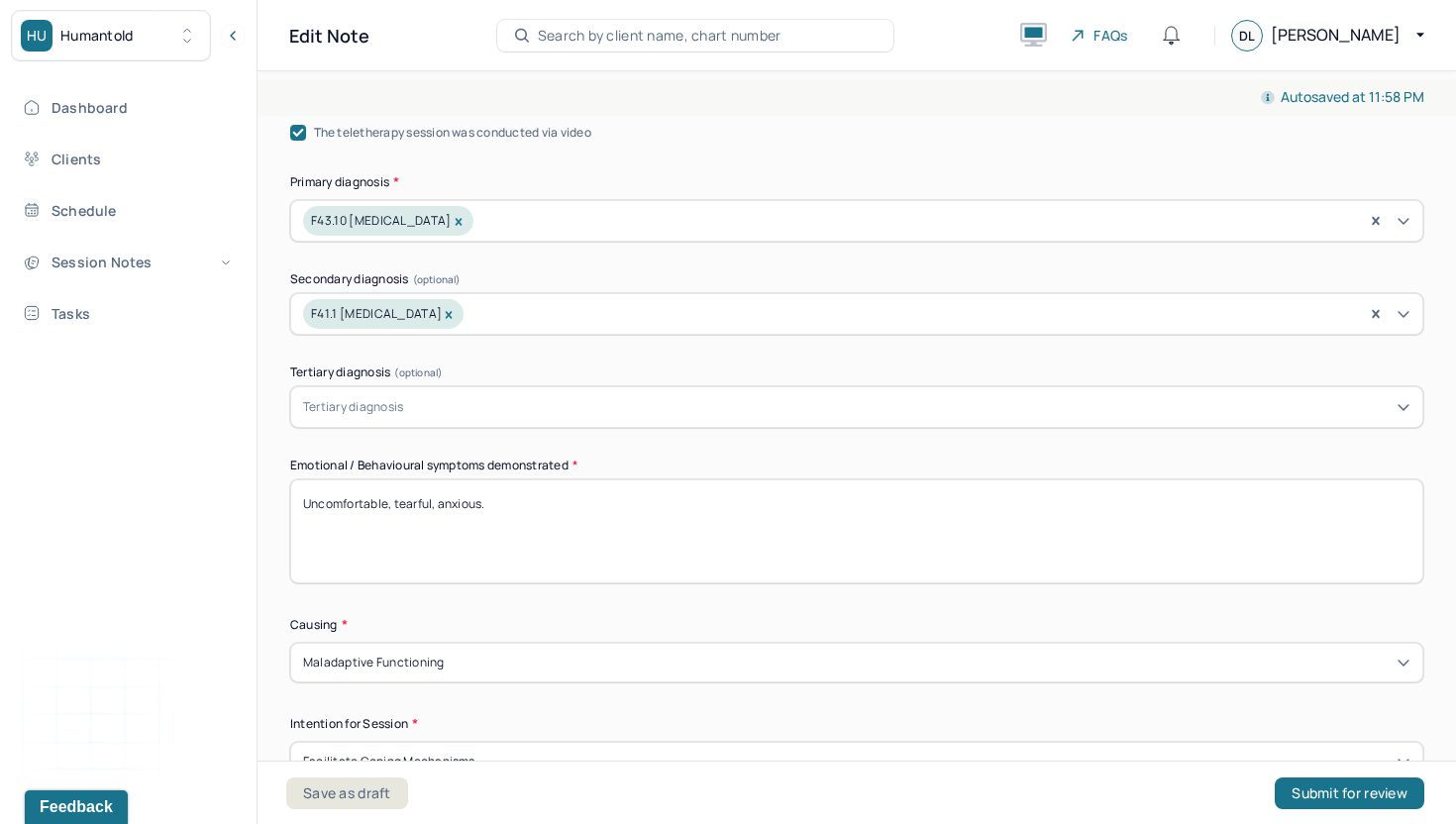 click on "Uncomfortable, tearful, anxious." at bounding box center (857, 531) 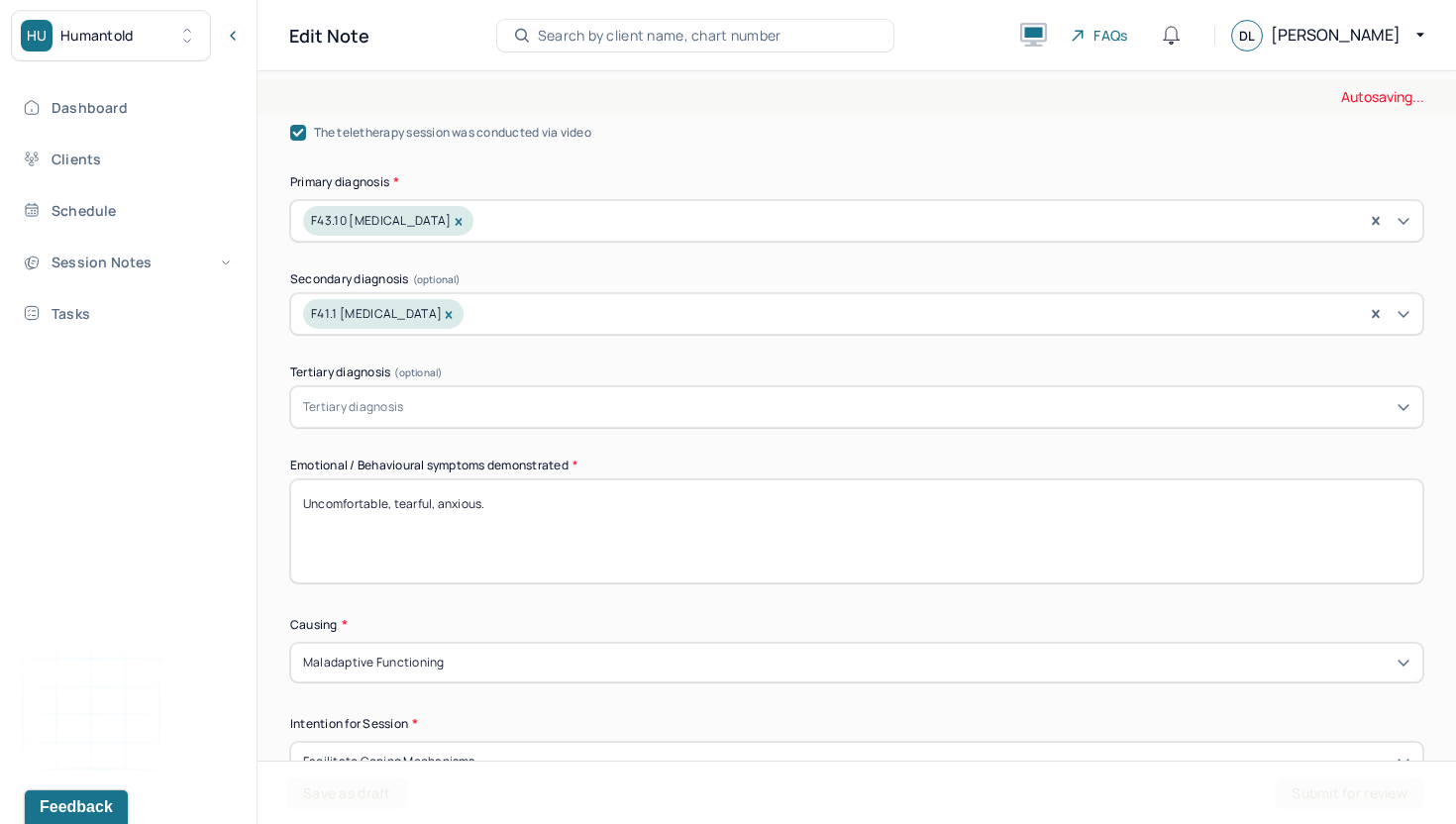 click on "Uncomfortable, tearful, anxious." at bounding box center (857, 531) 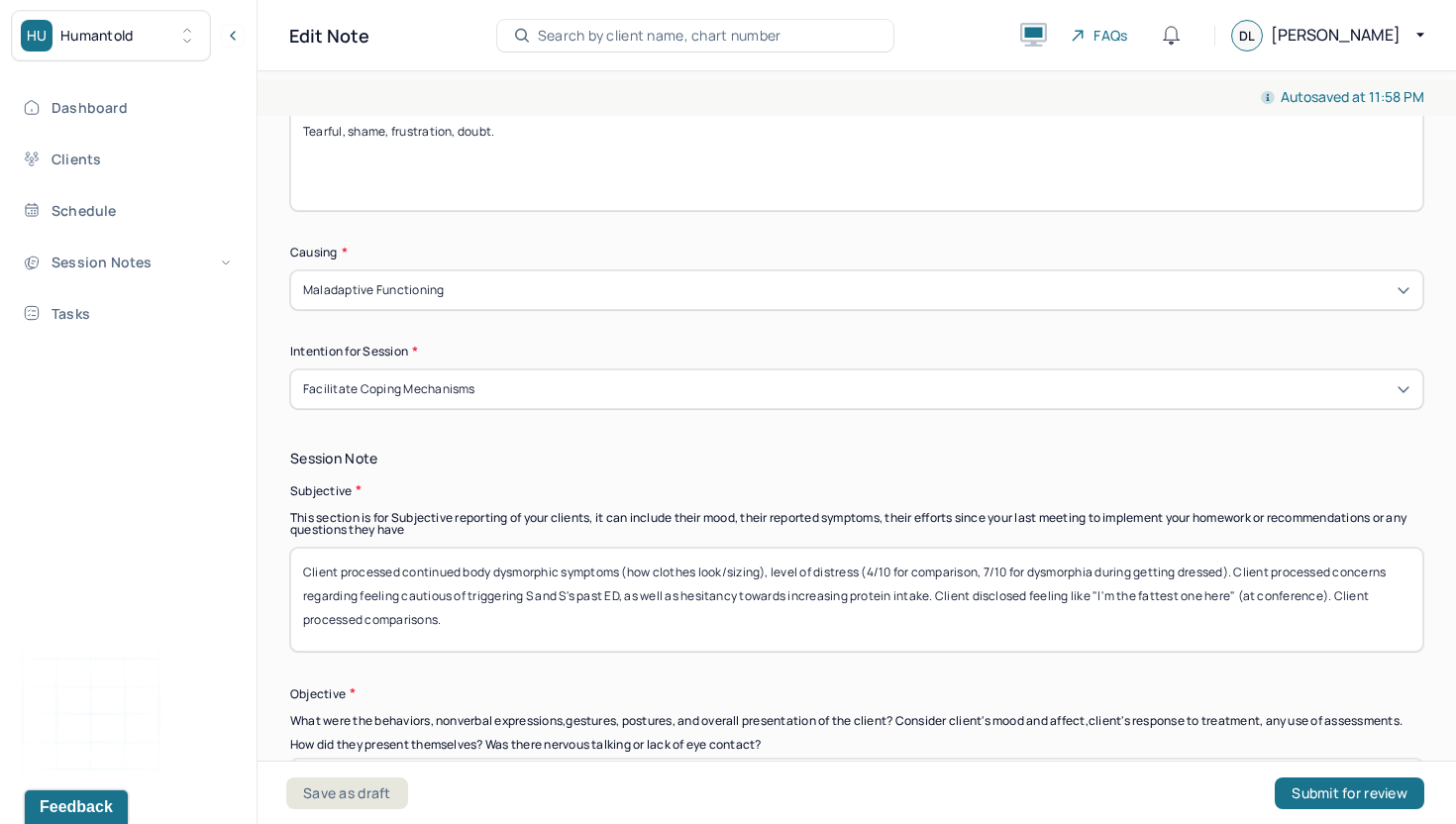scroll, scrollTop: 1131, scrollLeft: 0, axis: vertical 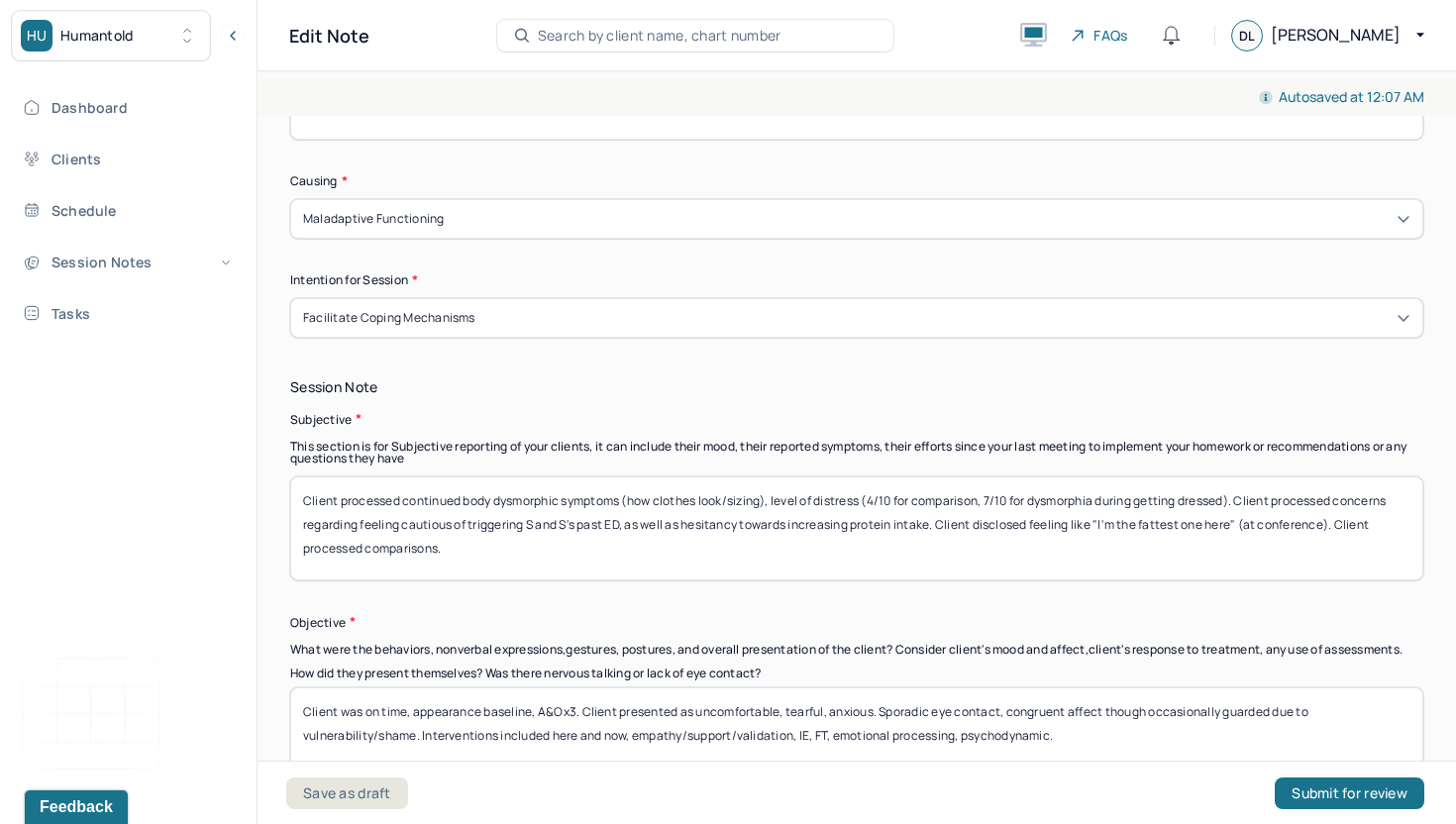 type on "Tearful, shame, frustration, doubt." 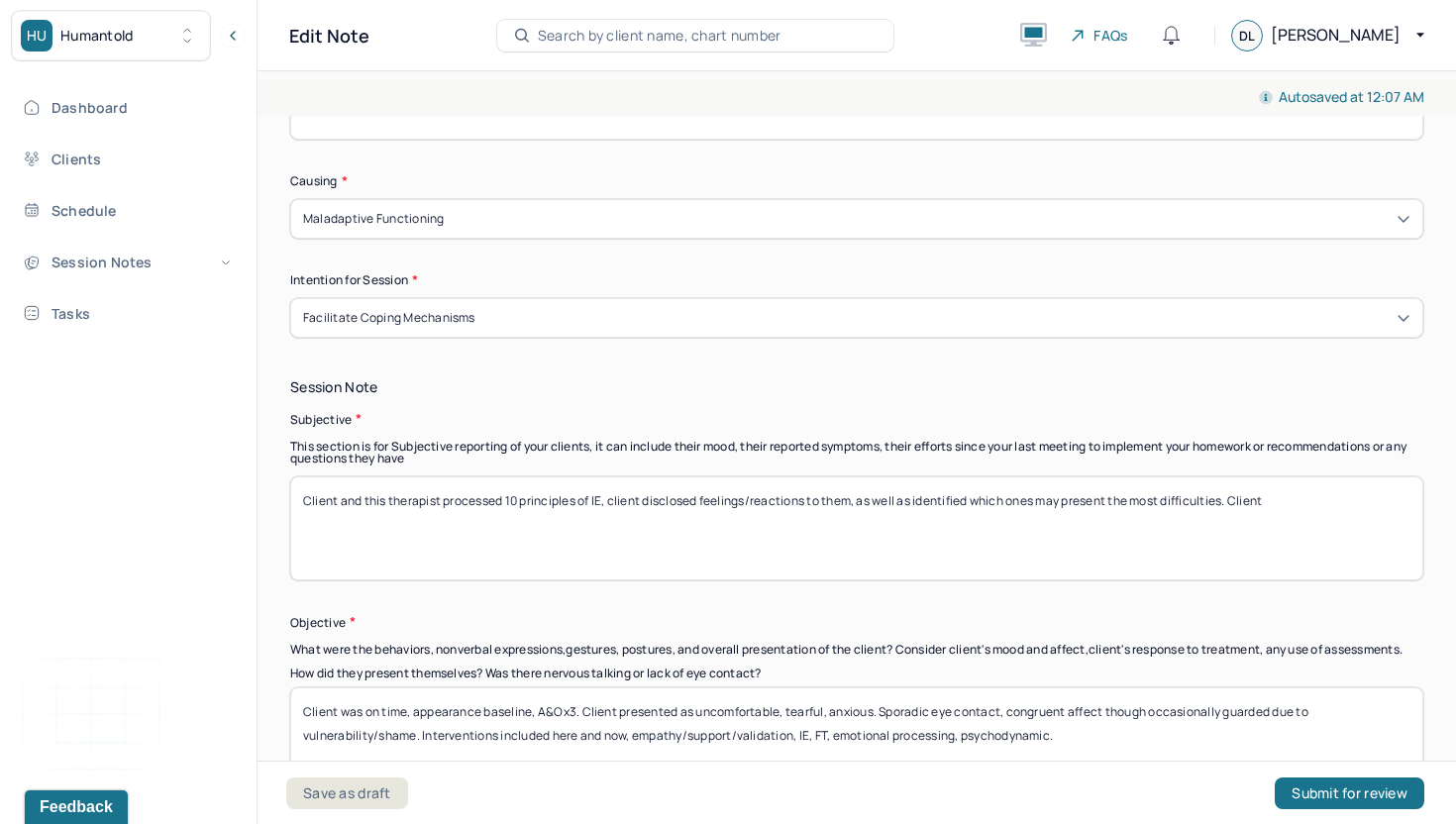 click on "Session Note" at bounding box center (857, 387) 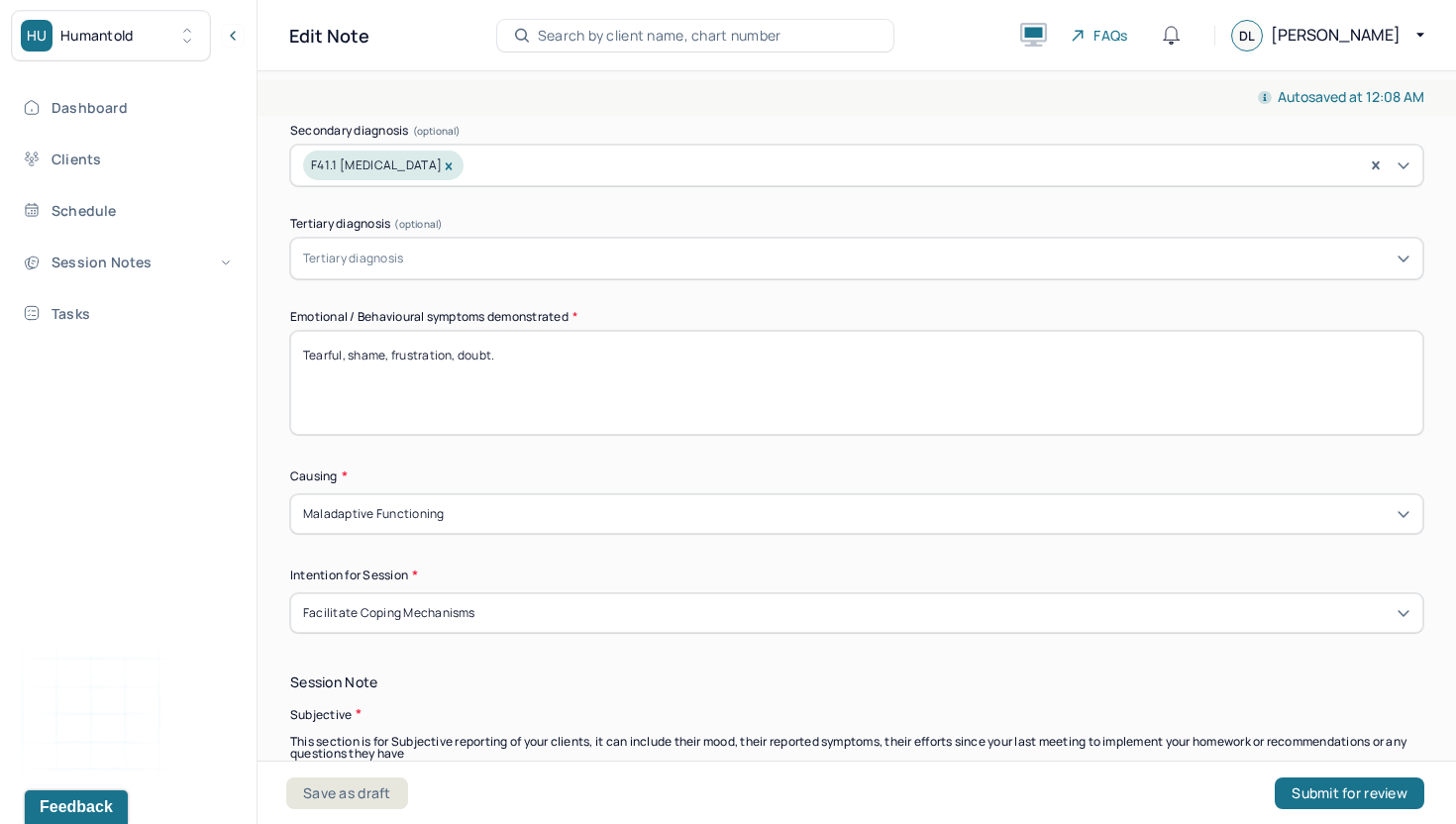 scroll, scrollTop: 743, scrollLeft: 0, axis: vertical 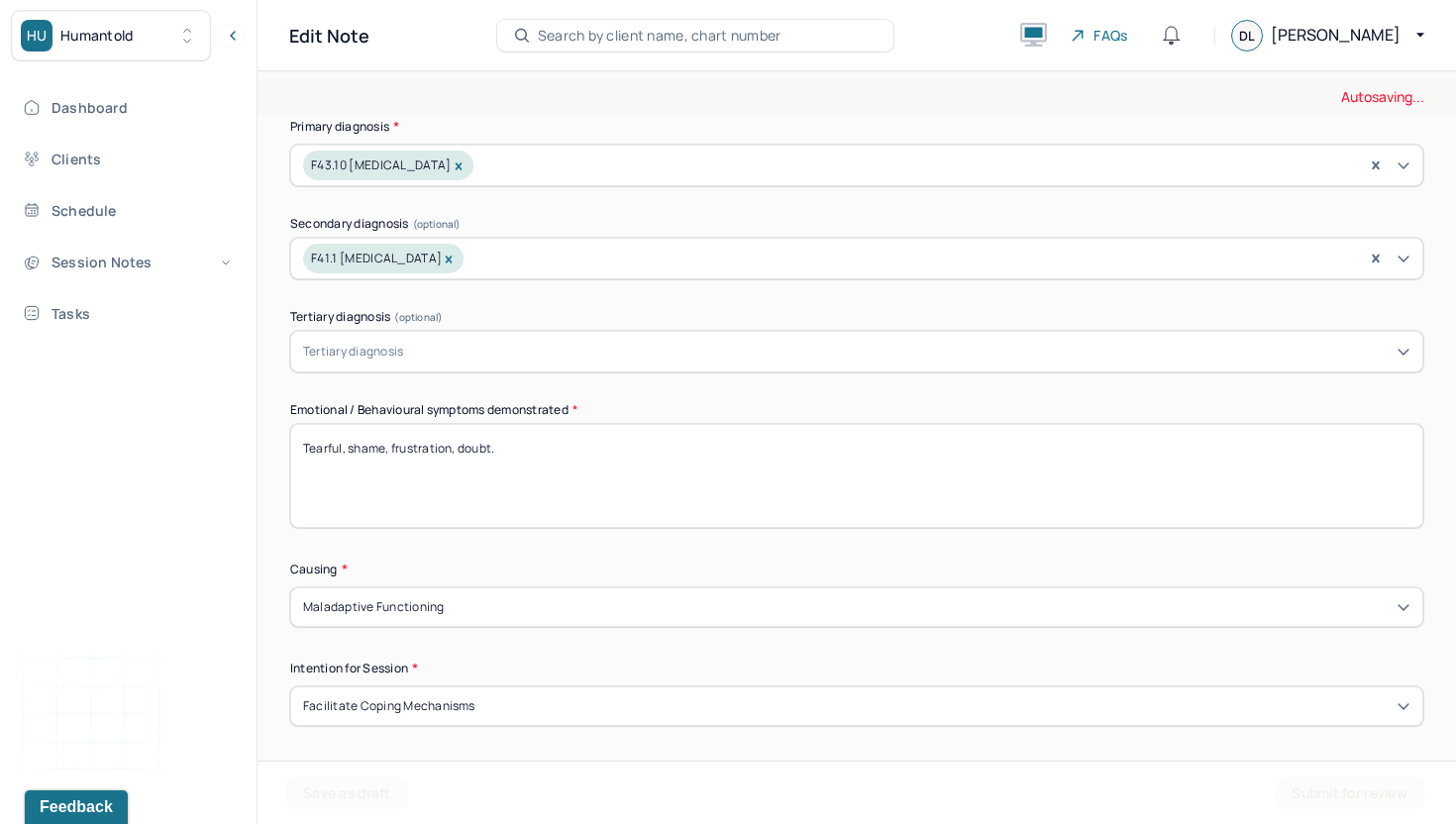 type on "Client and this therapist processed 10 principles of IE, client disclosed feelings/reactions to them, as well as identified which ones may present the most difficulties. Client processed shame, self-consciousness, and negative self-talk/body image, projection that occurred when wearing bathing suit." 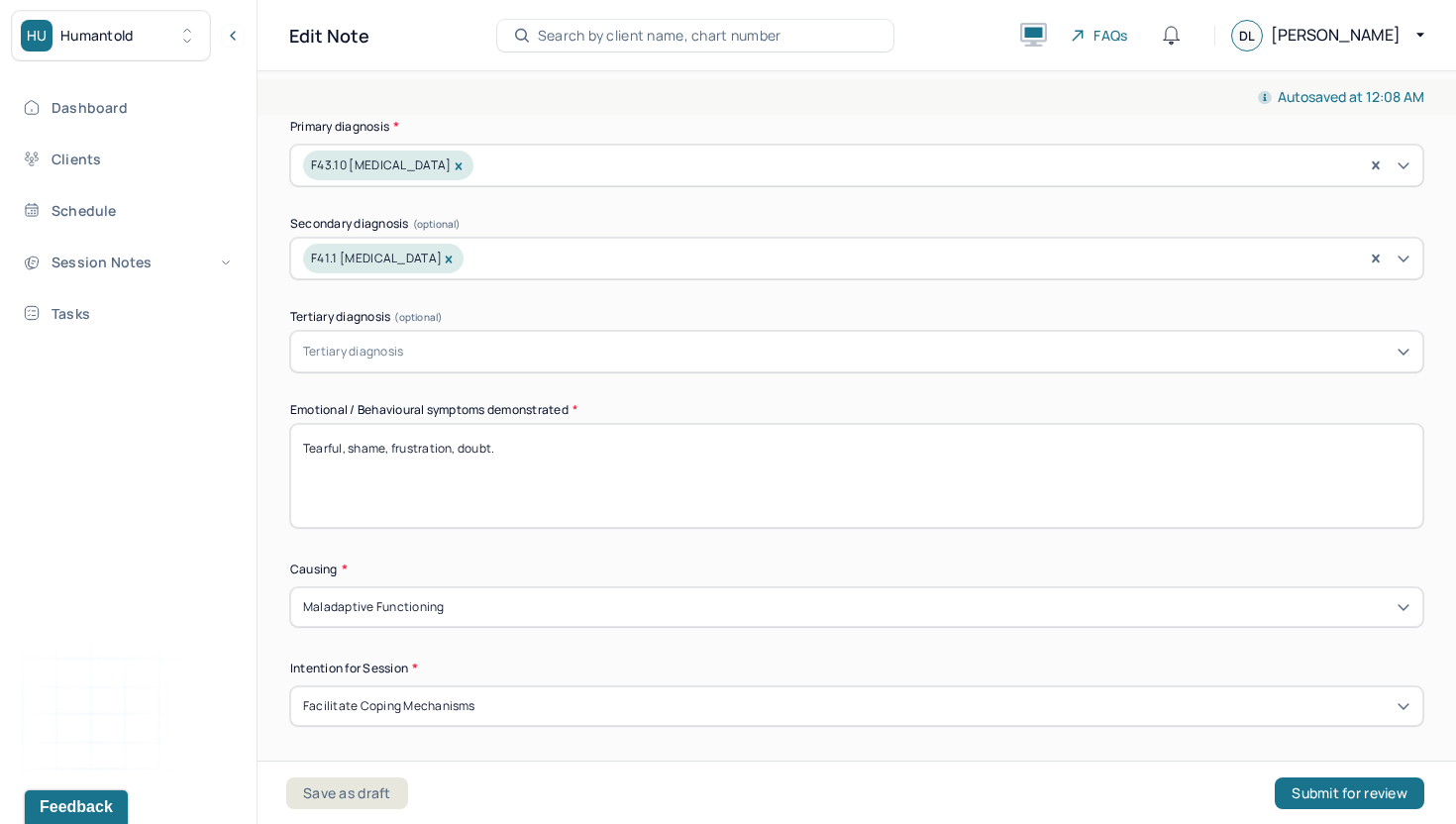click on "Tearful, shame, frustration, doubt." at bounding box center (857, 475) 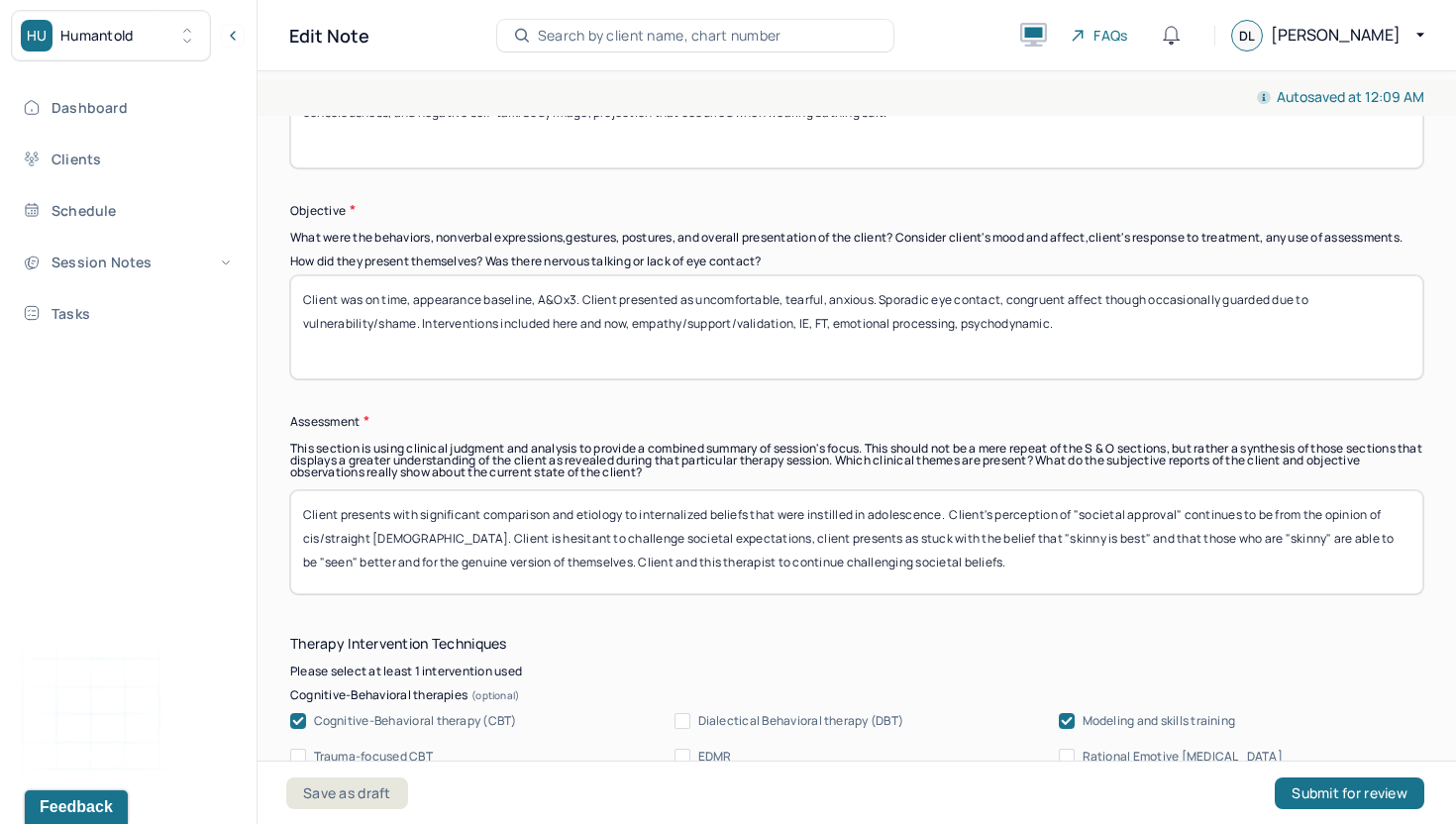 scroll, scrollTop: 1548, scrollLeft: 0, axis: vertical 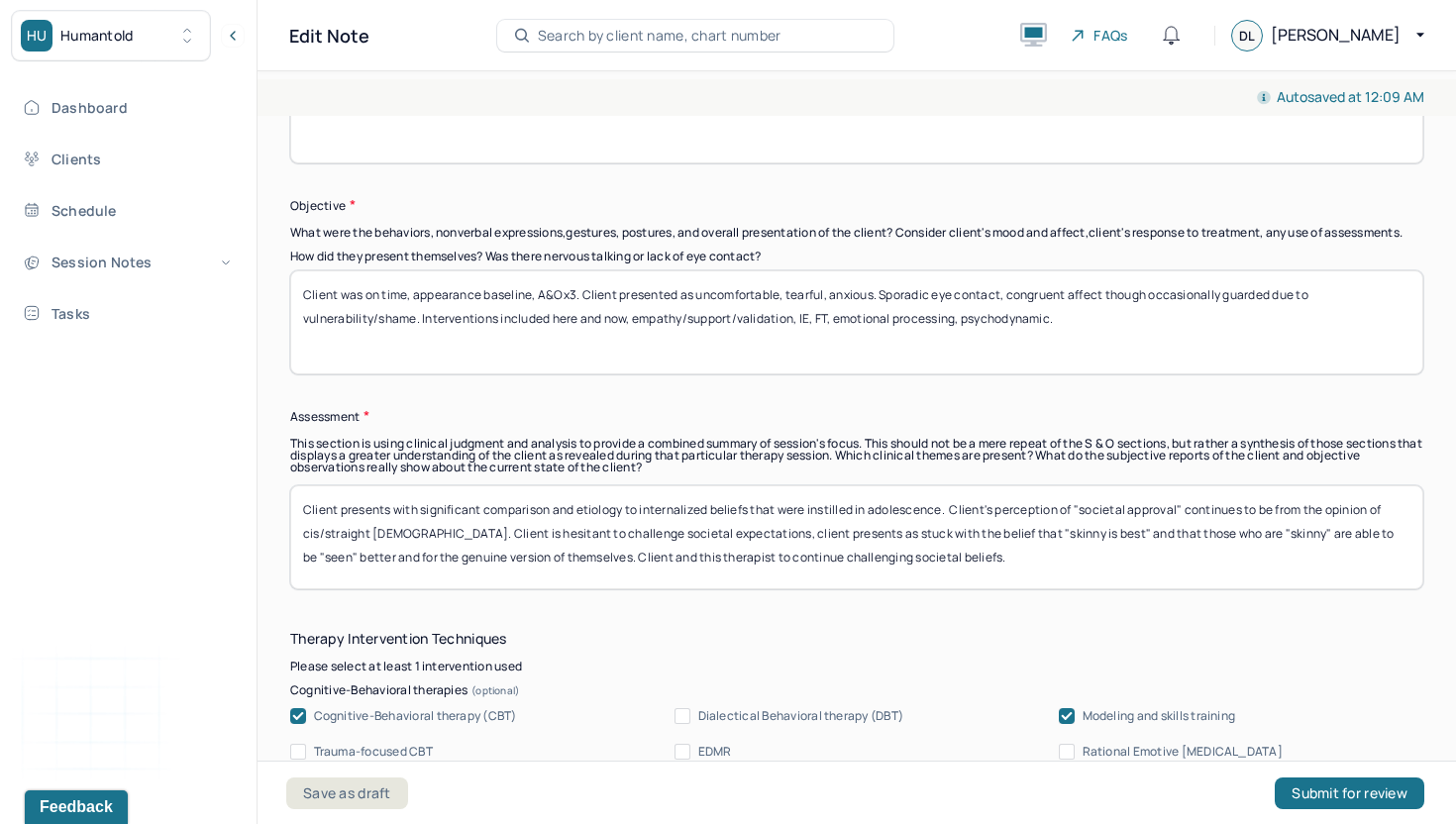 click on "Client presents with significant comparison and etiology to internalized beliefs that were instilled in adolescence.  Client's perception of "societal approval" continues to be from the opinion of cis/straight [DEMOGRAPHIC_DATA]. Client is hesitant to challenge societal expectations, client presents as stuck with the belief that "skinny is best" and that those who are "skinny" are able to be "seen" better and for the genuine version of themselves. Client and this therapist to continue challenging societal beliefs." at bounding box center [857, 537] 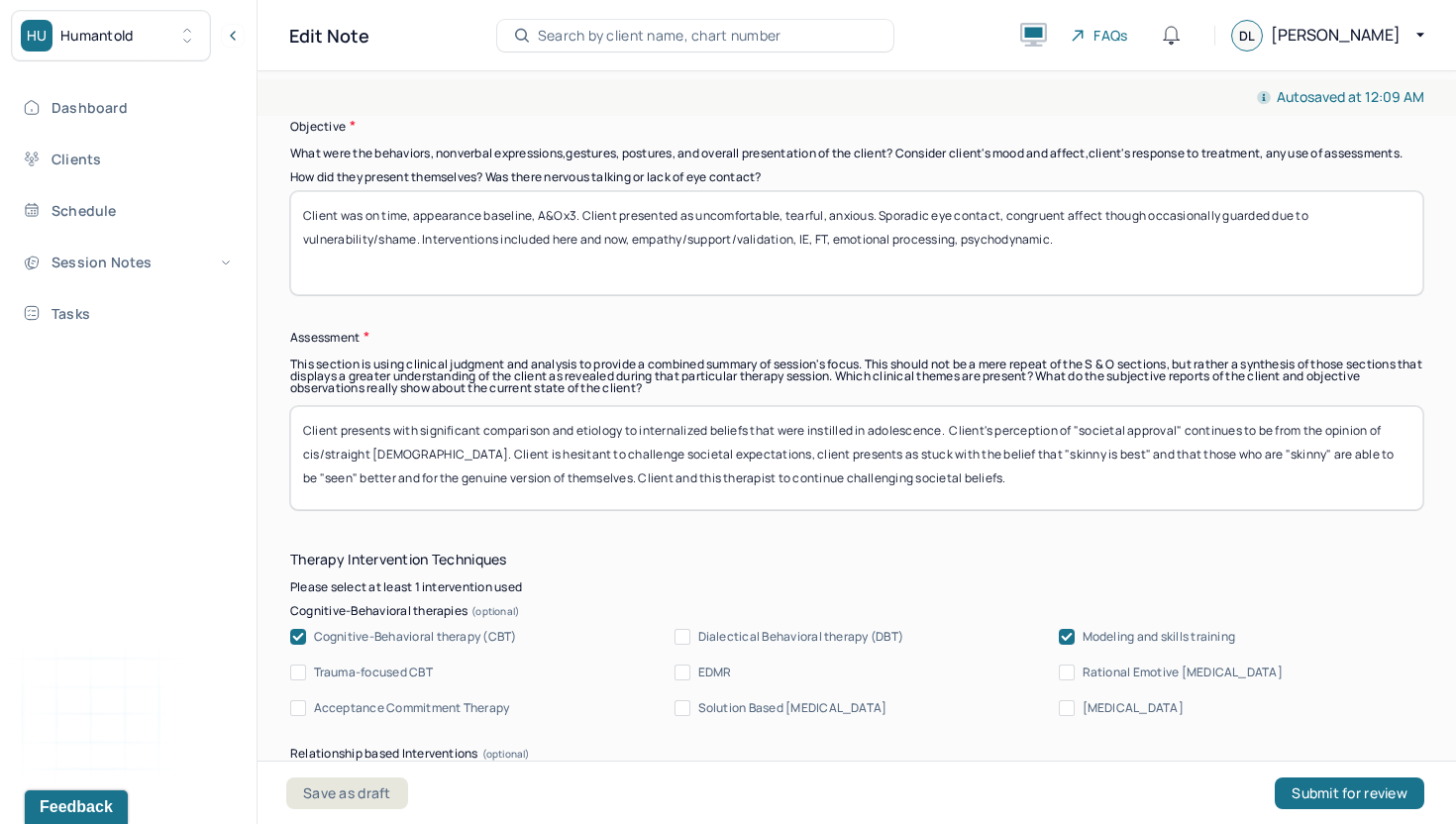 click on "Client presents with significant comparison and etiology to internalized beliefs that were instilled in adolescence.  Client's perception of "societal approval" continues to be from the opinion of cis/straight [DEMOGRAPHIC_DATA]. Client is hesitant to challenge societal expectations, client presents as stuck with the belief that "skinny is best" and that those who are "skinny" are able to be "seen" better and for the genuine version of themselves. Client and this therapist to continue challenging societal beliefs." at bounding box center (857, 458) 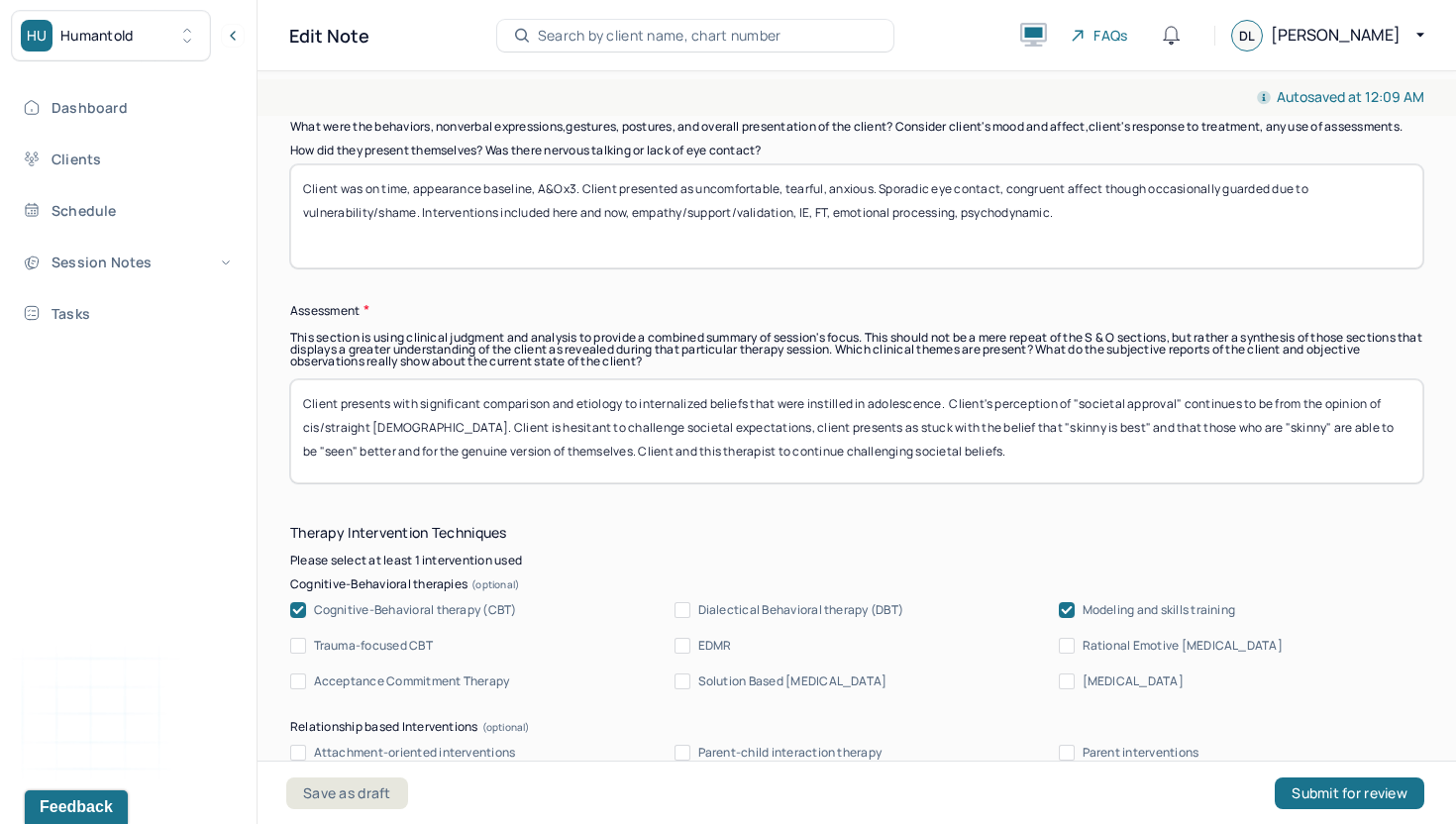 scroll, scrollTop: 1653, scrollLeft: 0, axis: vertical 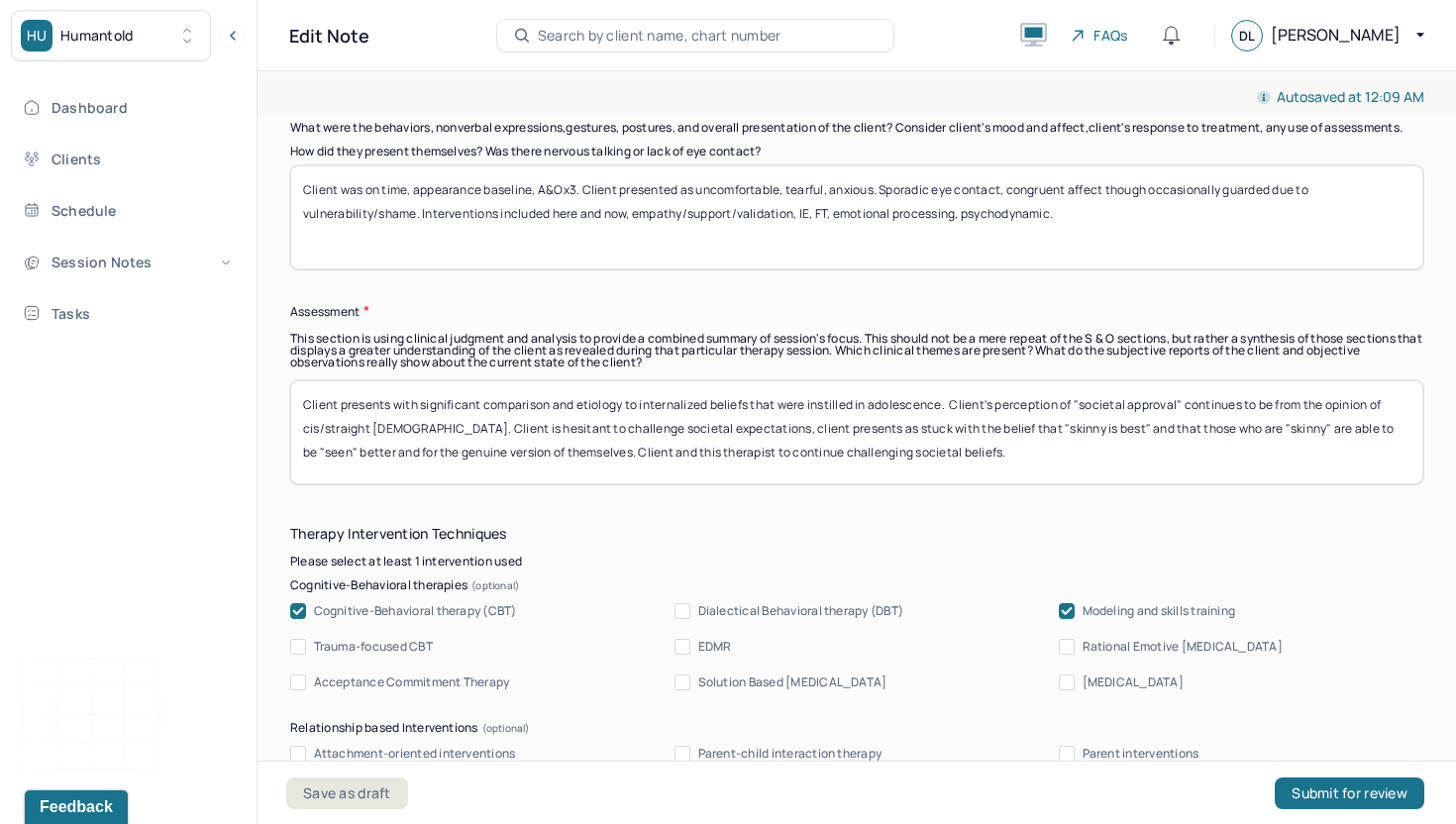 click on "Client was on time, appearance baseline, A&Ox3. Client presented as uncomfortable, tearful, anxious. Sporadic eye contact, congruent affect though occasionally guarded due to vulnerability/shame. Interventions included here and now, empathy/support/validation, IE, FT, emotional processing, psychodynamic." at bounding box center [857, 217] 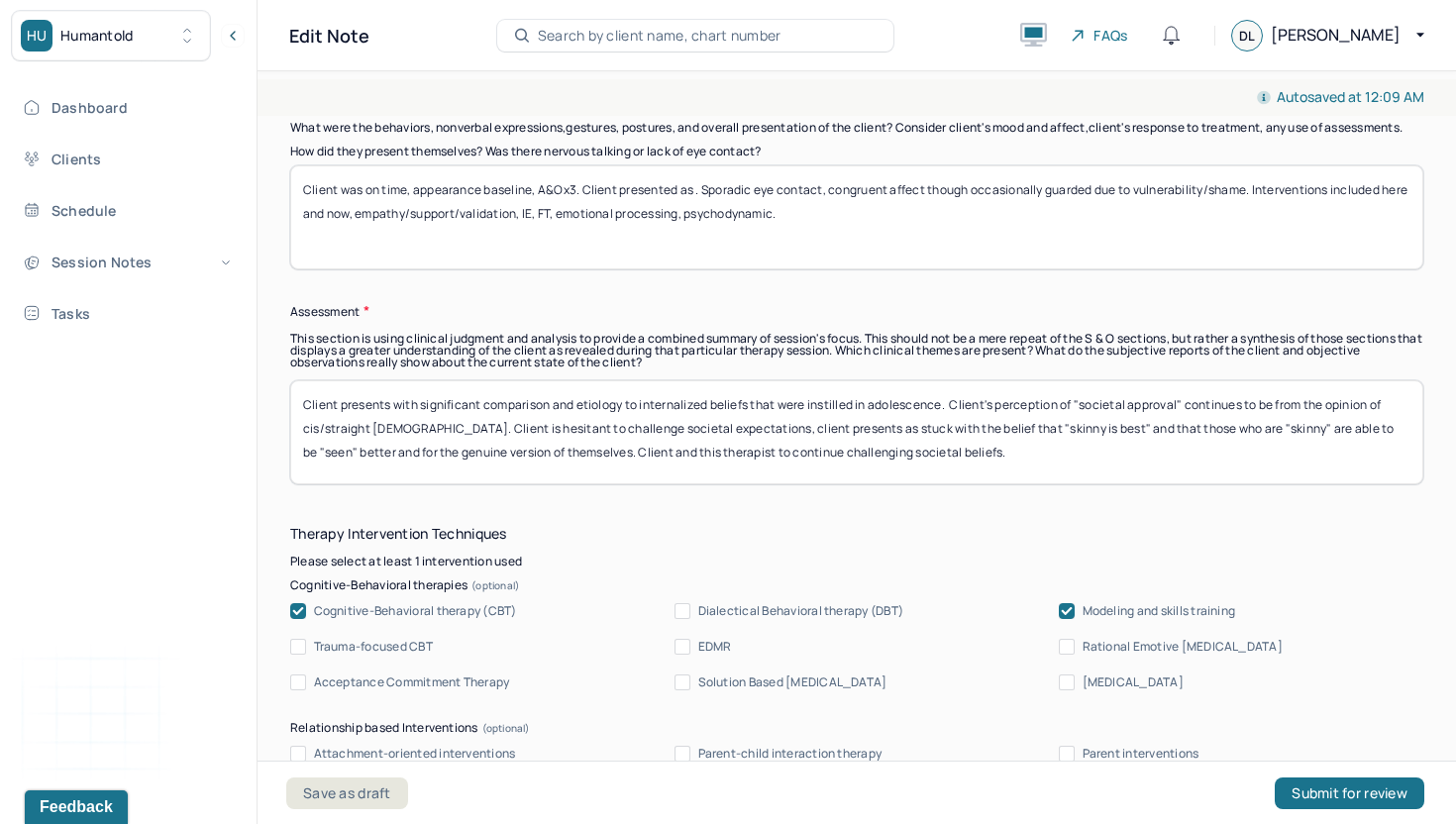 paste on "Tearful, shame, frustration, doubt." 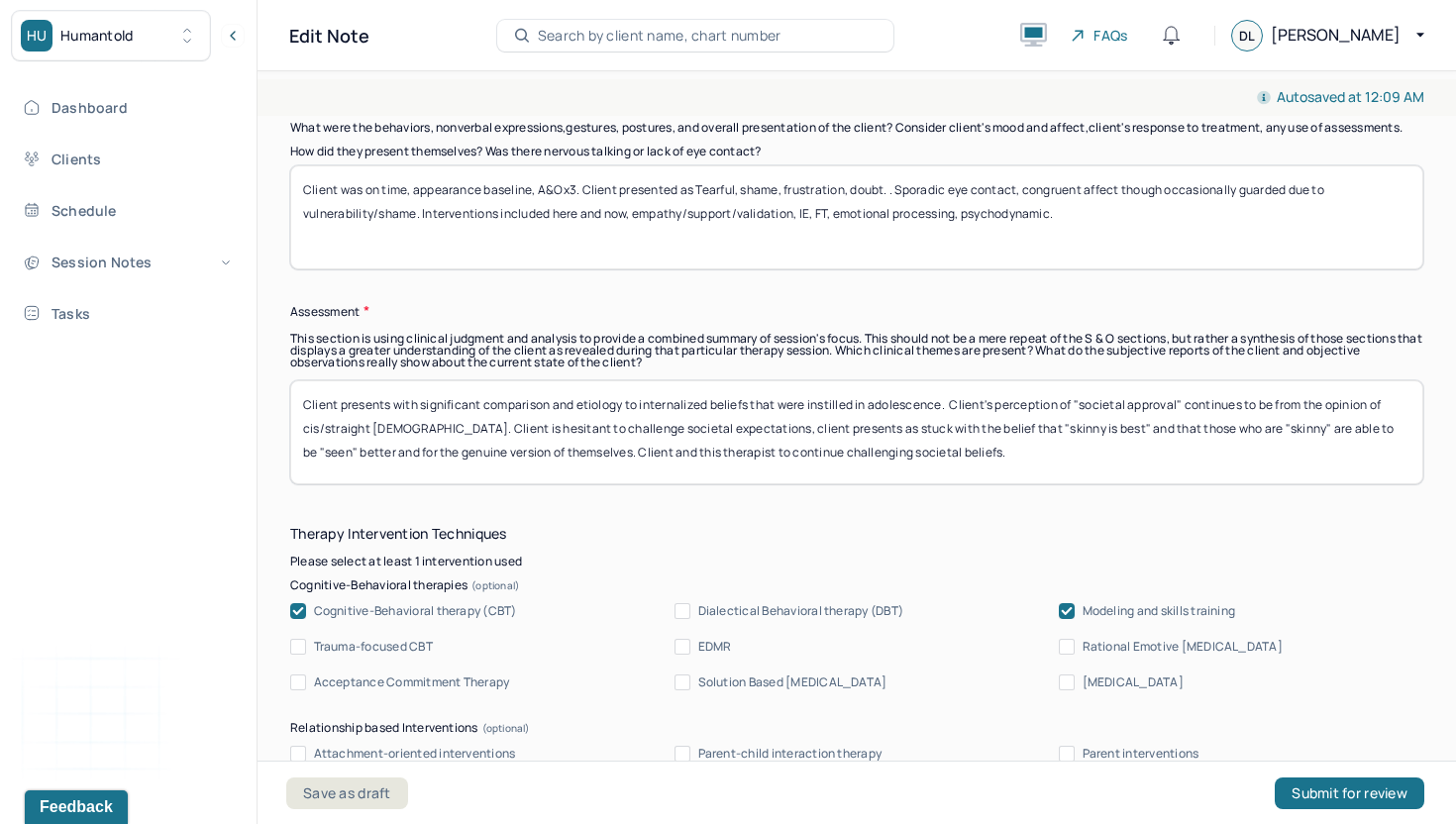 click on "Client was on time, appearance baseline, A&Ox3. Client presented as uncomfortable, tearful, anxious. Sporadic eye contact, congruent affect though occasionally guarded due to vulnerability/shame. Interventions included here and now, empathy/support/validation, IE, FT, emotional processing, psychodynamic." at bounding box center (857, 217) 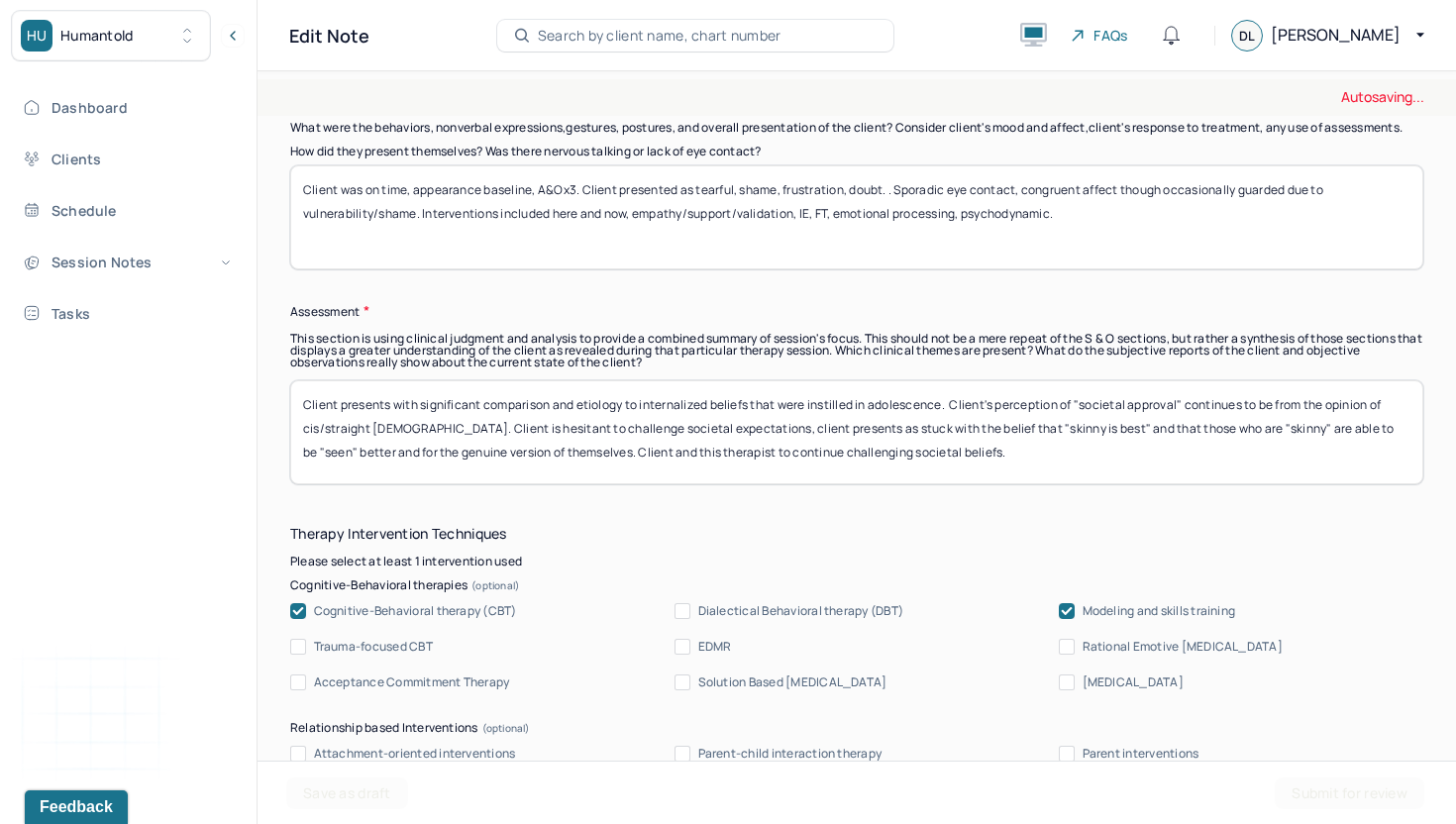 click on "Client was on time, appearance baseline, A&Ox3. Client presented as Tearful, shame, frustration, doubt. . Sporadic eye contact, congruent affect though occasionally guarded due to vulnerability/shame. Interventions included here and now, empathy/support/validation, IE, FT, emotional processing, psychodynamic." at bounding box center (857, 217) 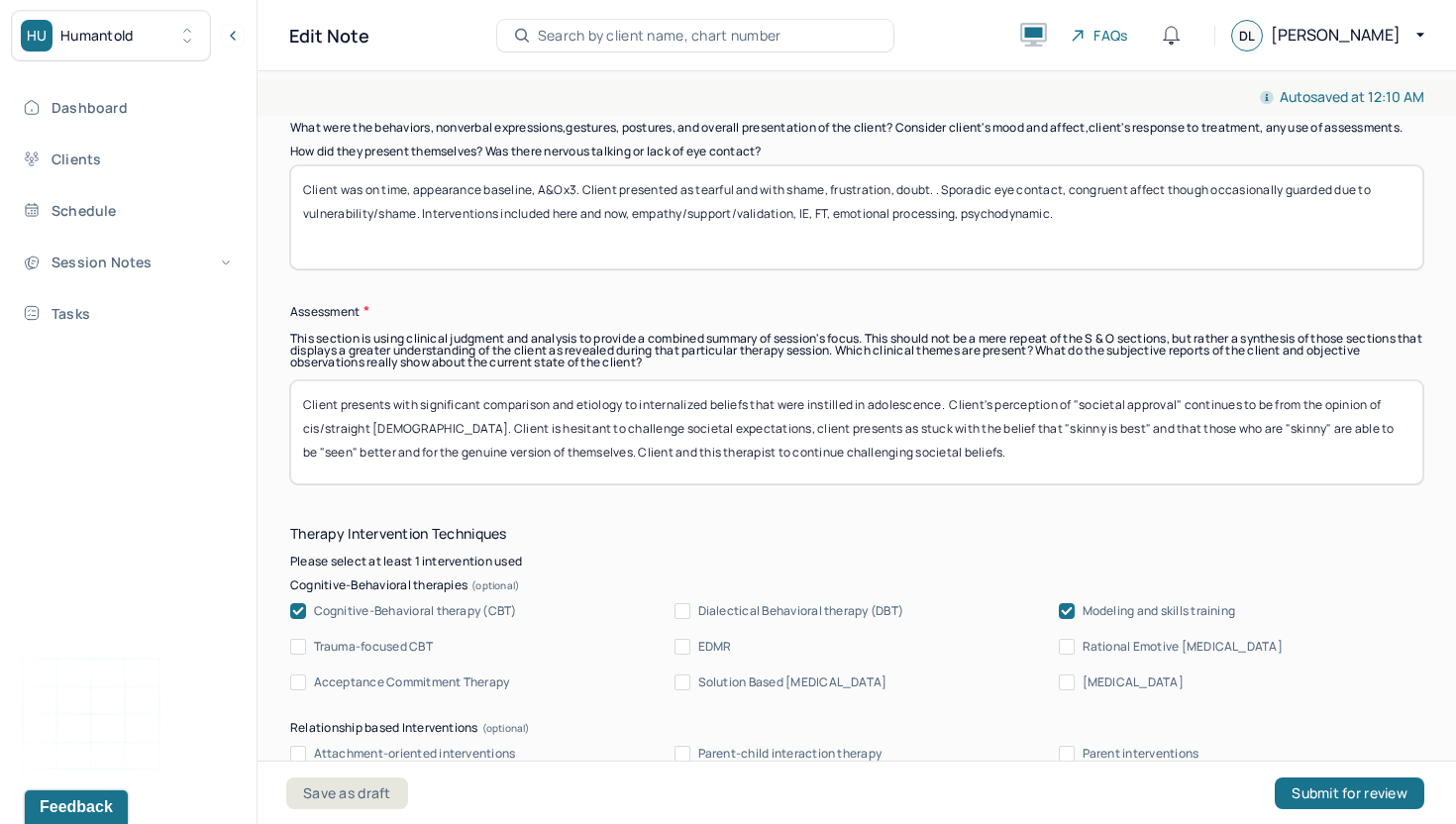 click on "Client was on time, appearance baseline, A&Ox3. Client presented as tearful, shame, frustration, doubt. . Sporadic eye contact, congruent affect though occasionally guarded due to vulnerability/shame. Interventions included here and now, empathy/support/validation, IE, FT, emotional processing, psychodynamic." at bounding box center [857, 217] 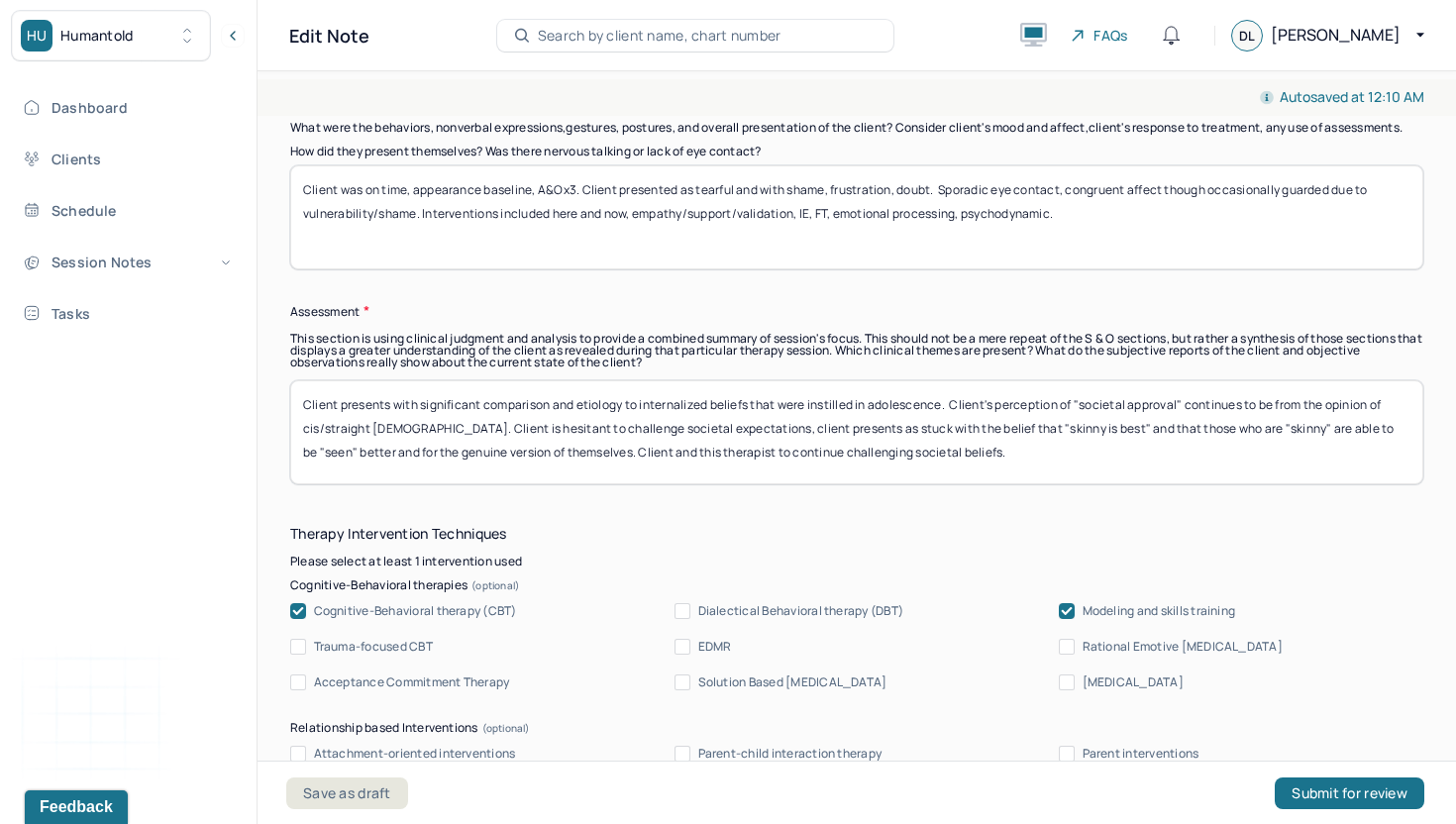 click on "Client was on time, appearance baseline, A&Ox3. Client presented as tearful and with shame, frustration, doubt. . Sporadic eye contact, congruent affect though occasionally guarded due to vulnerability/shame. Interventions included here and now, empathy/support/validation, IE, FT, emotional processing, psychodynamic." at bounding box center [857, 217] 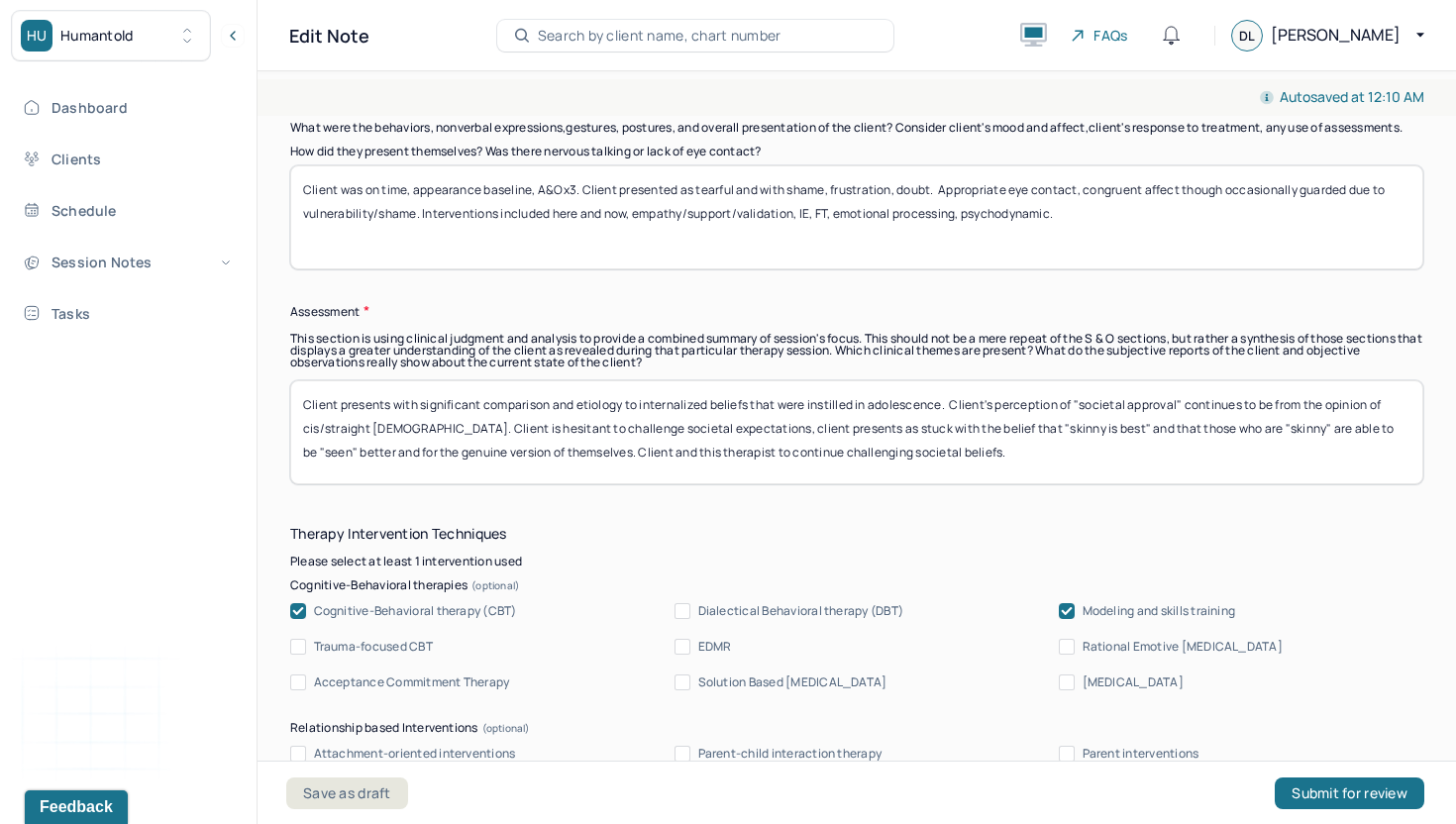 click on "Client was on time, appearance baseline, A&Ox3. Client presented as tearful and with shame, frustration, doubt.  Sporadic eye contact, congruent affect though occasionally guarded due to vulnerability/shame. Interventions included here and now, empathy/support/validation, IE, FT, emotional processing, psychodynamic." at bounding box center [857, 217] 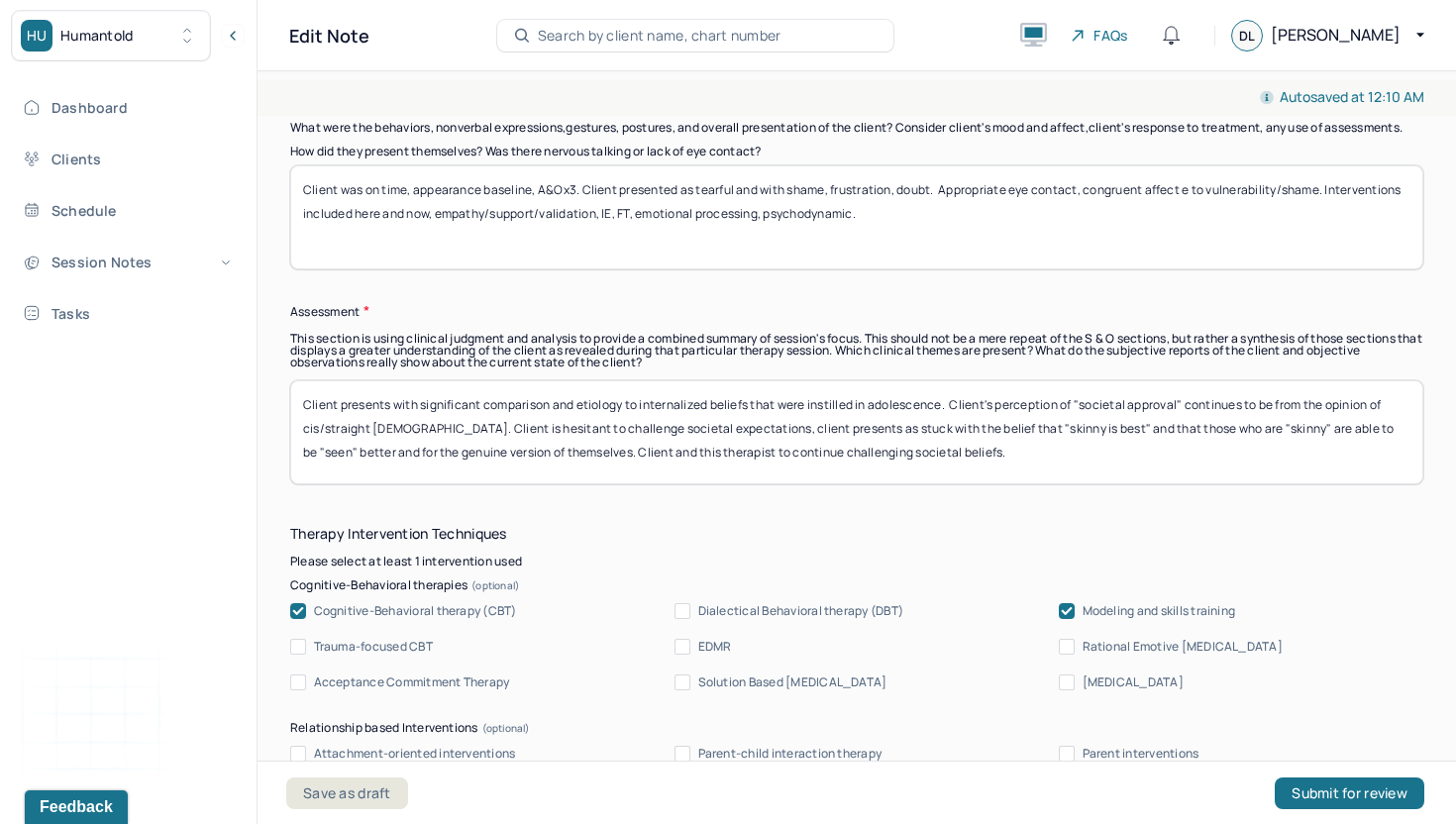 drag, startPoint x: 1317, startPoint y: 200, endPoint x: 1181, endPoint y: 202, distance: 136.0147 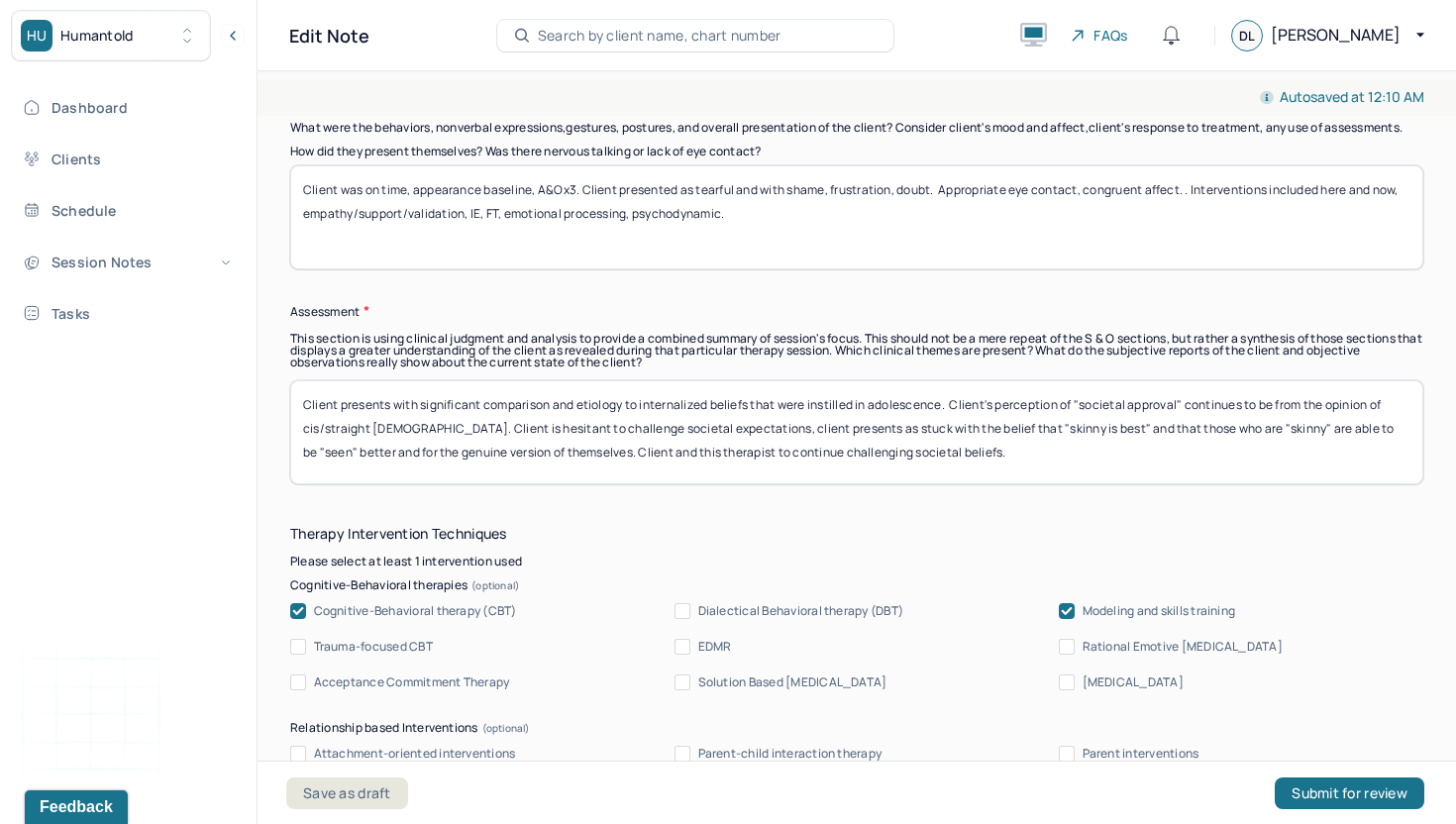 click on "Client was on time, appearance baseline, A&Ox3. Client presented as tearful and with shame, frustration, doubt.  Appropriate eye contact, congruent affect. . Interventions included here and now, empathy/support/validation, IE, FT, emotional processing, psychodynamic." at bounding box center (857, 217) 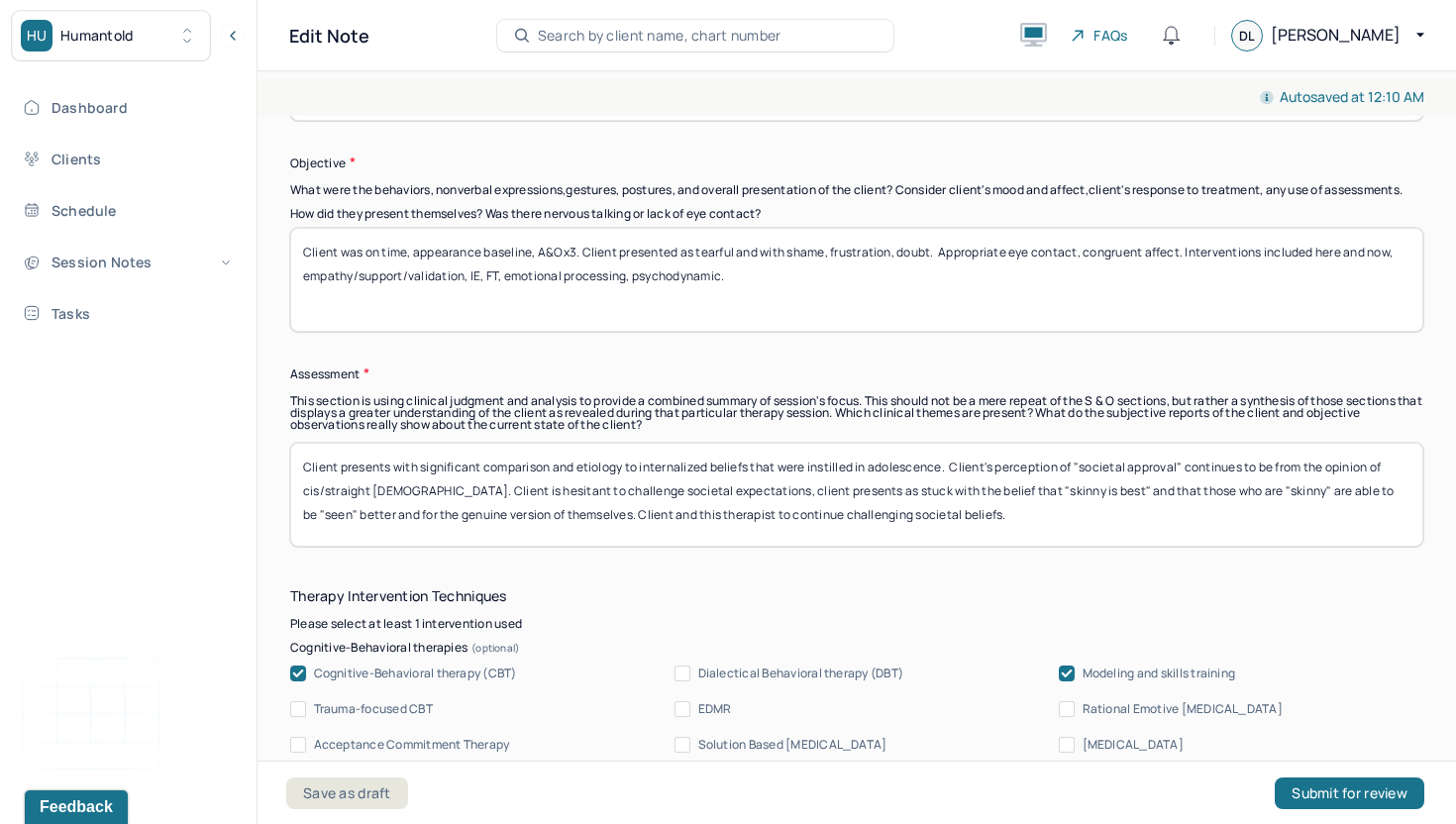 scroll, scrollTop: 1580, scrollLeft: 0, axis: vertical 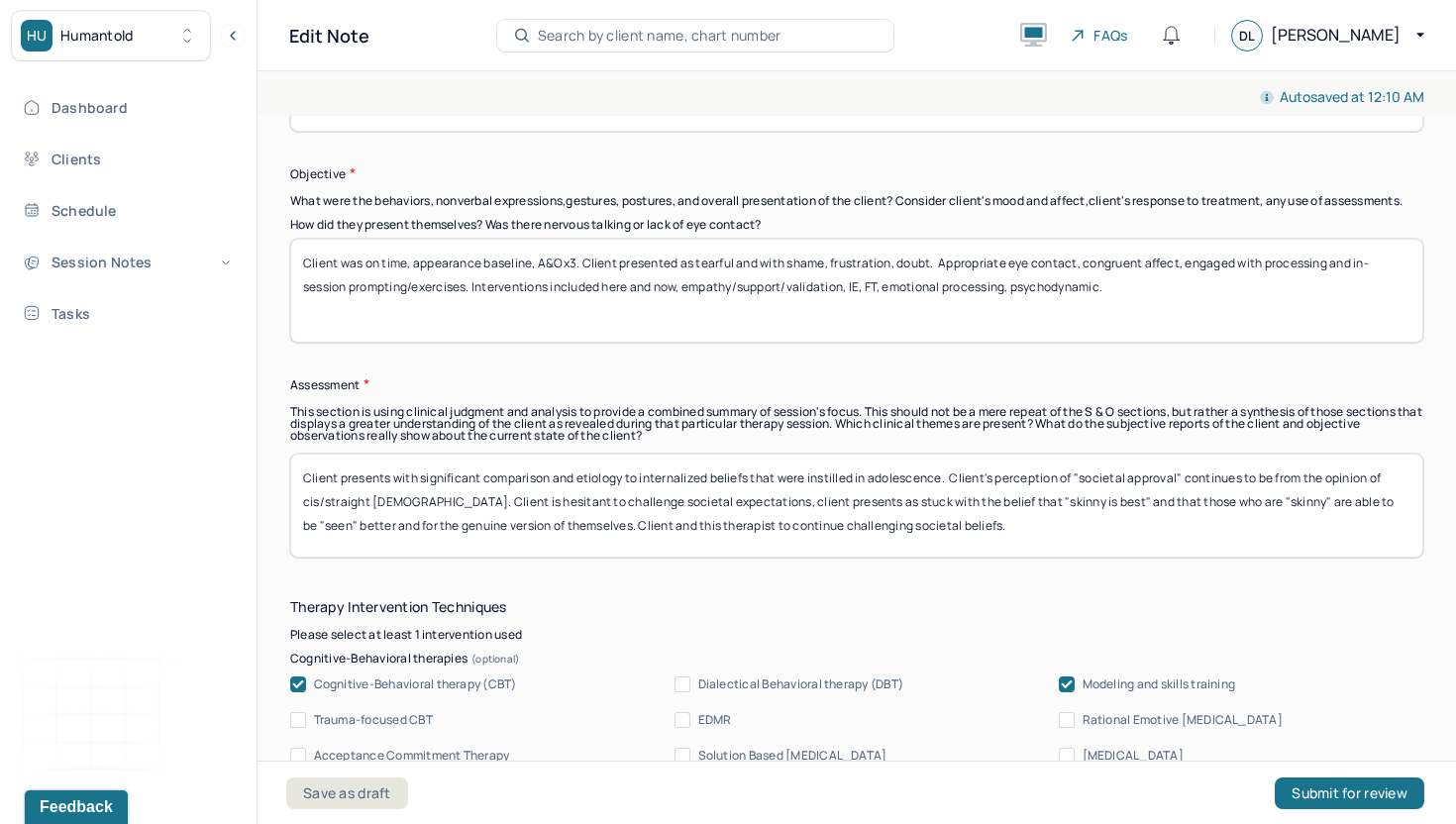 click on "Client was on time, appearance baseline, A&Ox3. Client presented as tearful and with shame, frustration, doubt.  Appropriate eye contact, congruent affect. Interventions included here and now, empathy/support/validation, IE, FT, emotional processing, psychodynamic." at bounding box center (857, 290) 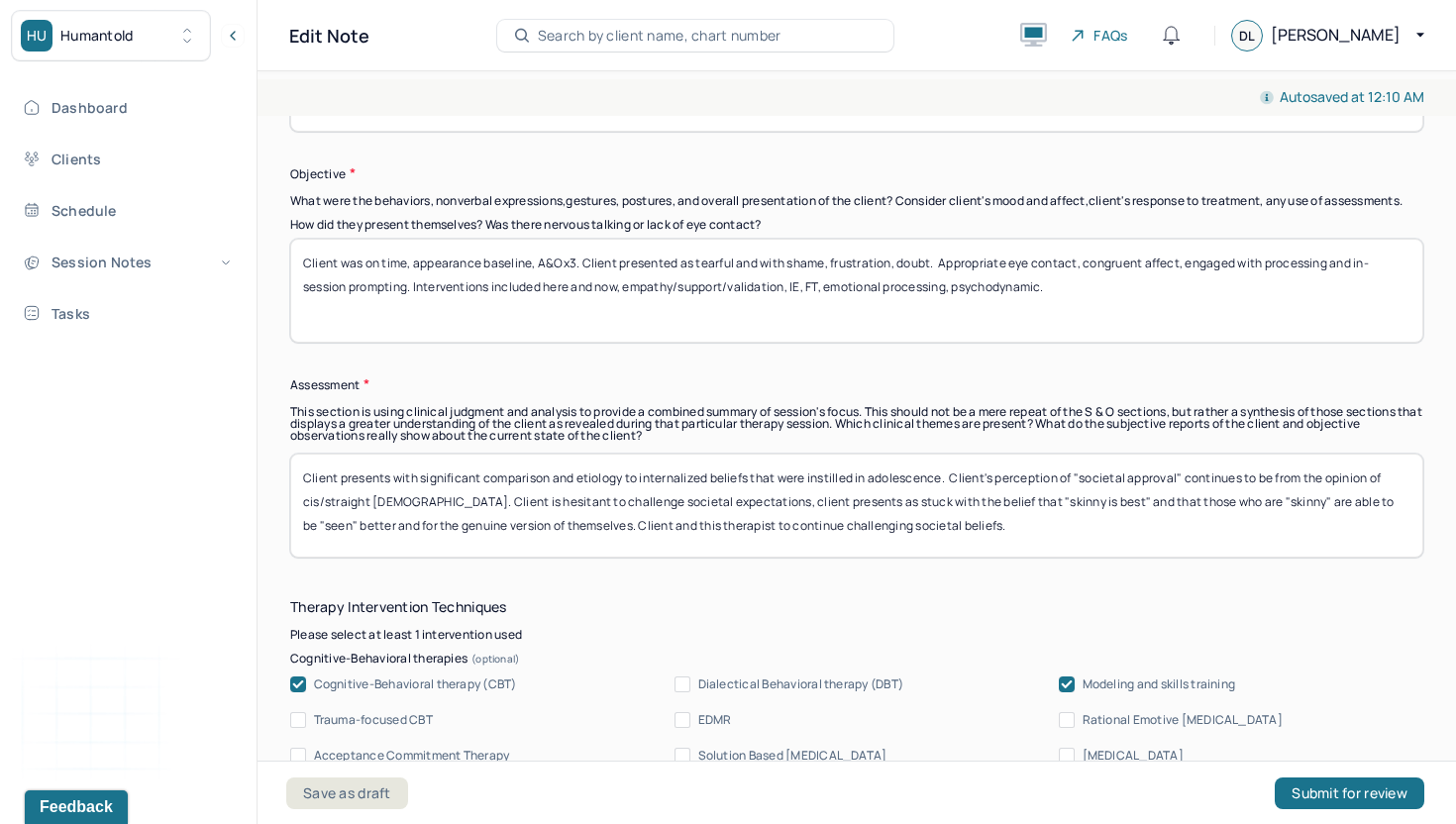 click on "Client was on time, appearance baseline, A&Ox3. Client presented as tearful and with shame, frustration, doubt.  Appropriate eye contact, congruent affect. Interventions included here and now, empathy/support/validation, IE, FT, emotional processing, psychodynamic." at bounding box center (857, 290) 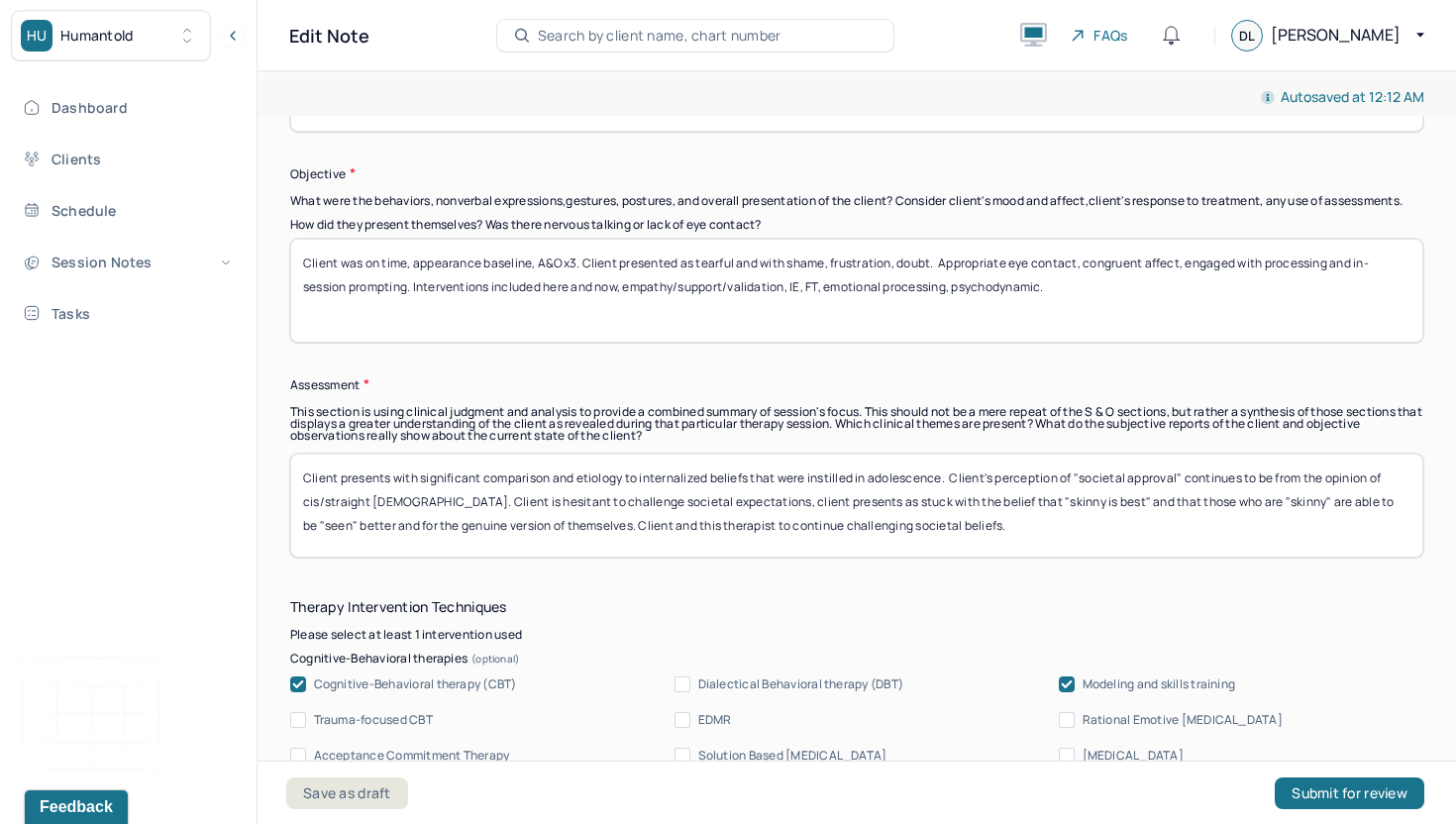 click on "Client was on time, appearance baseline, A&Ox3. Client presented as tearful and with shame, frustration, doubt.  Appropriate eye contact, congruent affect, engaged with processing and in-session prompting. Interventions included here and now, empathy/support/validation, IE, FT, emotional processing, psychodynamic." at bounding box center [857, 290] 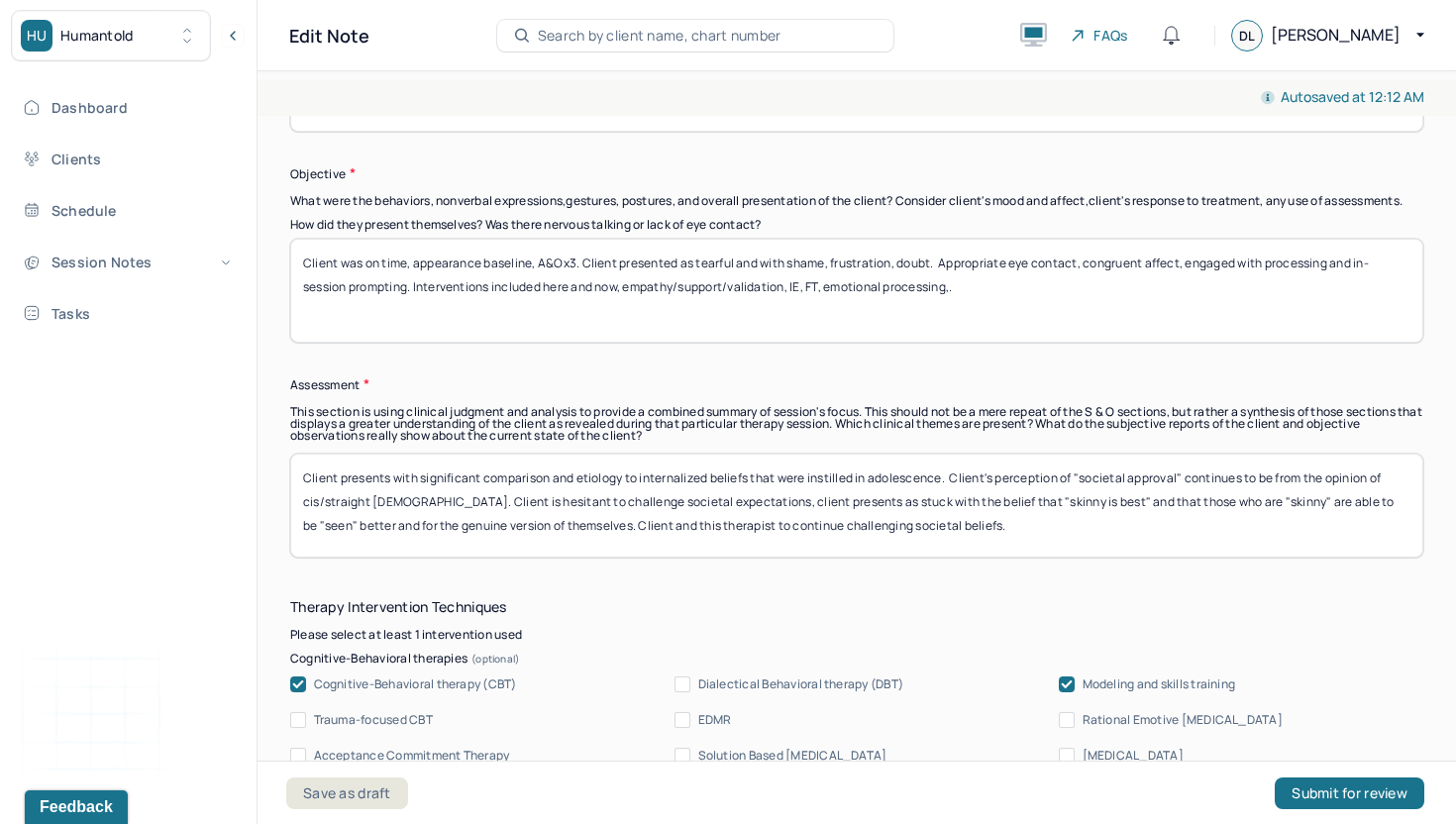 click on "Client was on time, appearance baseline, A&Ox3. Client presented as tearful and with shame, frustration, doubt.  Appropriate eye contact, congruent affect, engaged with processing and in-session prompting. Interventions included here and now, empathy/support/validation, IE, FT, emotional processing, psychodynamic." at bounding box center [857, 290] 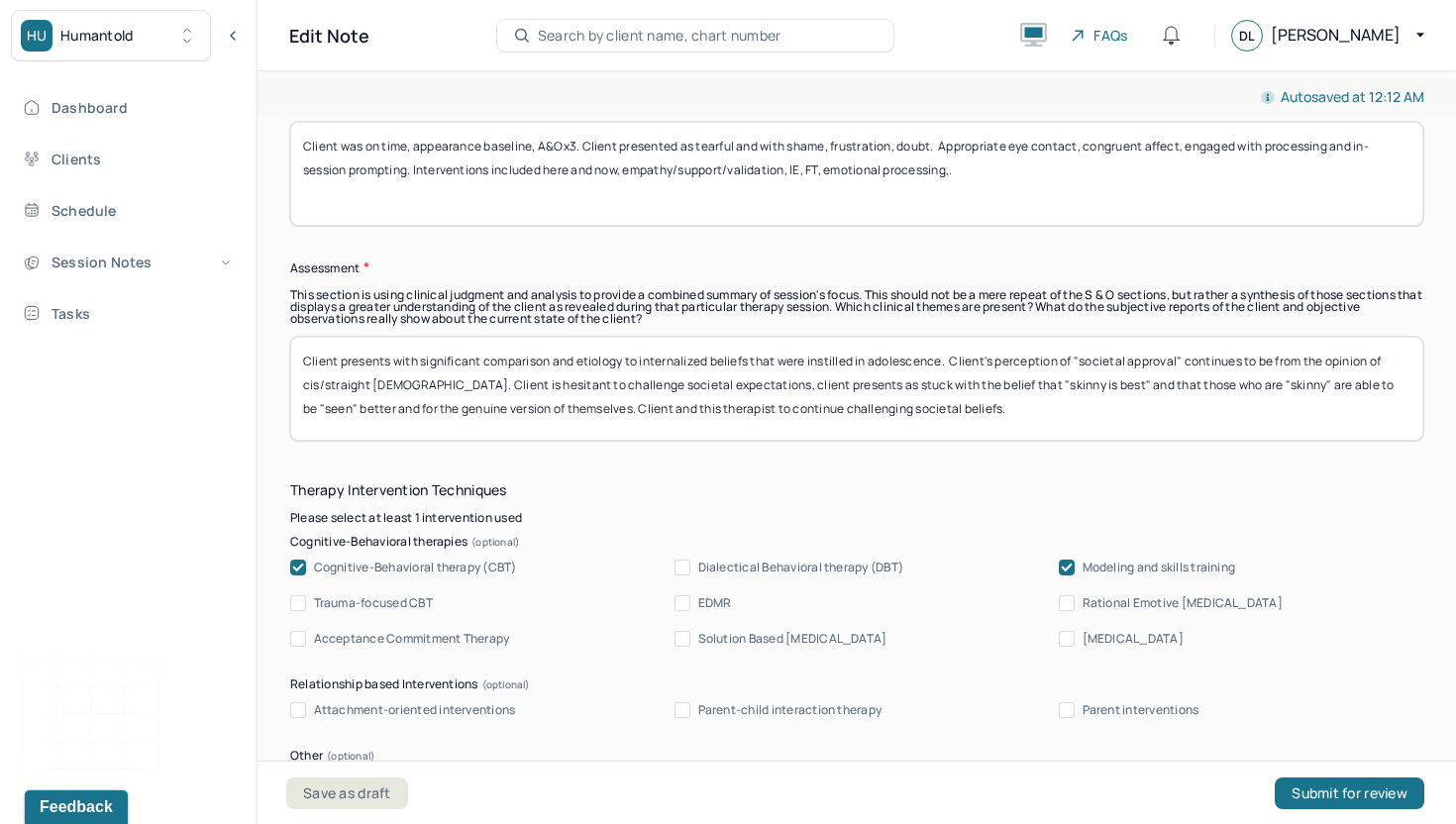 scroll, scrollTop: 1731, scrollLeft: 0, axis: vertical 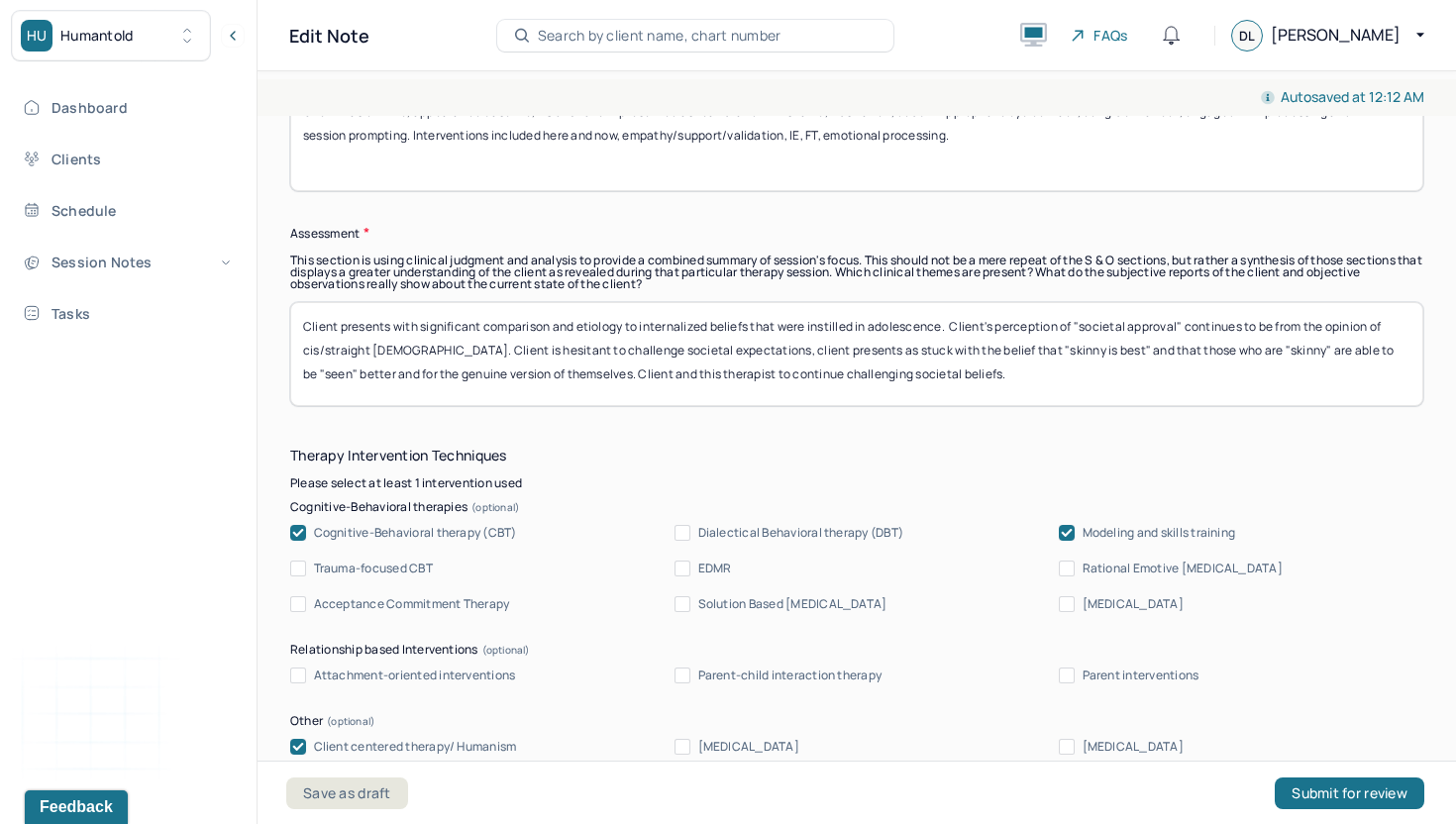 type on "Client was on time, appearance baseline, A&Ox3. Client presented as tearful and with shame, frustration, doubt.  Appropriate eye contact, congruent affect, engaged with processing and in-session prompting. Interventions included here and now, empathy/support/validation, IE, FT, emotional processing." 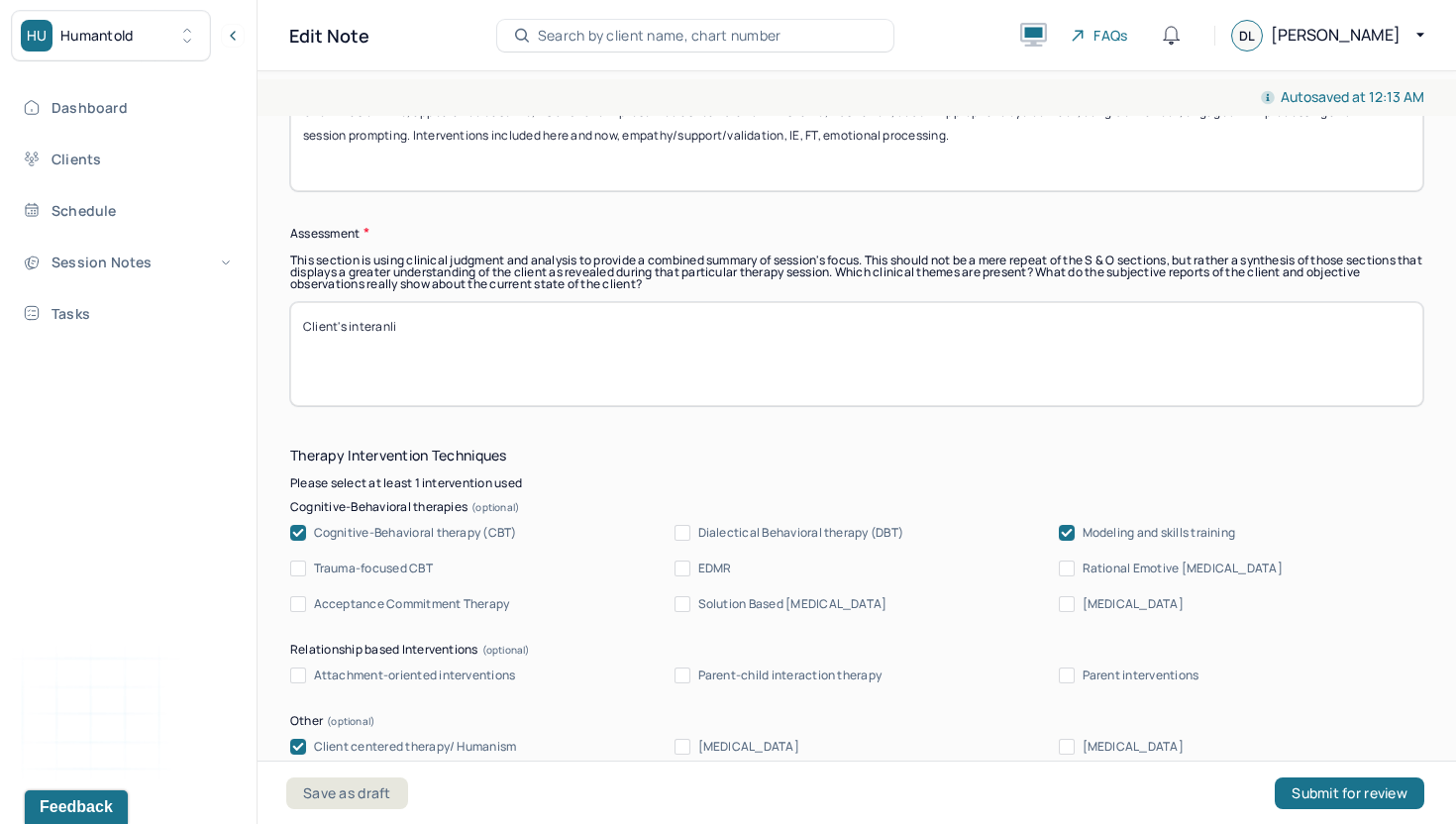 click on "Assessment" at bounding box center [857, 233] 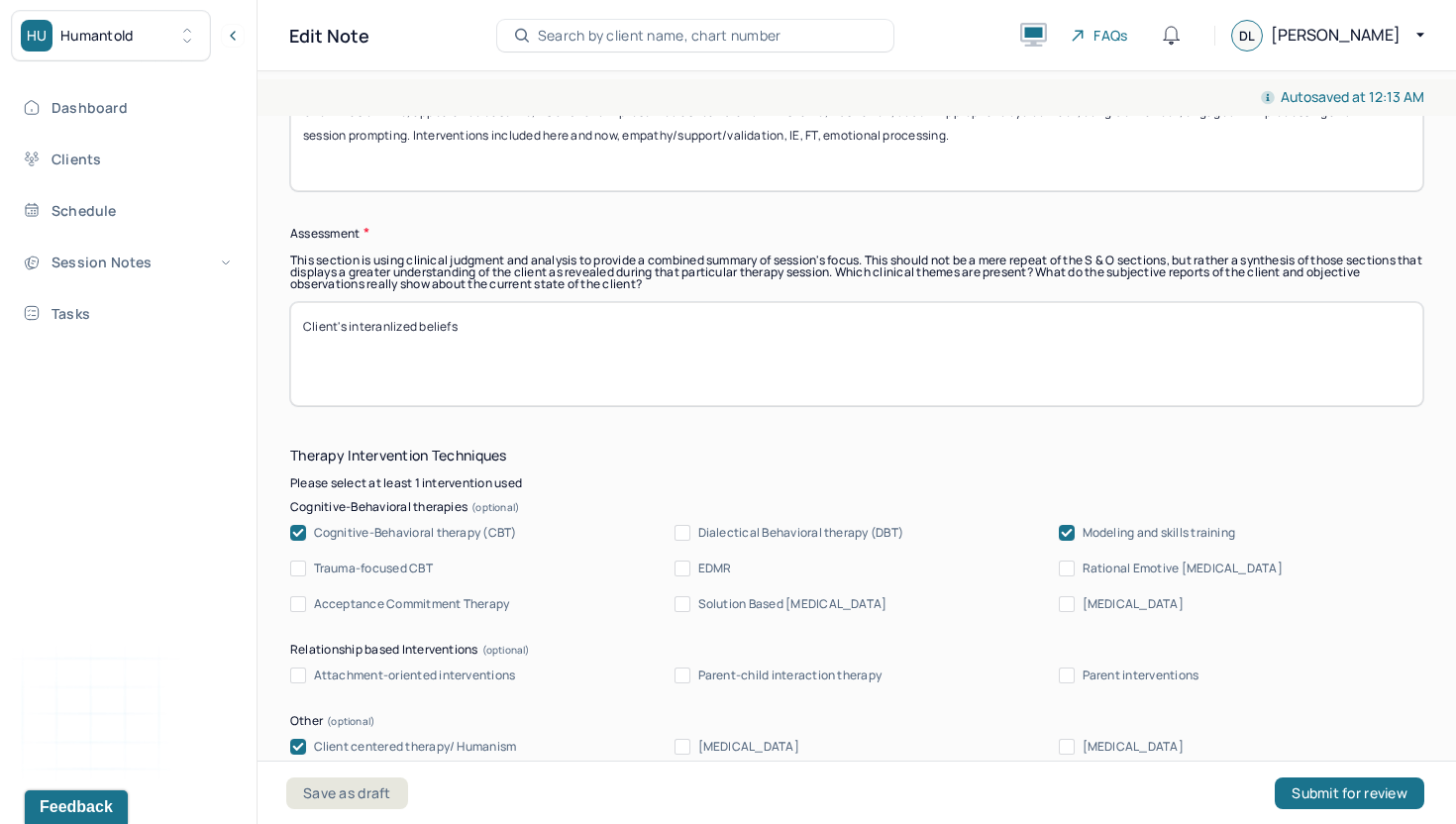click on "Client's interanli" at bounding box center [857, 354] 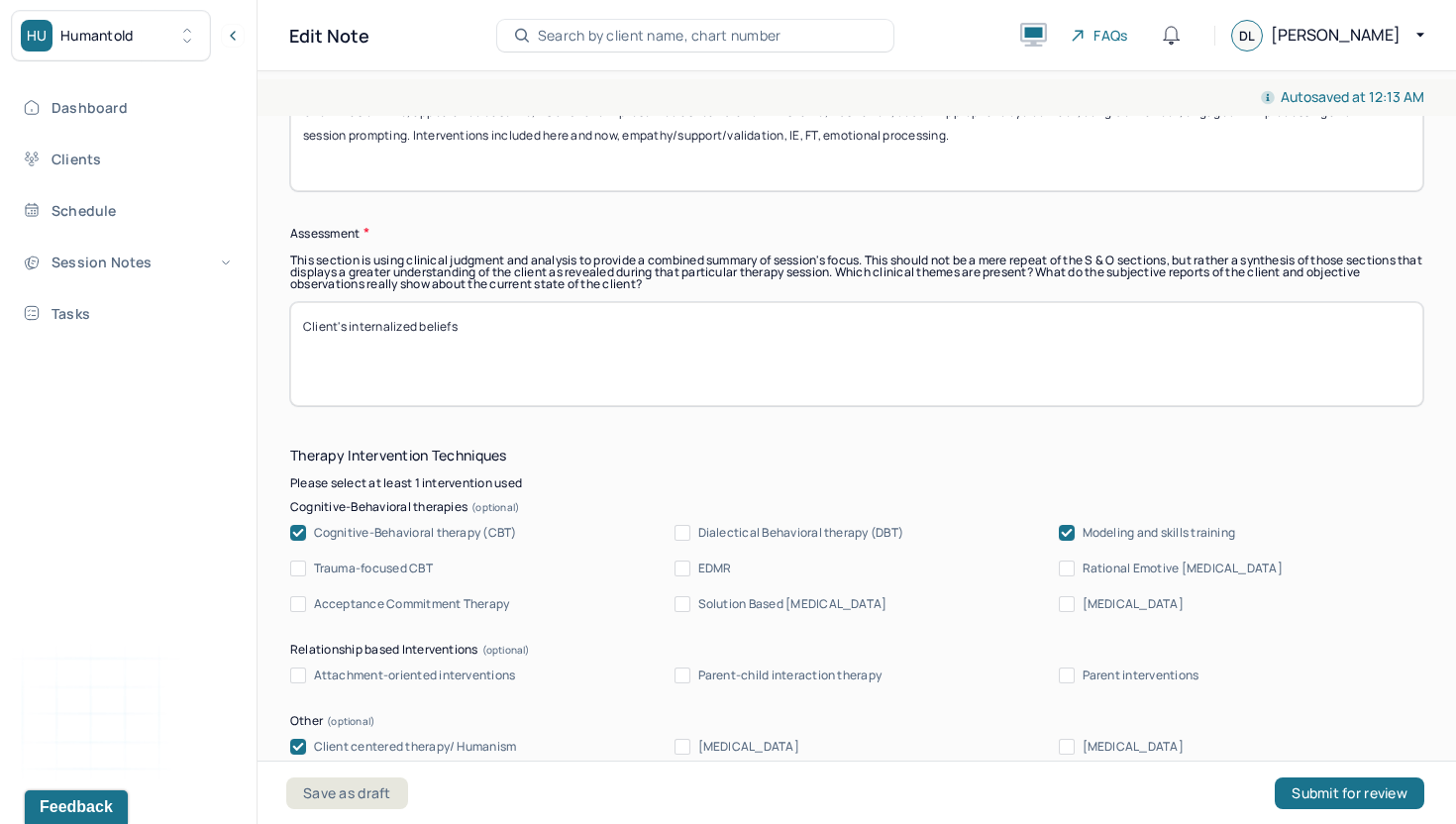 click on "Client's interanli" at bounding box center [857, 354] 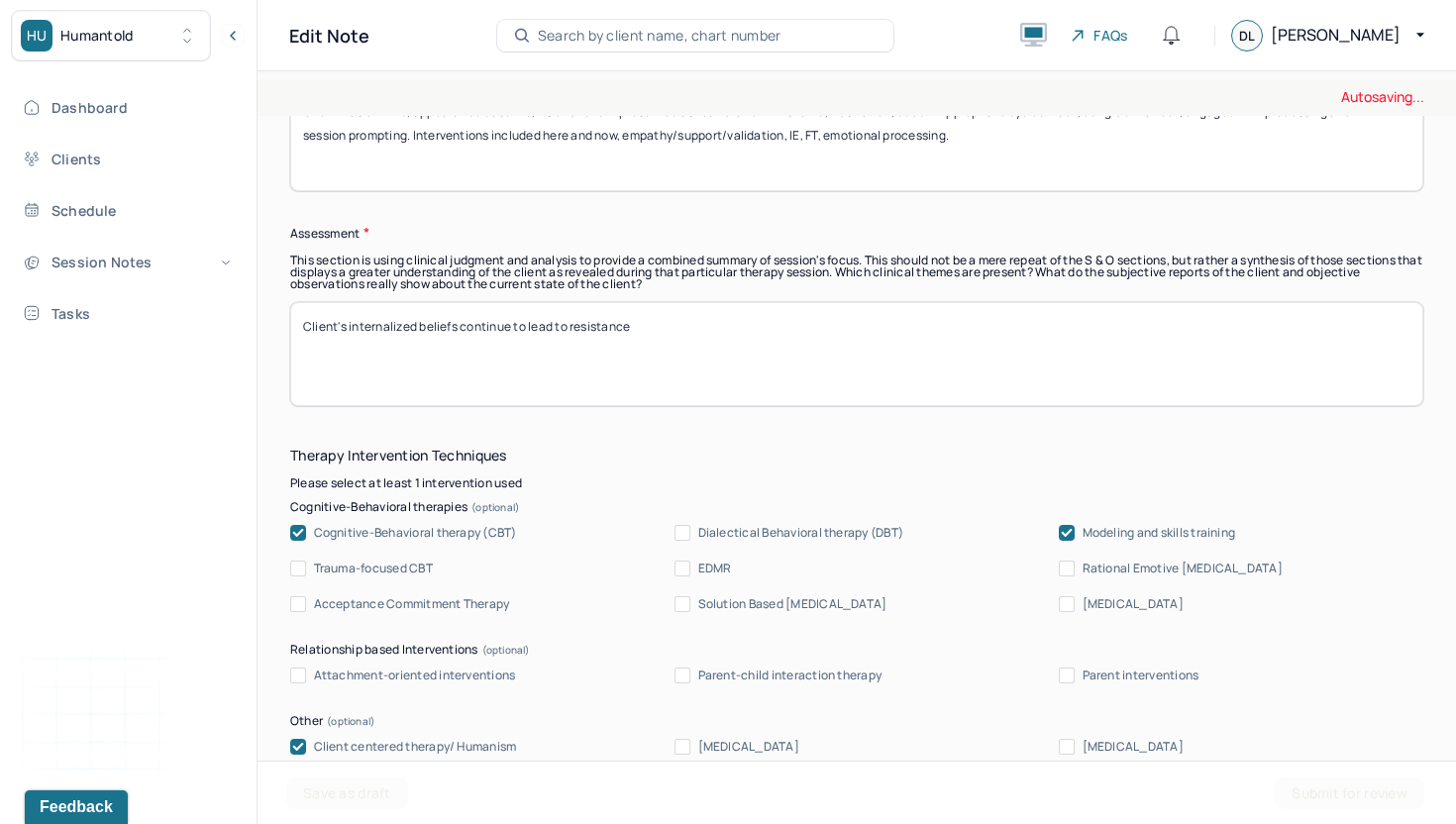 click on "Client's internalized beliefs regarding" at bounding box center [857, 354] 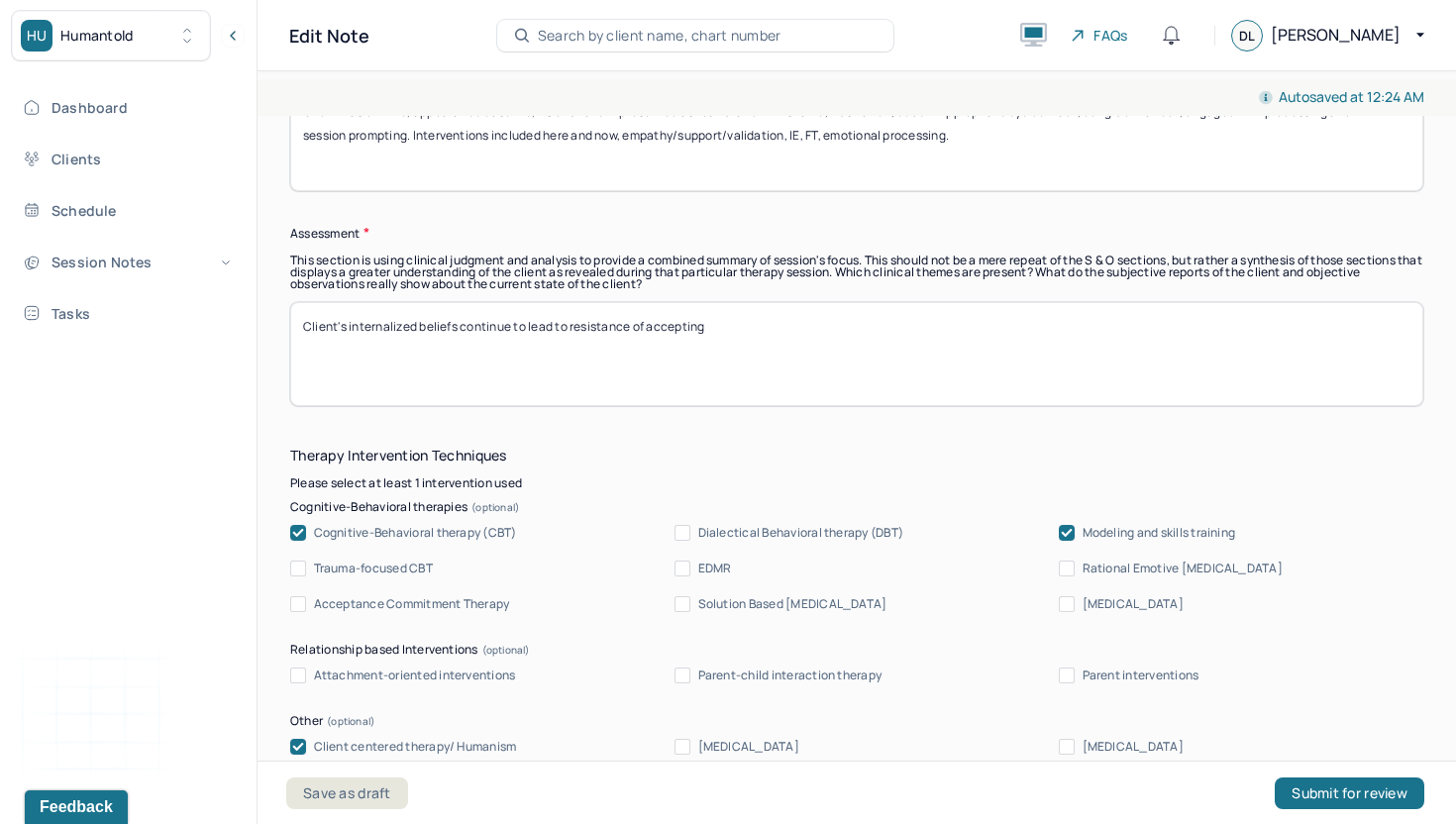 click on "Client's internalized beliefs continue to lead to resistance of accepting" at bounding box center (857, 354) 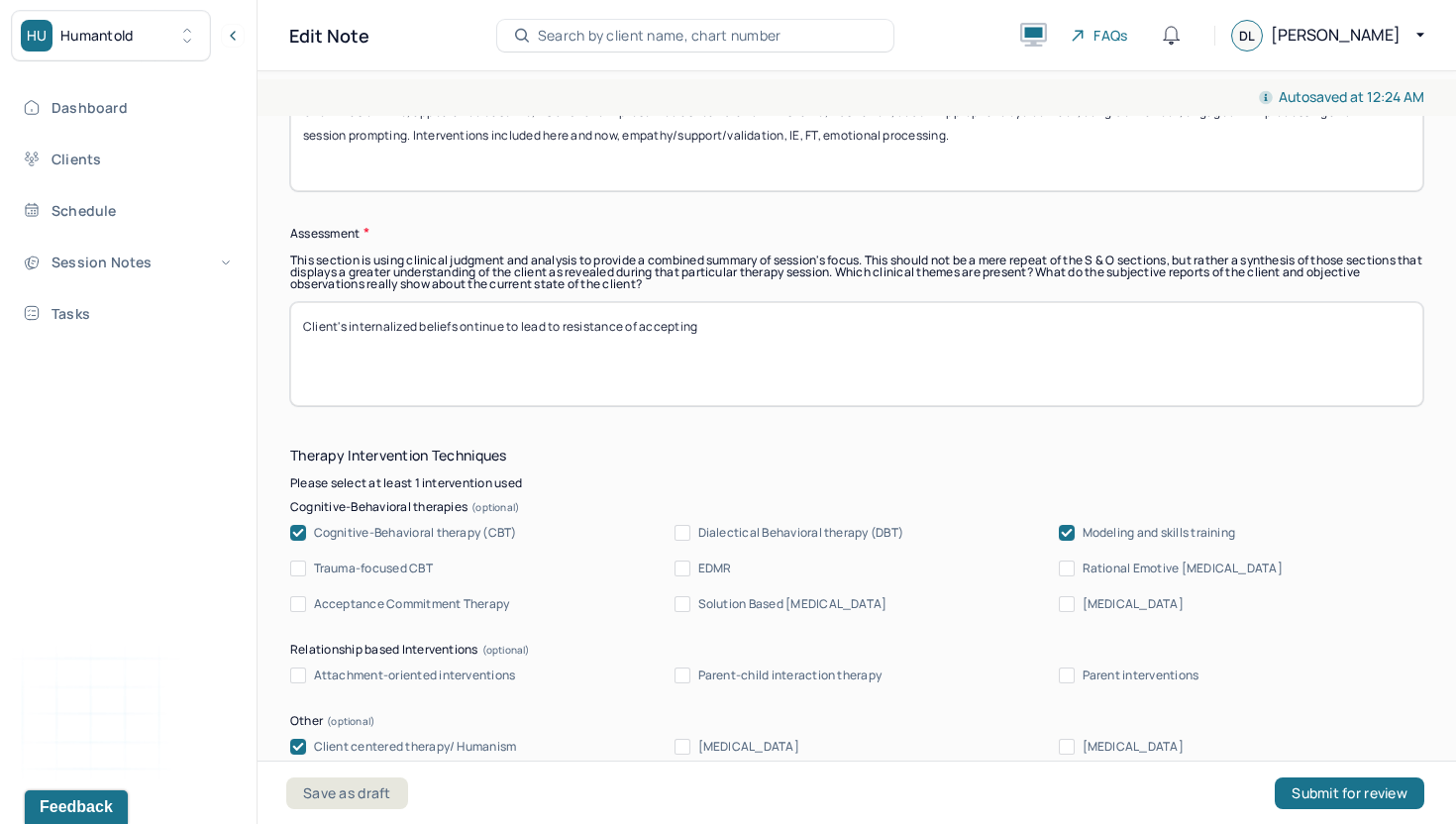 click on "Client's internalized beliefs continue to lead to resistance of accepting" at bounding box center (857, 354) 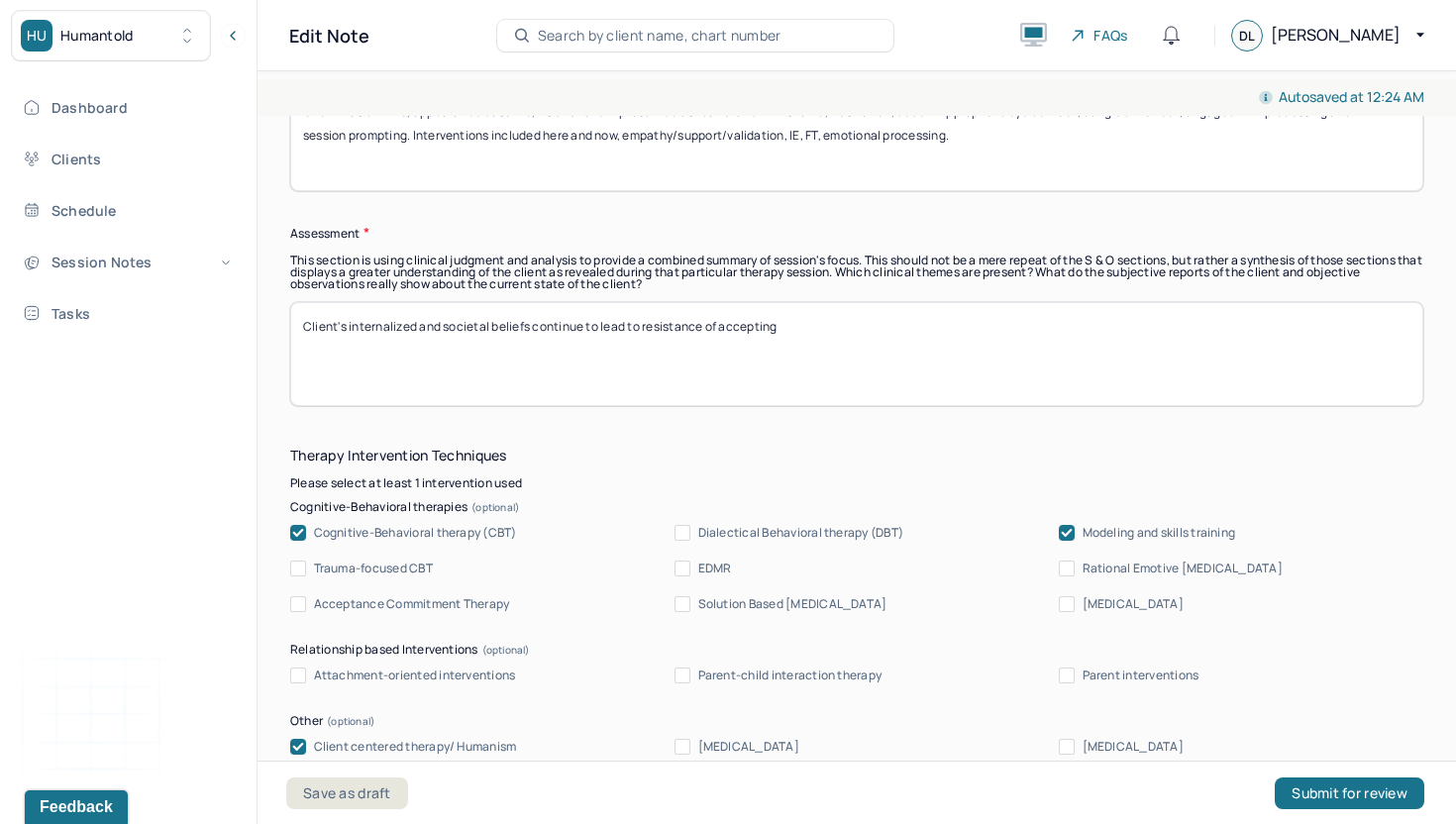 click on "Client's internalized beliefs continue to lead to resistance of accepting" at bounding box center (857, 354) 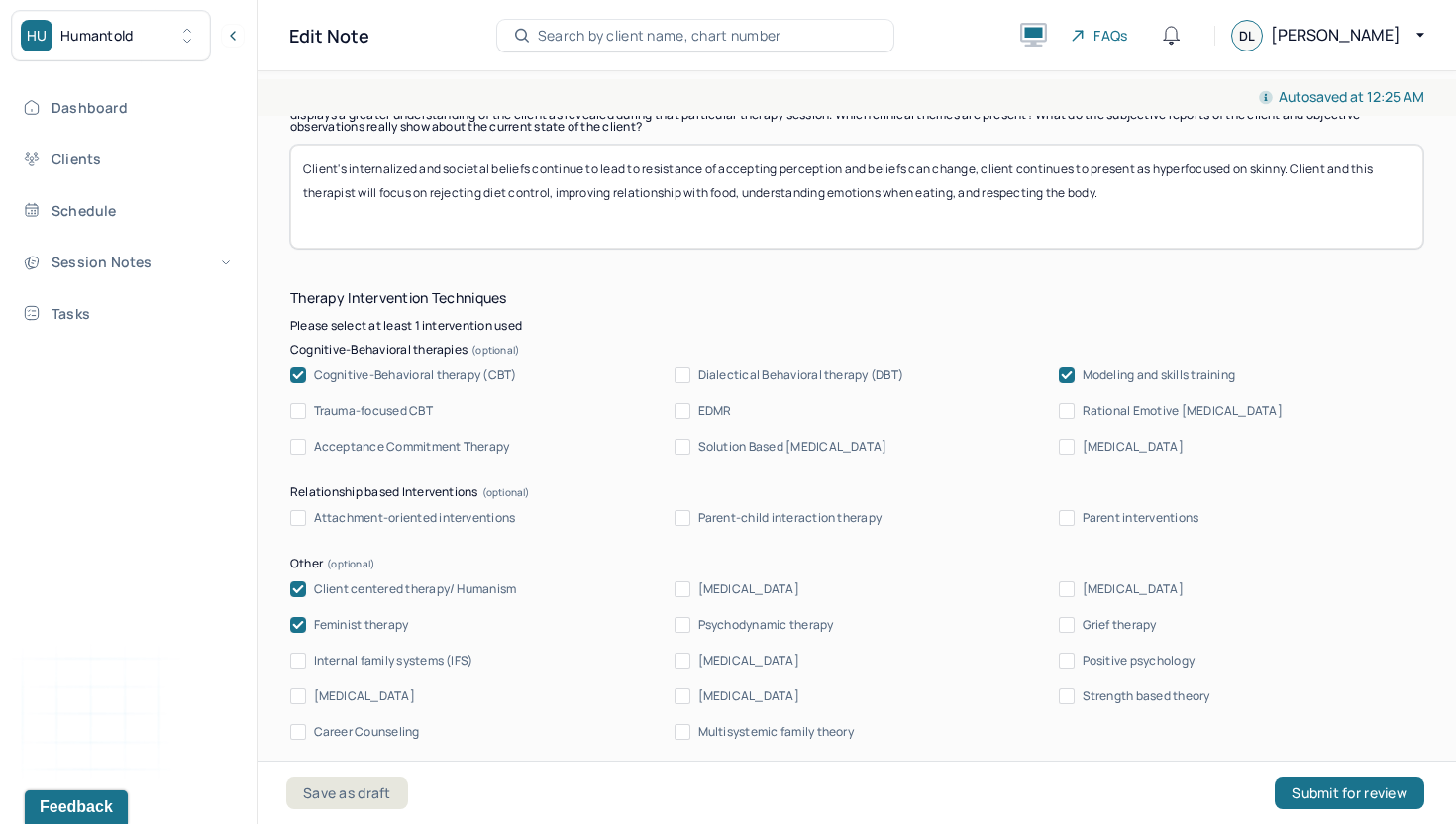 scroll, scrollTop: 1945, scrollLeft: 0, axis: vertical 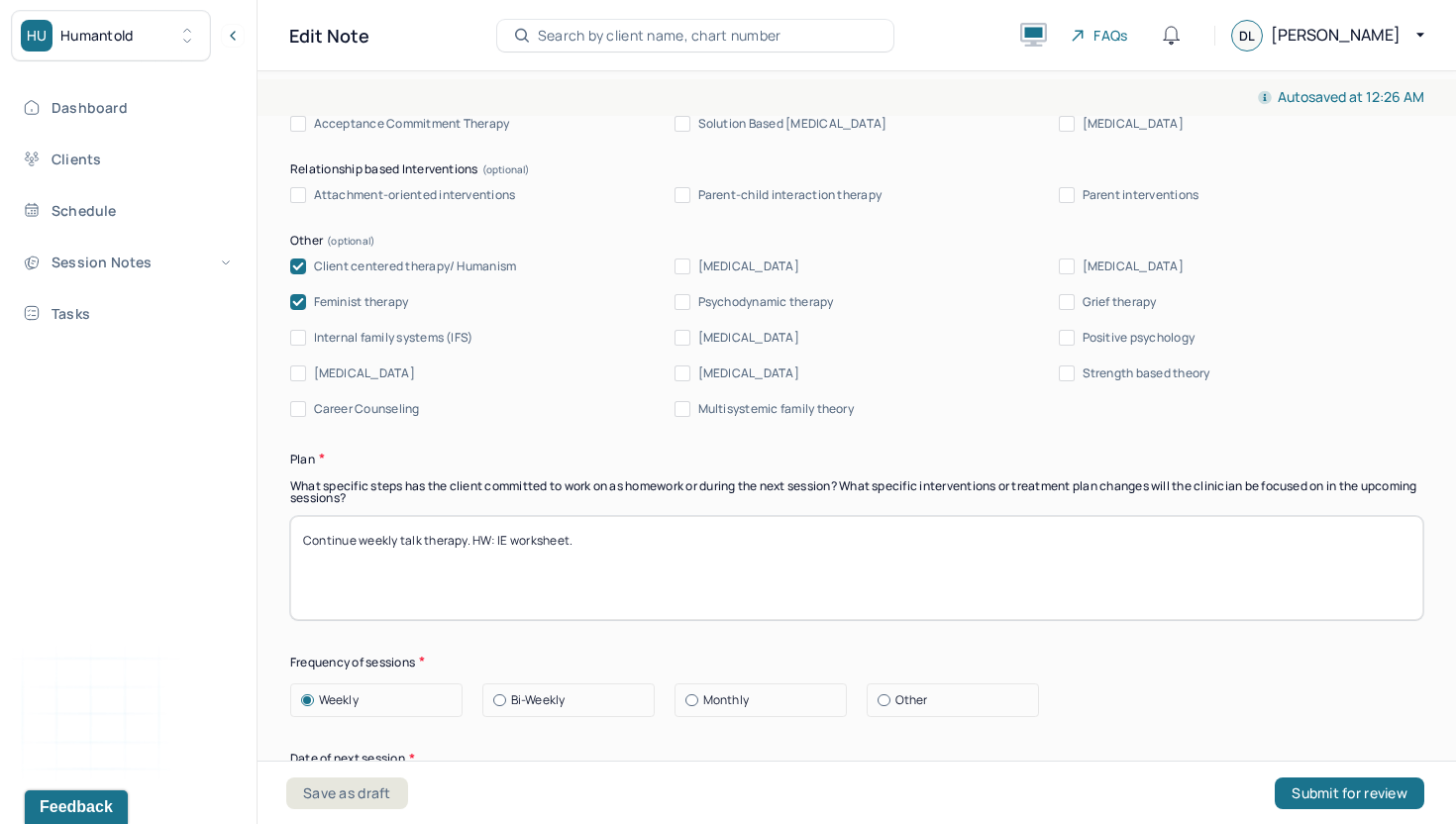 type on "Client's internalized and societal beliefs continue to lead to resistance of accepting perception and beliefs can change, client continues to present as hyperfocused on skinny. Client and this therapist will focus on rejecting diet control, improving relationship with food, understanding emotions when eating, and respecting the body." 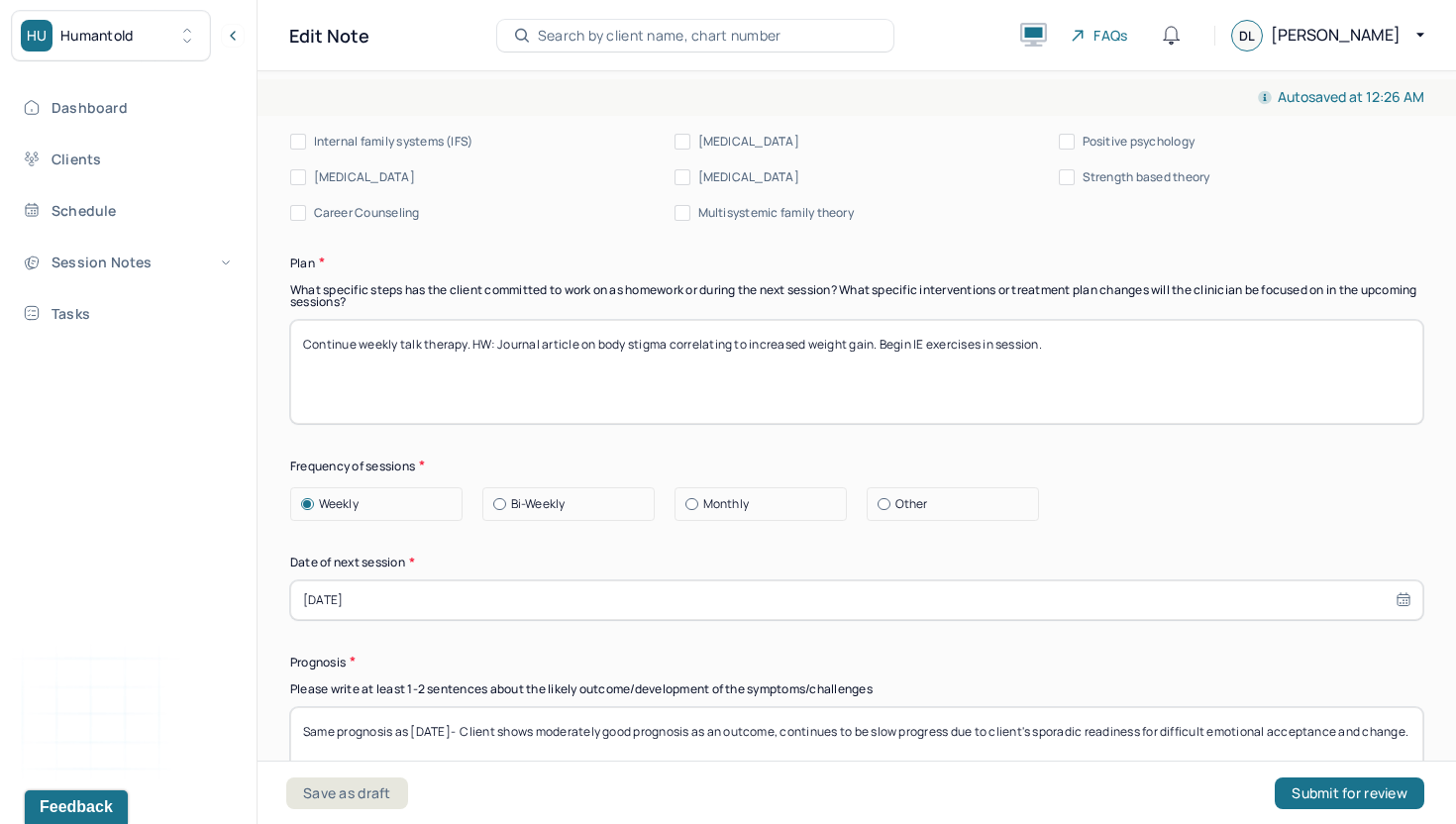 scroll, scrollTop: 2491, scrollLeft: 0, axis: vertical 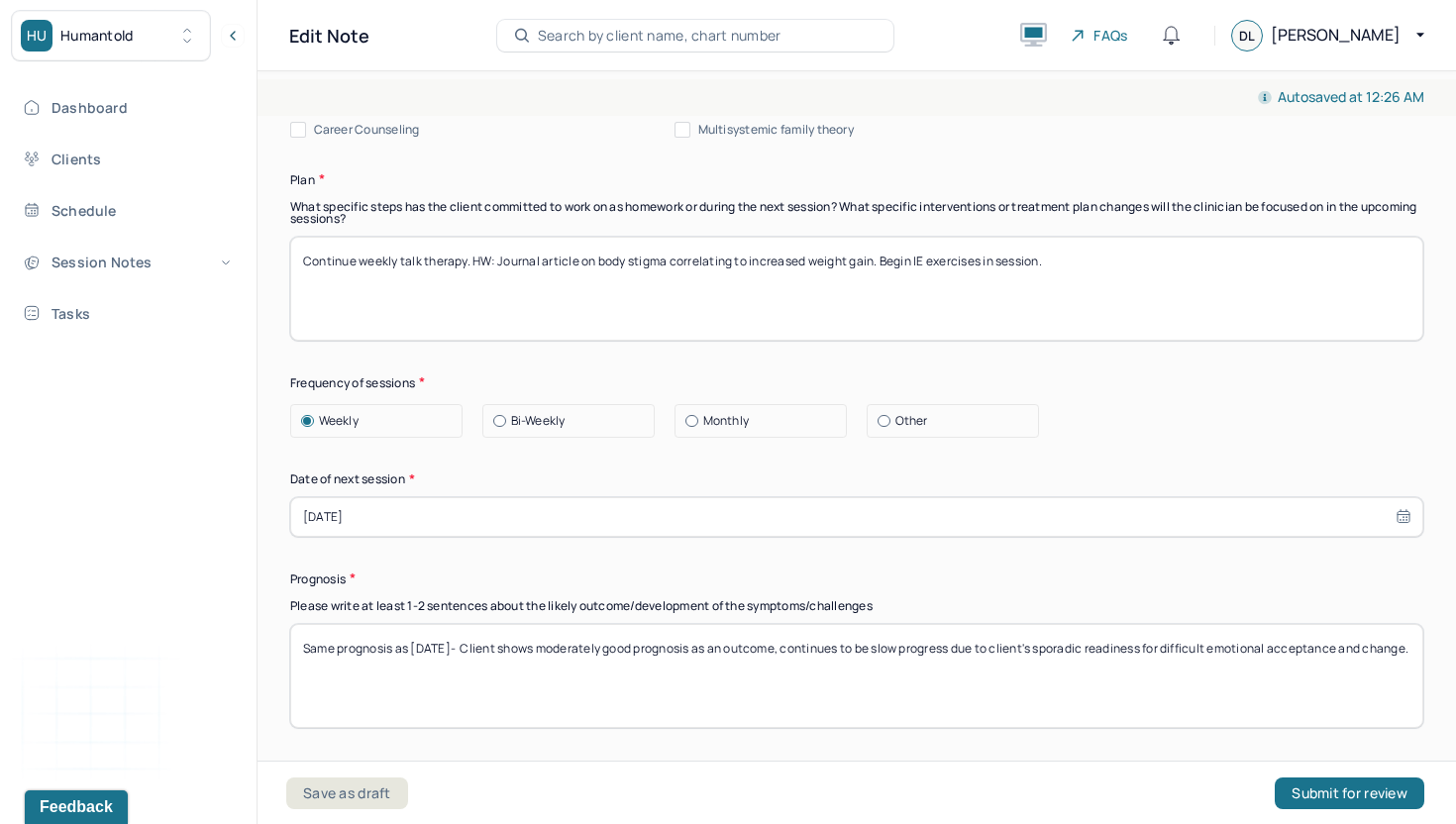 type on "Continue weekly talk therapy. HW: Journal article on body stigma correlating to increased weight gain. Begin IE exercises in session." 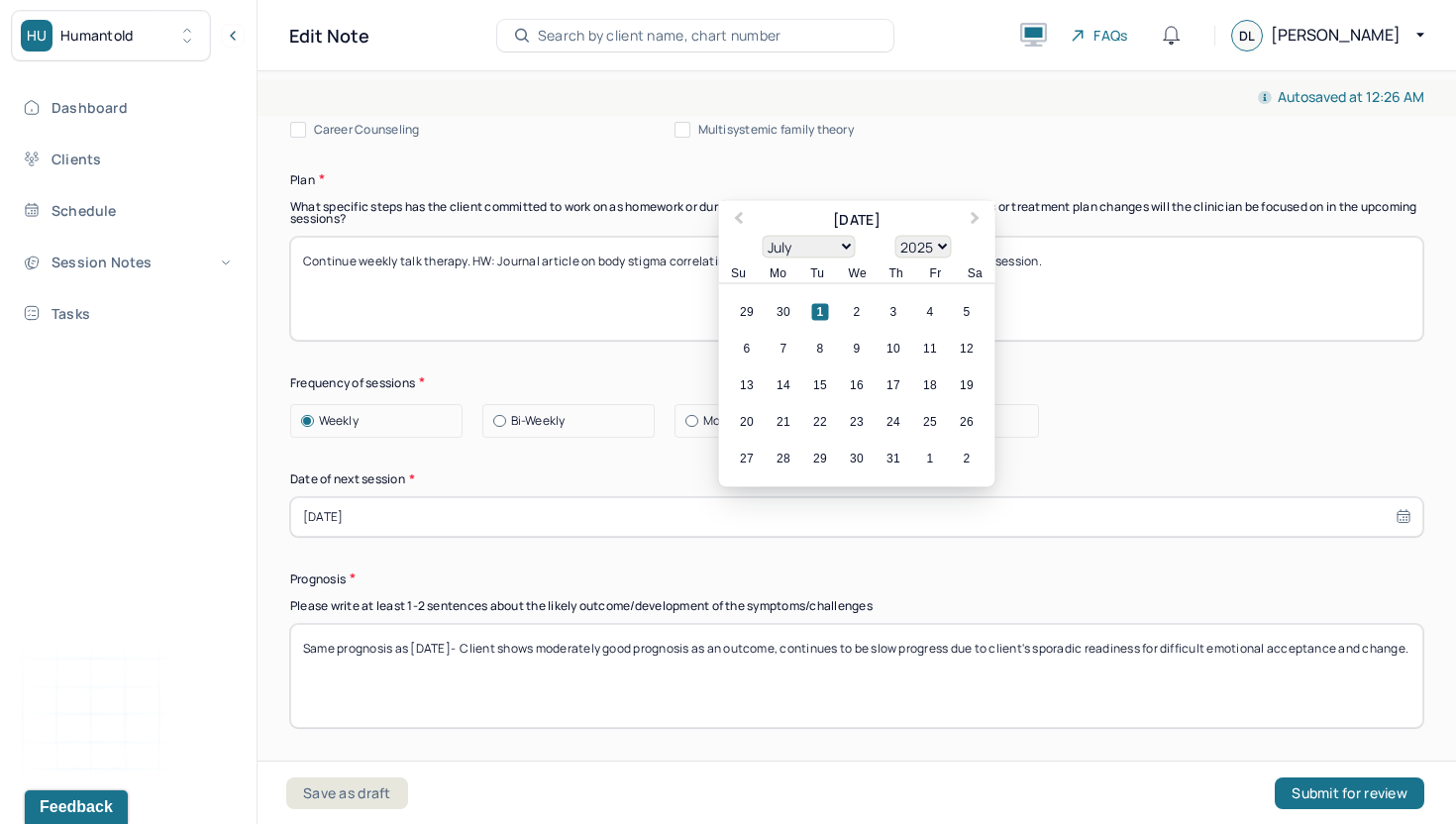 click on "[DATE]" at bounding box center [857, 517] 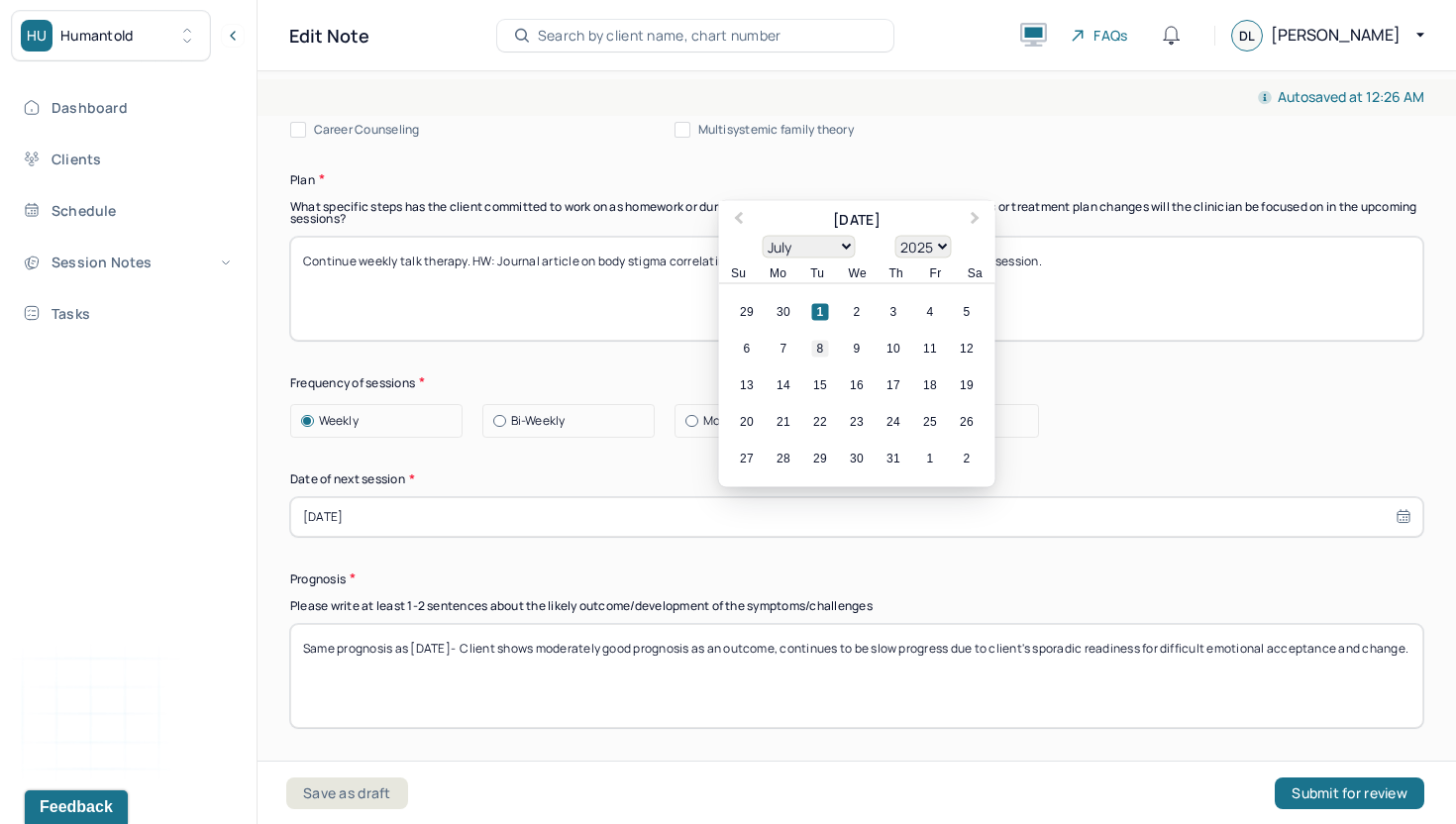 click on "8" at bounding box center (820, 348) 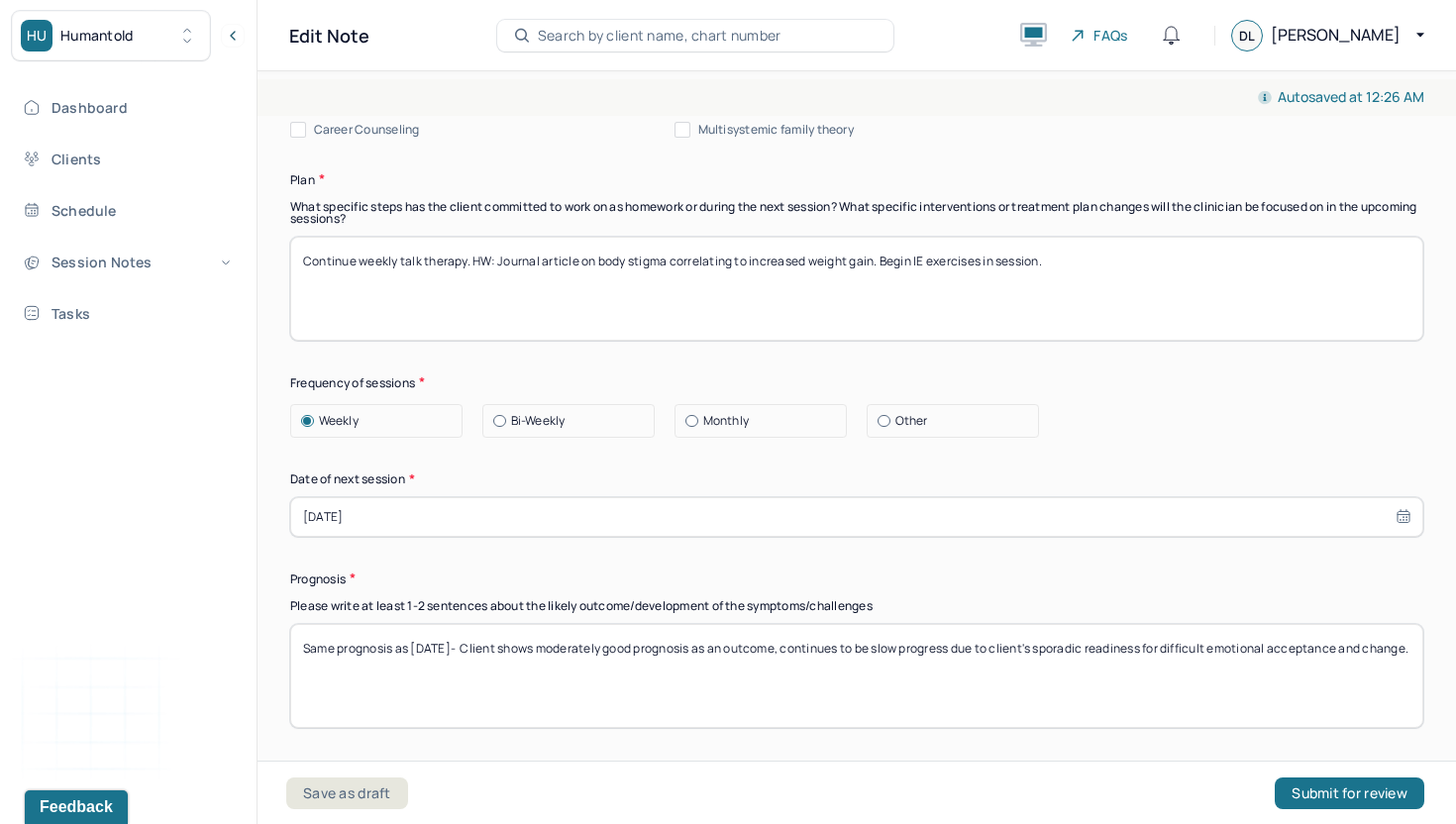 click on "[DATE]" at bounding box center (857, 517) 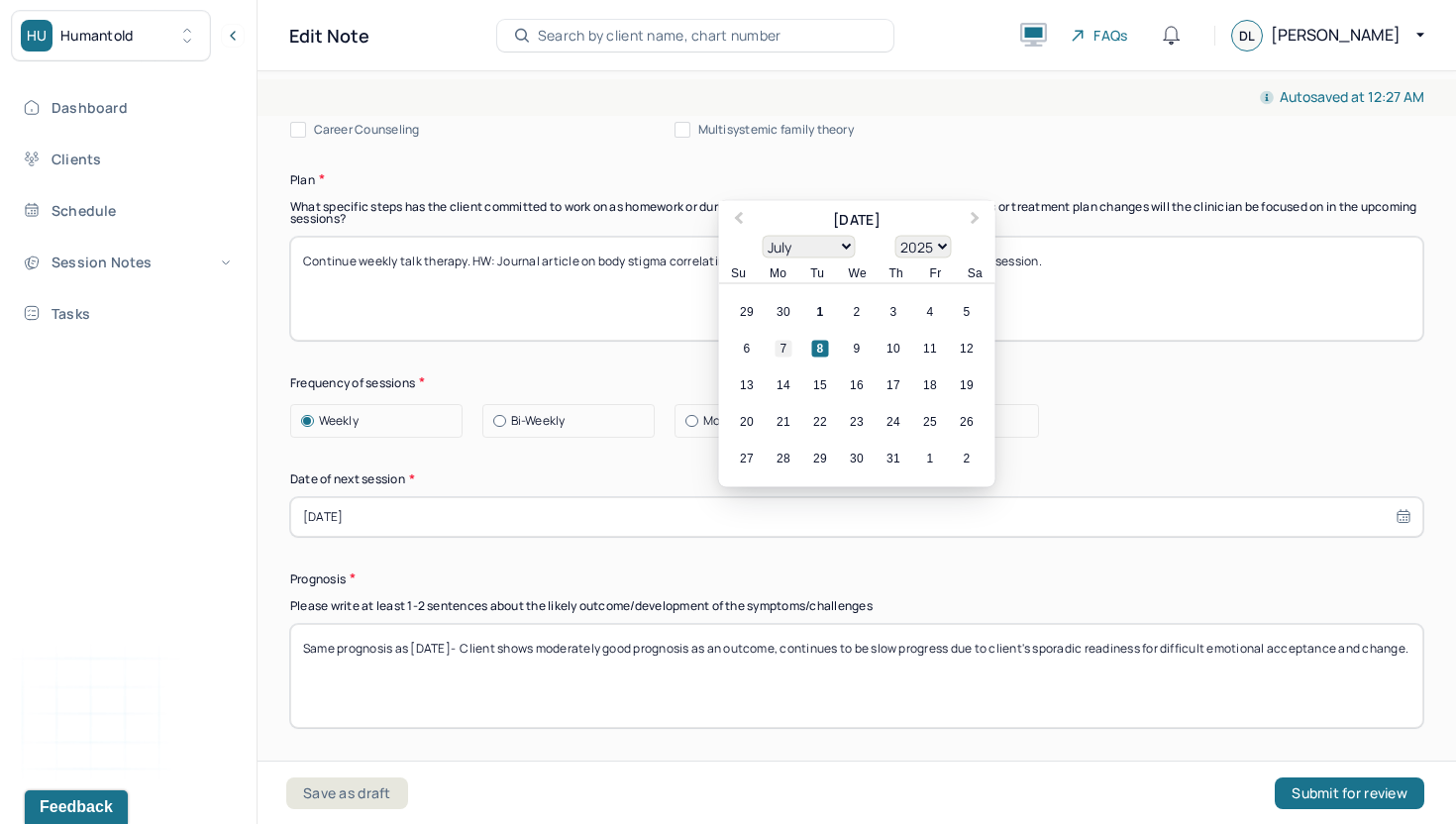 click on "7" at bounding box center [783, 348] 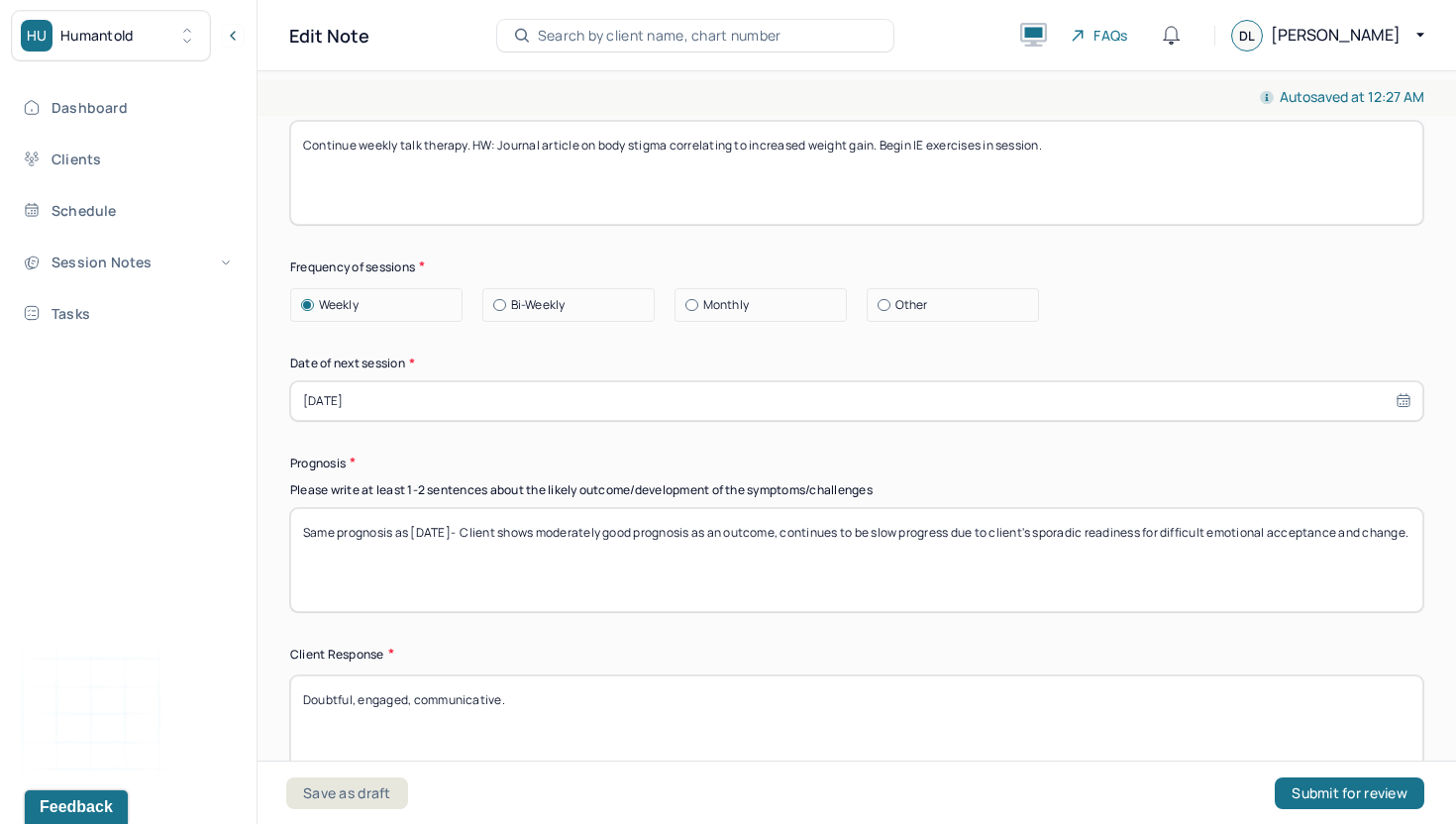 scroll, scrollTop: 2635, scrollLeft: 0, axis: vertical 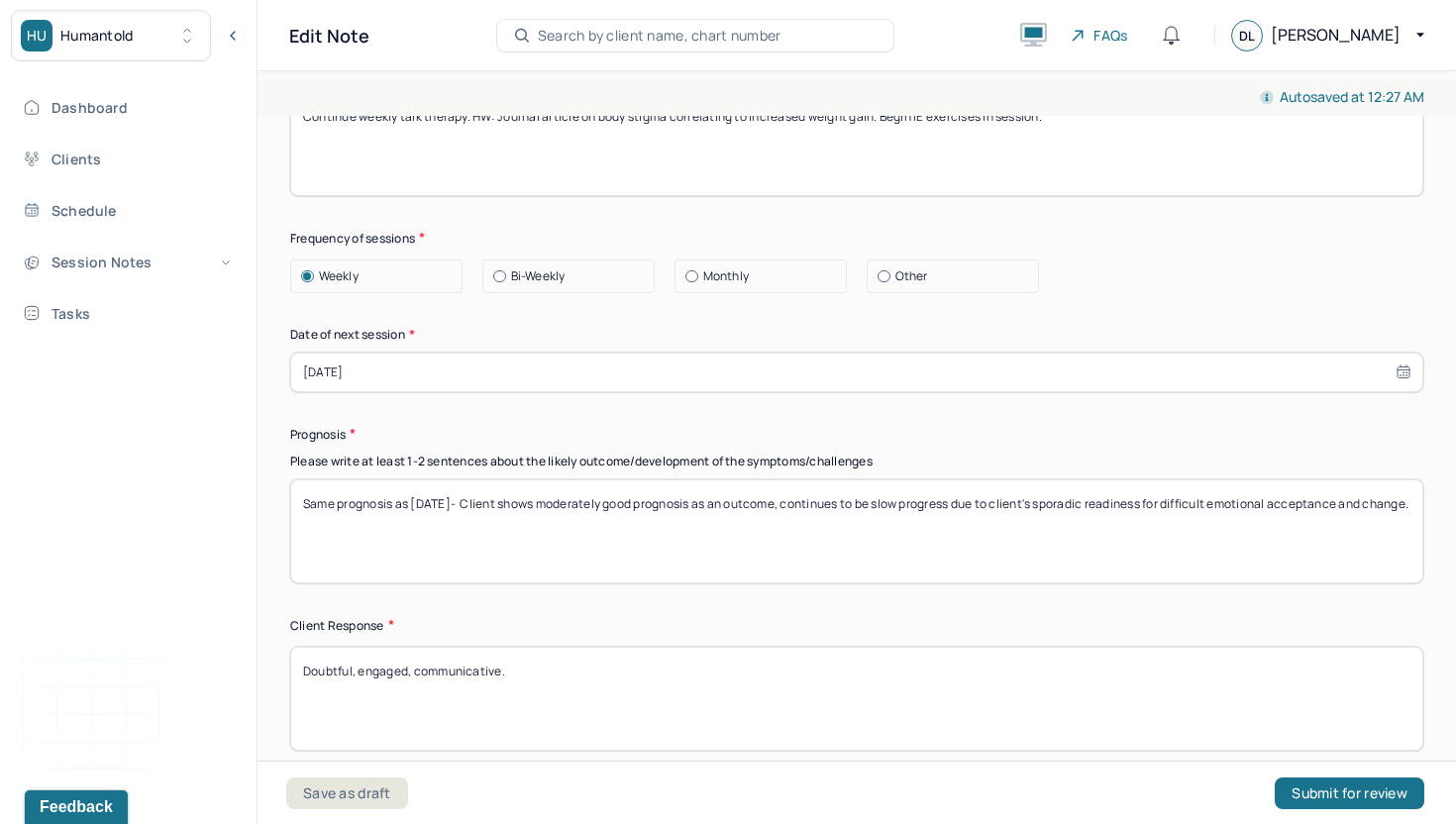 click on "Same prognosis as [DATE]-  Client shows moderately good prognosis as an outcome, continues to be slow progress due to client's sporadic readiness for difficult emotional acceptance and change." at bounding box center (857, 531) 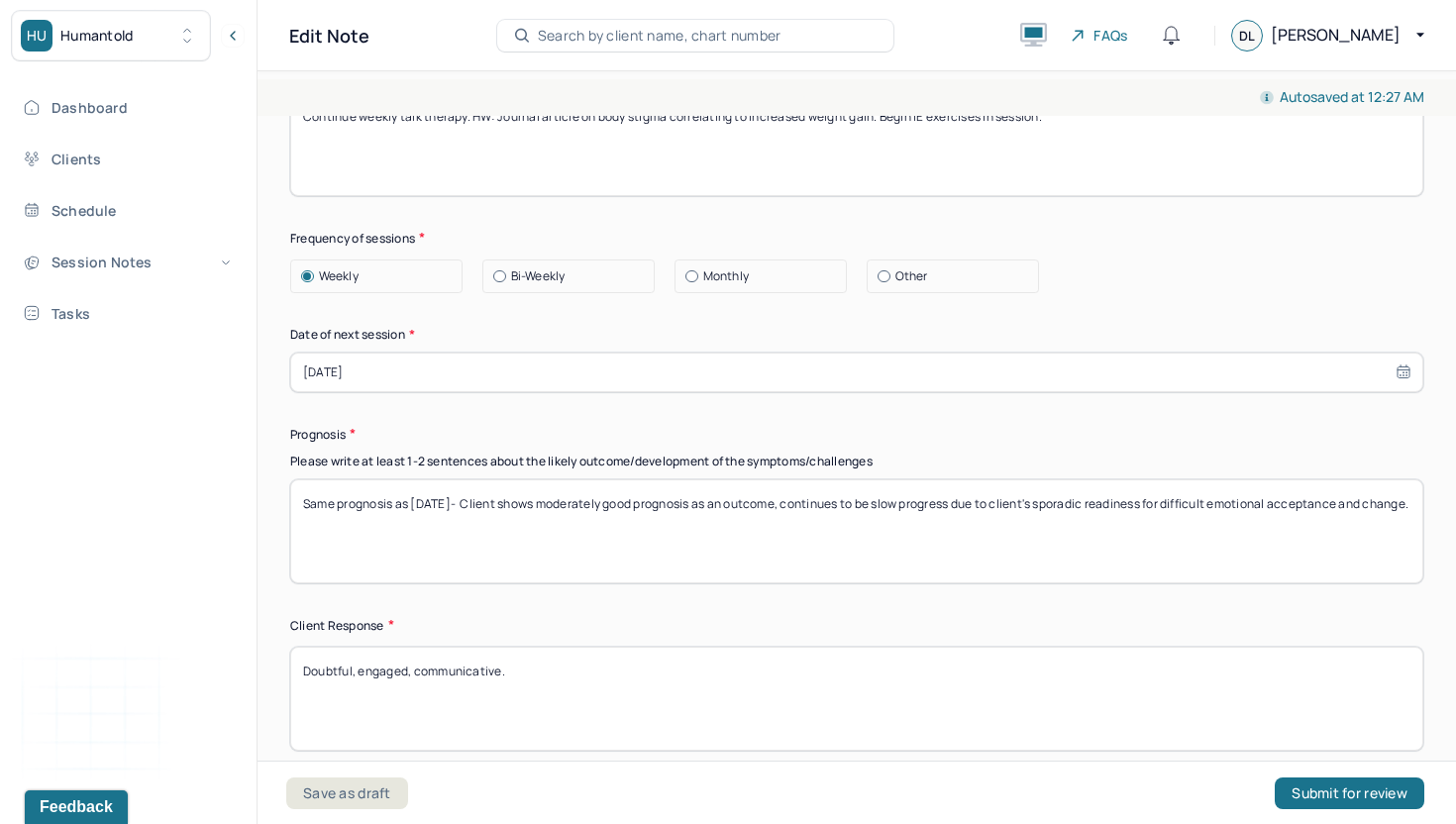click on "Same prognosis as [DATE]-  Client shows moderately good prognosis as an outcome, continues to be slow progress due to client's sporadic readiness for difficult emotional acceptance and change." at bounding box center (857, 531) 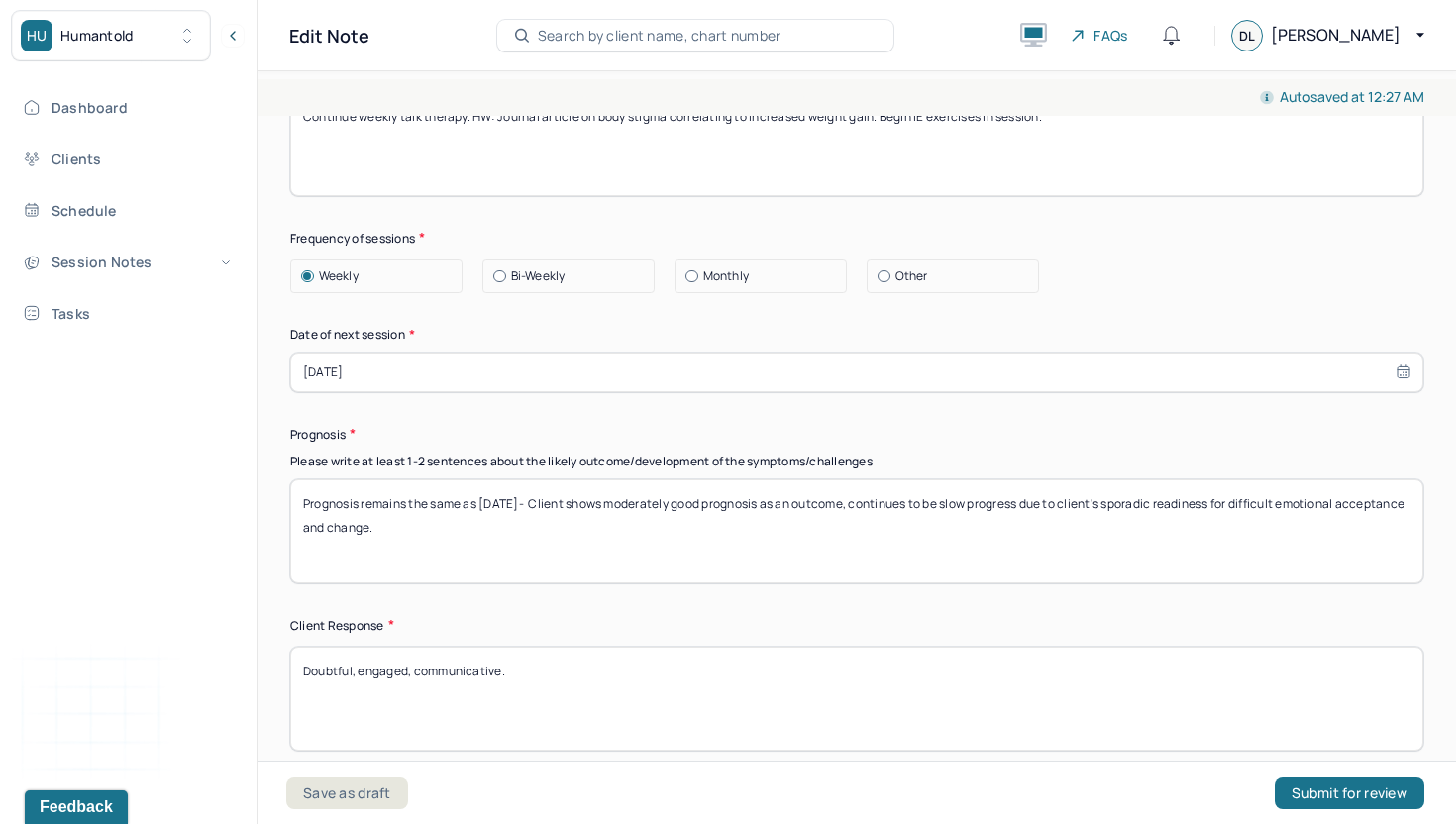 click on "Same prognosis as [DATE]-  Client shows moderately good prognosis as an outcome, continues to be slow progress due to client's sporadic readiness for difficult emotional acceptance and change." at bounding box center [857, 531] 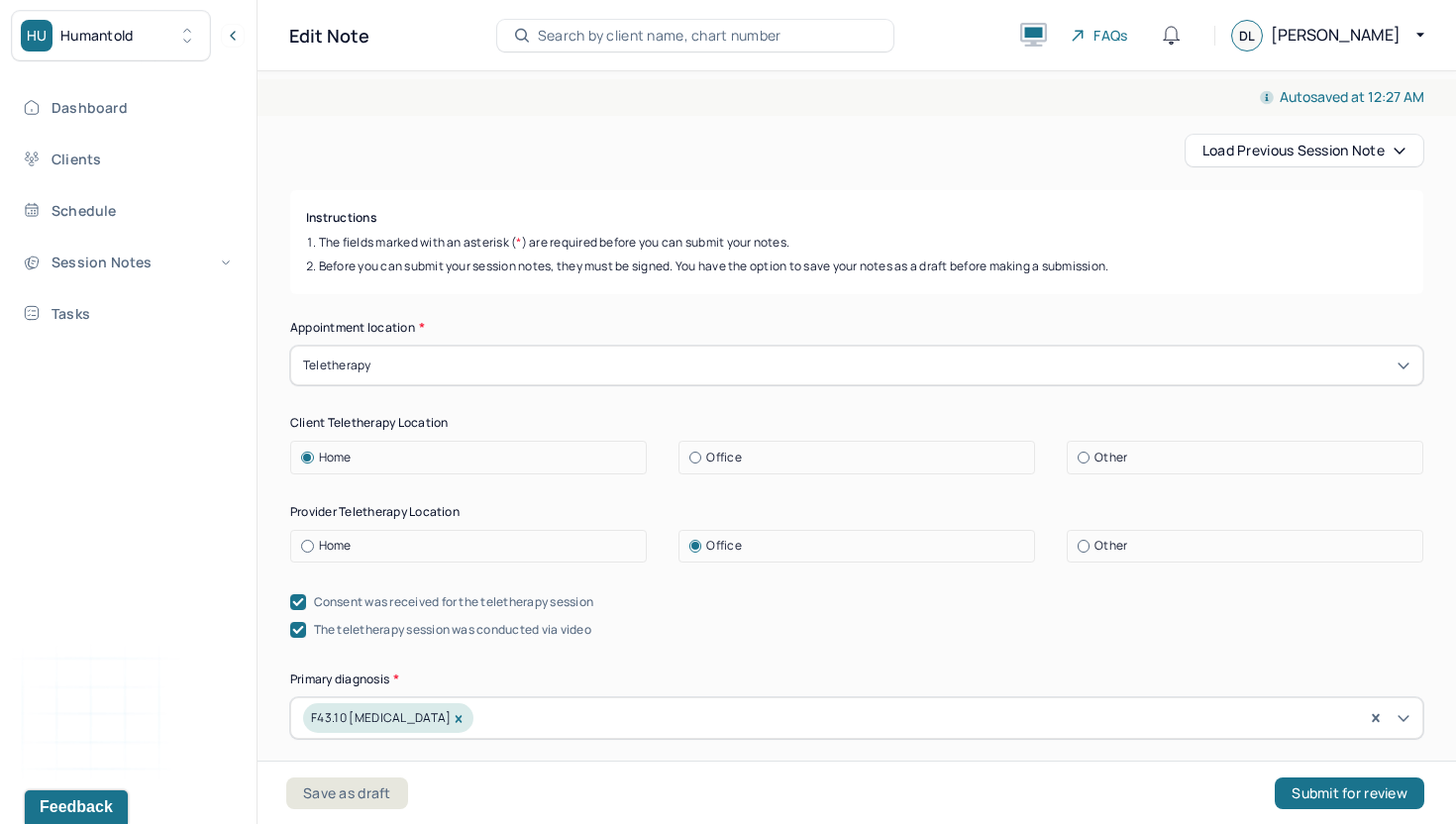 scroll, scrollTop: 0, scrollLeft: 0, axis: both 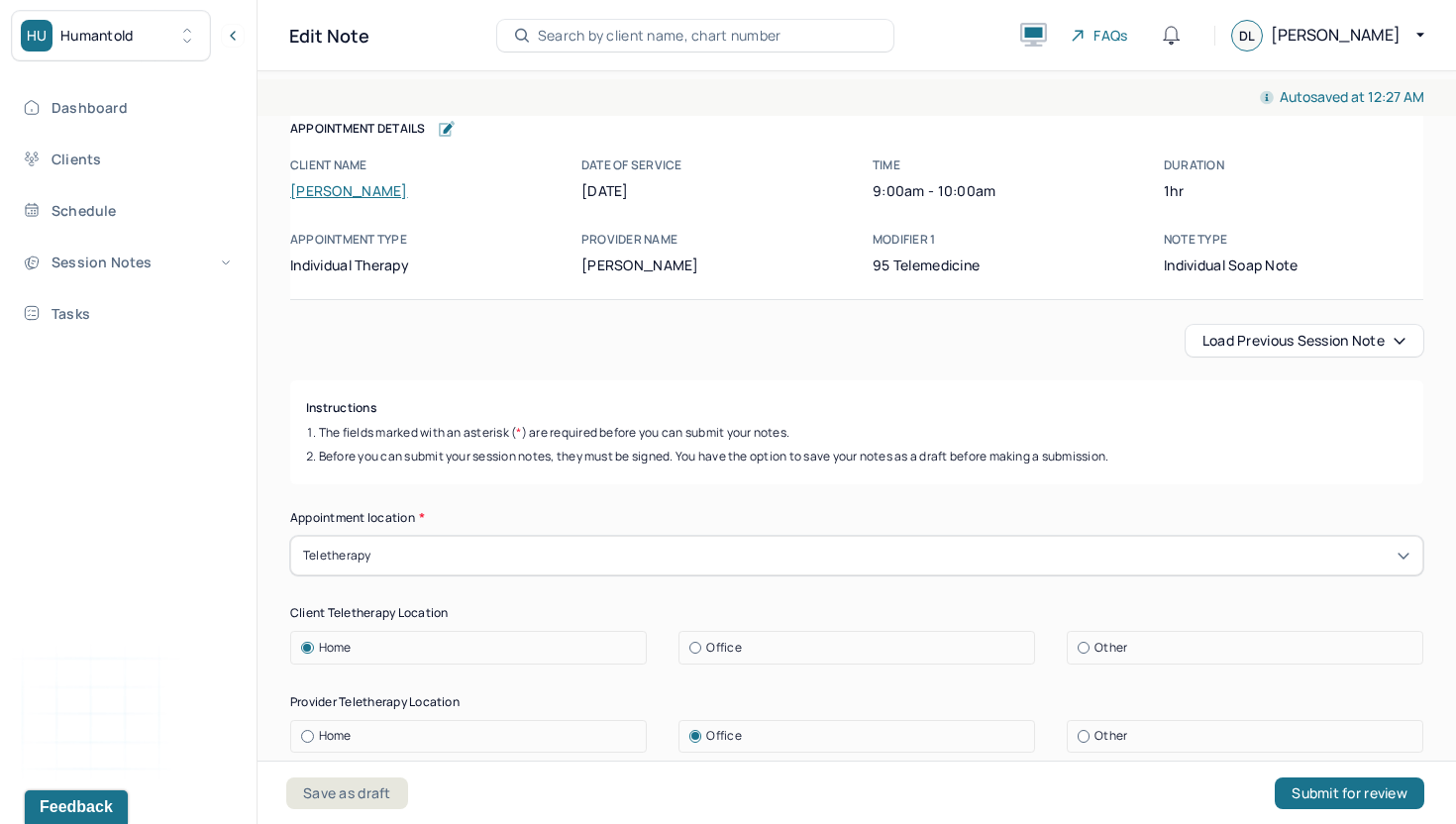 click on "Load previous session note" at bounding box center [1304, 341] 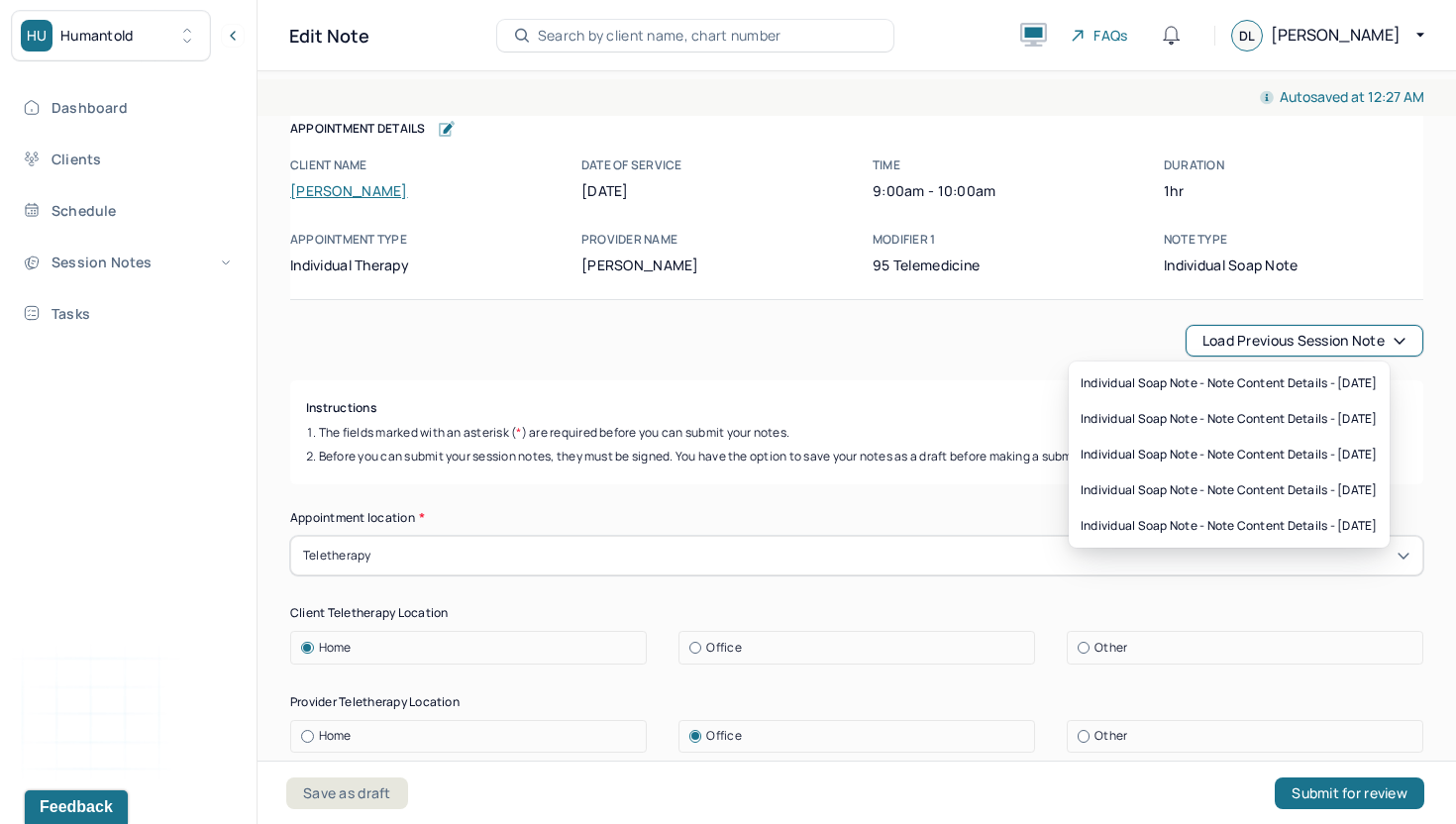 click on "Load previous session note   Instructions The fields marked with an asterisk ( * ) are required before you can submit your notes. Before you can submit your session notes, they must be signed. You have the option to save your notes as a draft before making a submission. Appointment location * Teletherapy Client Teletherapy Location Home Office Other Provider Teletherapy Location Home Office Other Consent was received for the teletherapy session The teletherapy session was conducted via video Primary diagnosis * F43.10 [MEDICAL_DATA] Secondary diagnosis (optional) F41.1 [MEDICAL_DATA] Tertiary diagnosis (optional) Tertiary diagnosis Emotional / Behavioural symptoms demonstrated * Tearful, shame, frustration, doubt.  Causing * Maladaptive Functioning Intention for Session * Facilitate coping mechanisms Session Note Subjective Objective How did they present themselves? Was there nervous talking or lack of eye contact? Assessment Therapy Intervention Techniques Trauma-focused CBT *" at bounding box center (857, 2450) 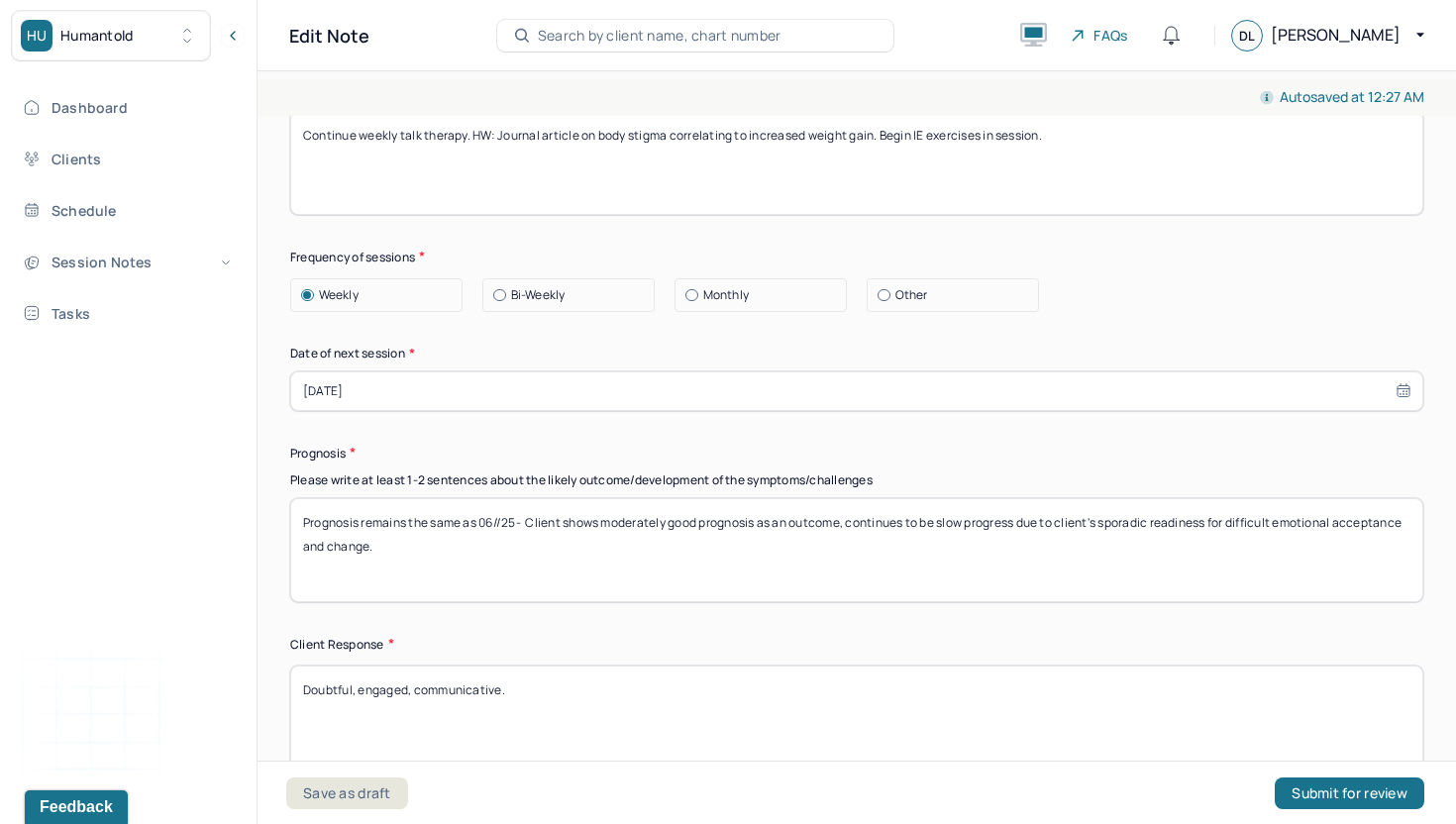 scroll, scrollTop: 2616, scrollLeft: 0, axis: vertical 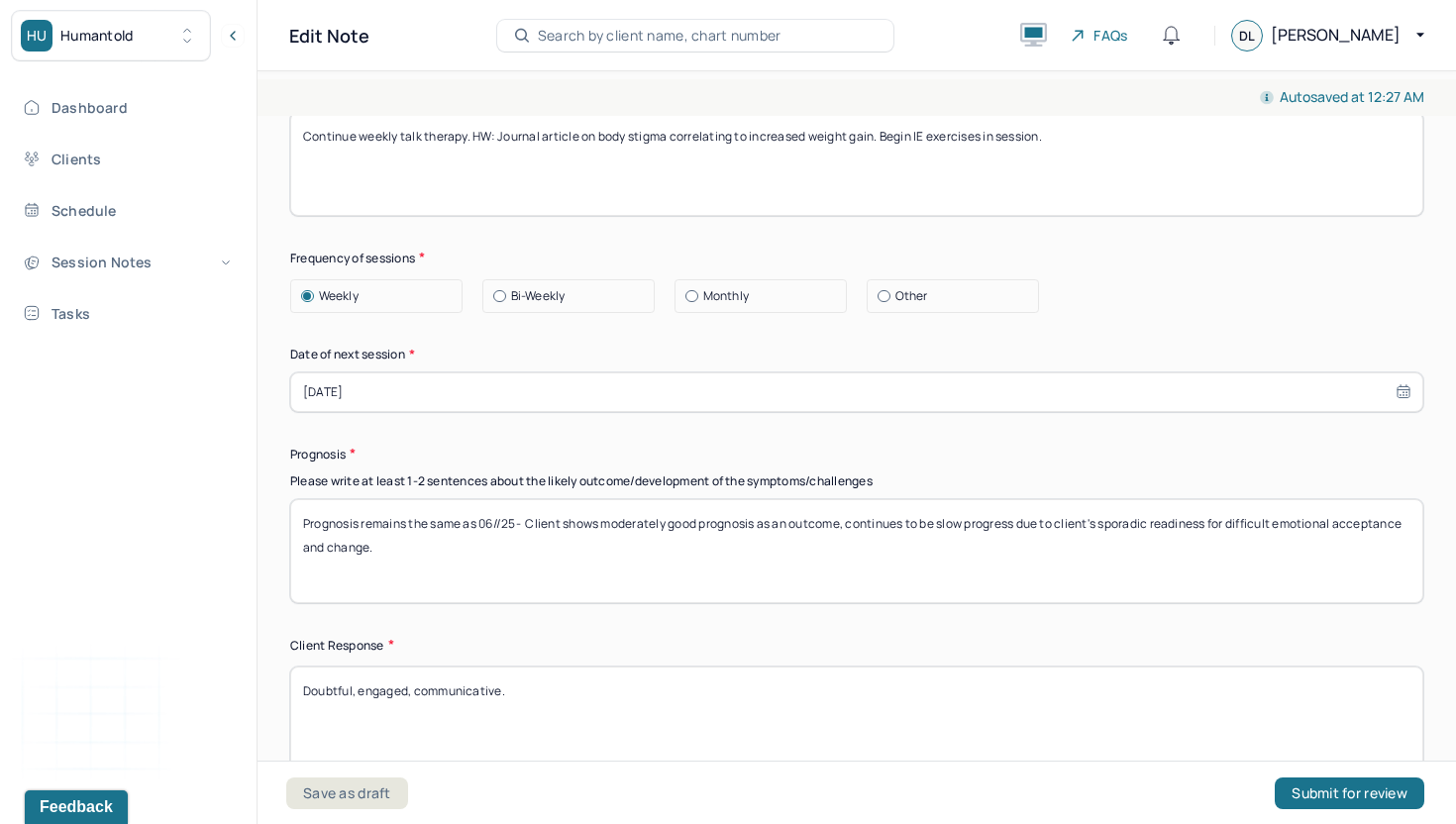 click on "Prognosis remains the same as 06//25-  Client shows moderately good prognosis as an outcome, continues to be slow progress due to client's sporadic readiness for difficult emotional acceptance and change." at bounding box center (857, 551) 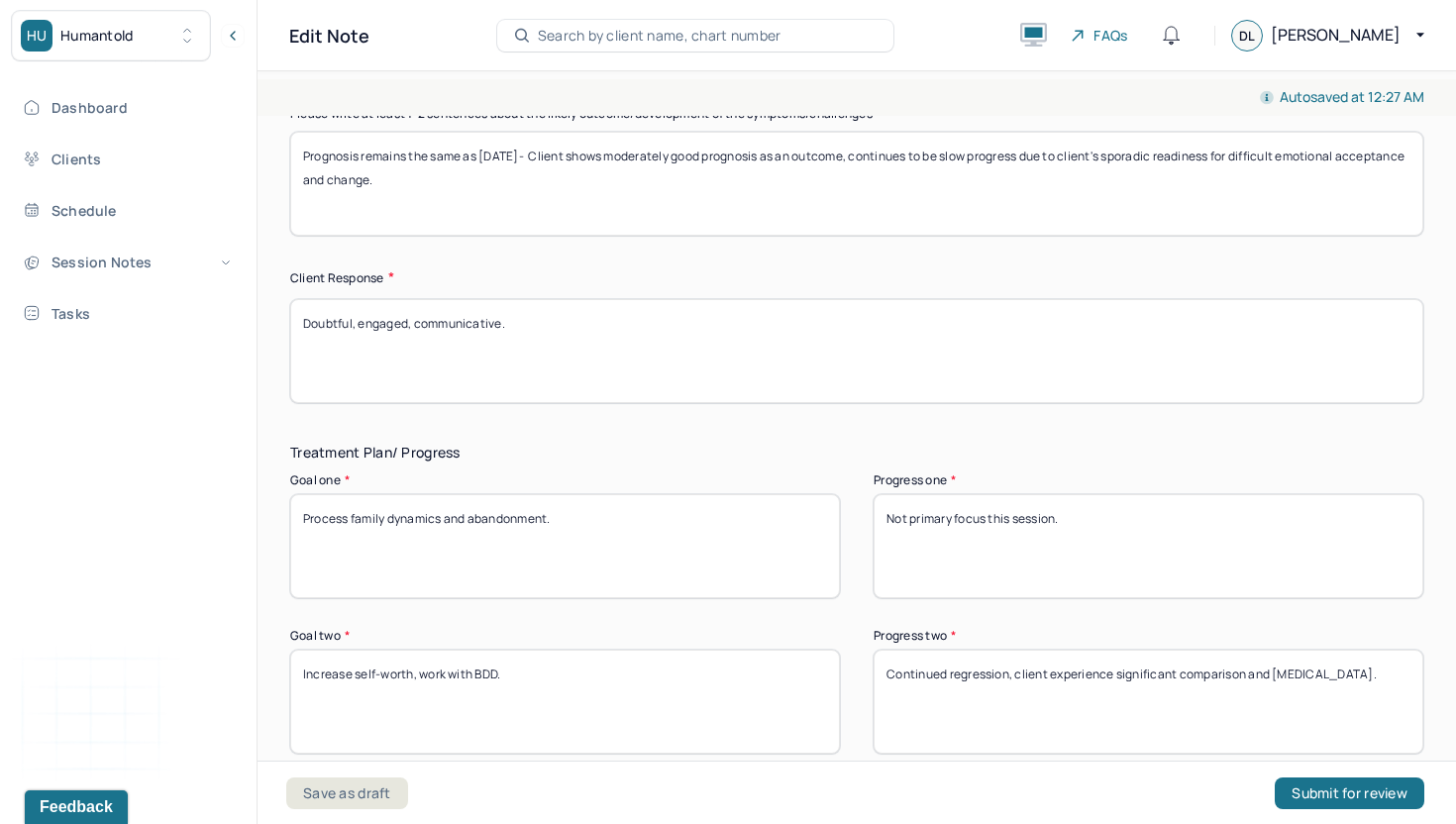 scroll, scrollTop: 2987, scrollLeft: 0, axis: vertical 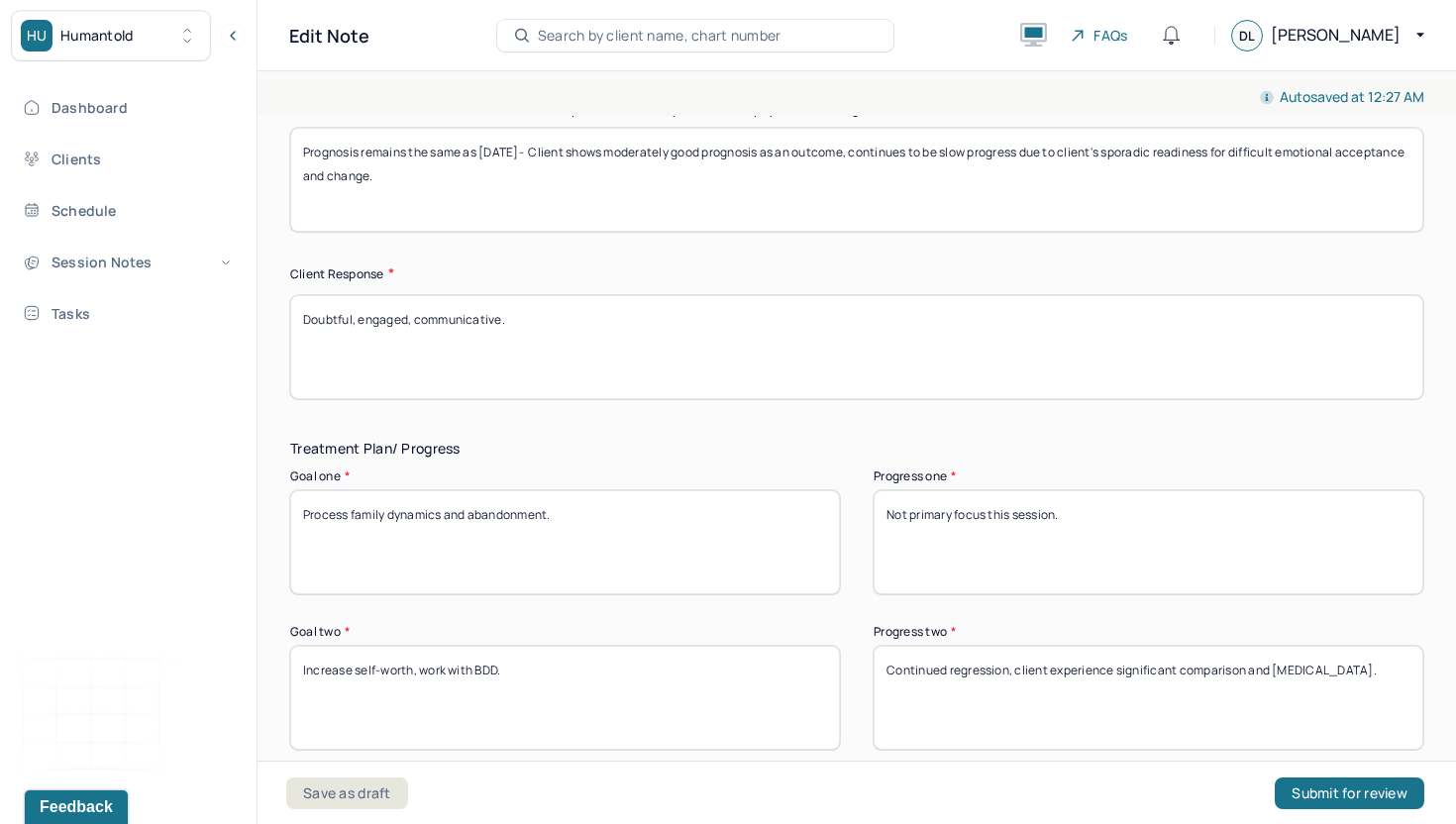 type on "Prognosis remains the same as [DATE]-  Client shows moderately good prognosis as an outcome, continues to be slow progress due to client's sporadic readiness for difficult emotional acceptance and change." 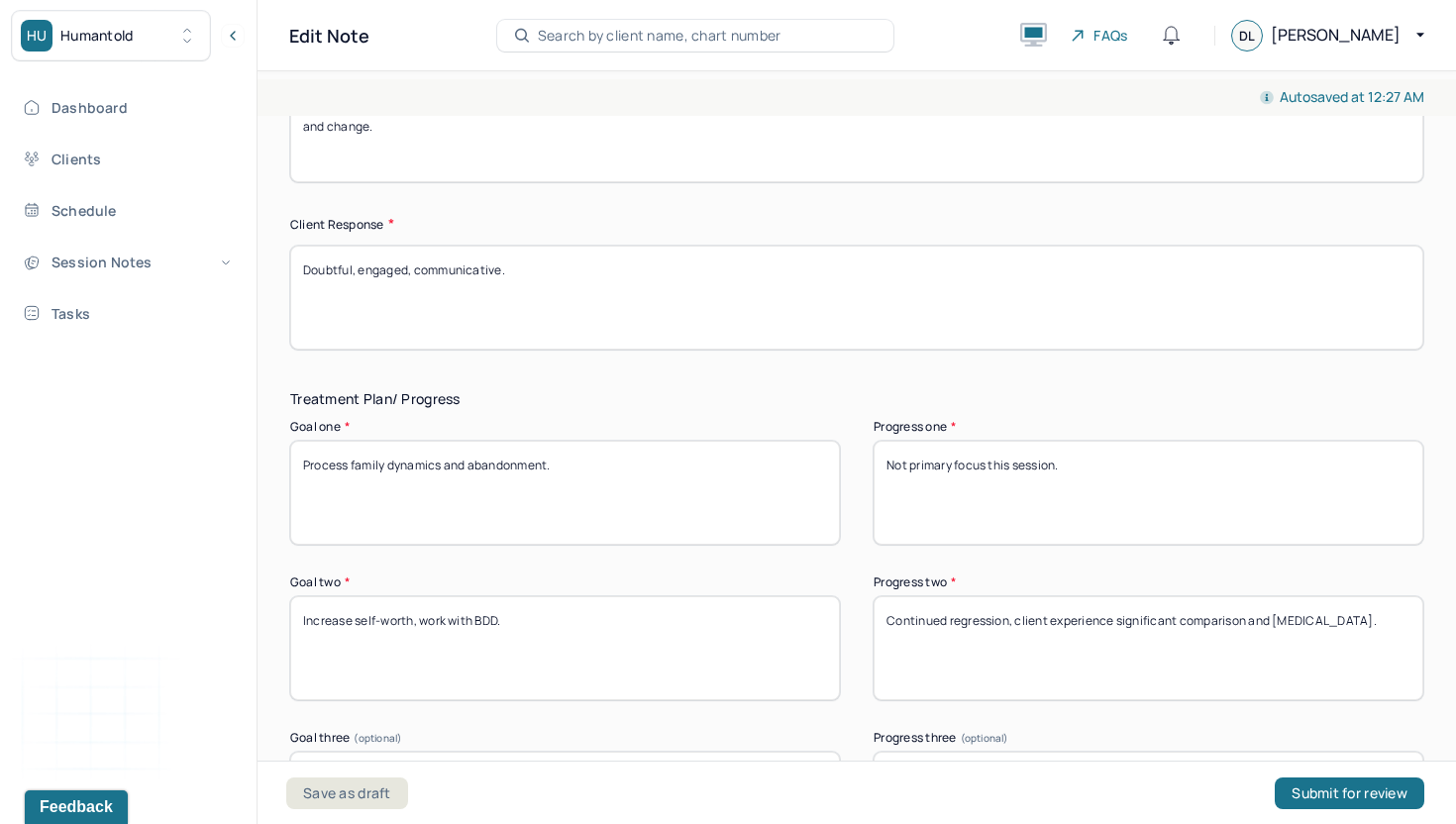 scroll, scrollTop: 3040, scrollLeft: 0, axis: vertical 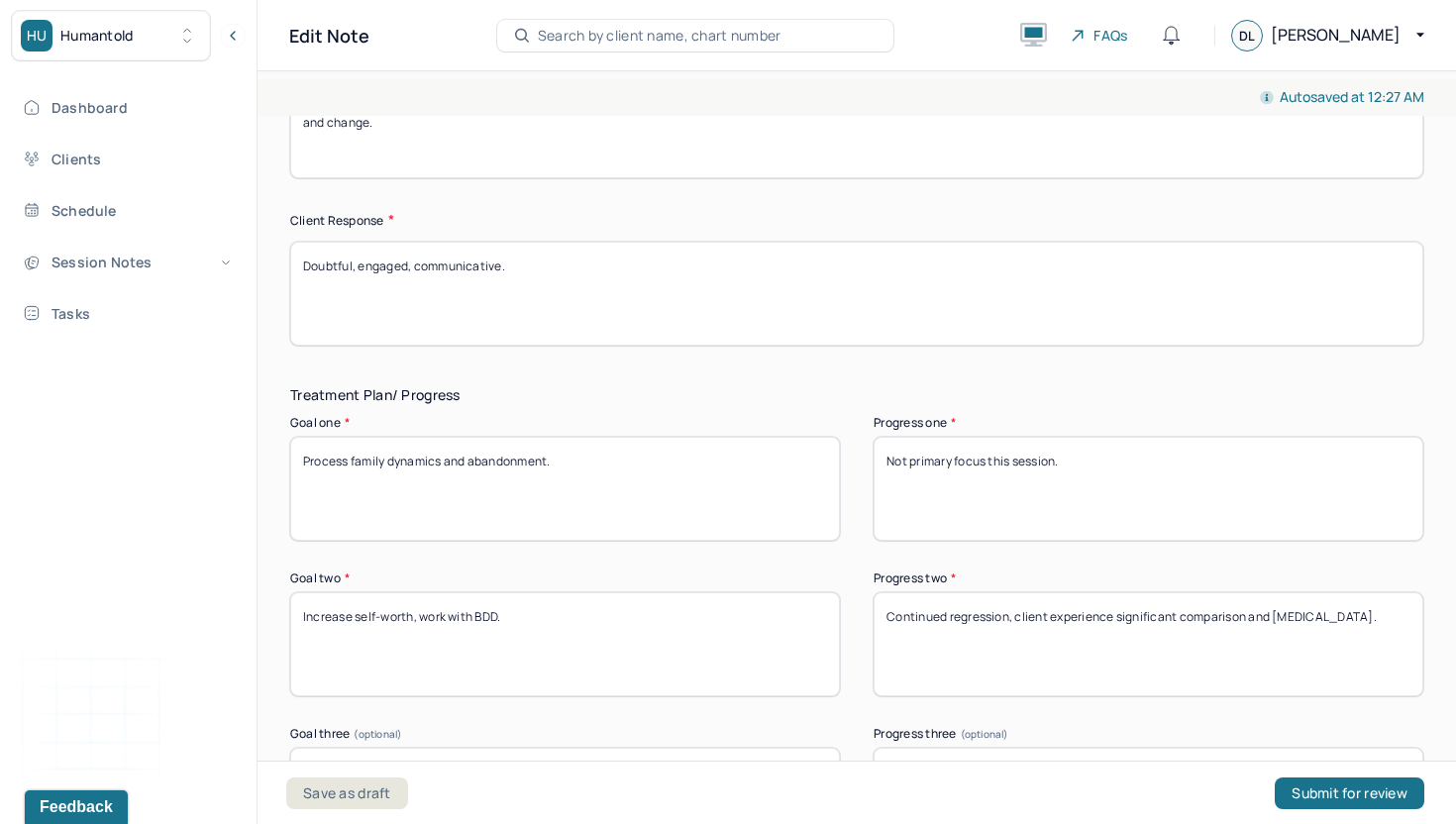 click on "Continued regression, client experience significant comparison and [MEDICAL_DATA]." at bounding box center (1148, 644) 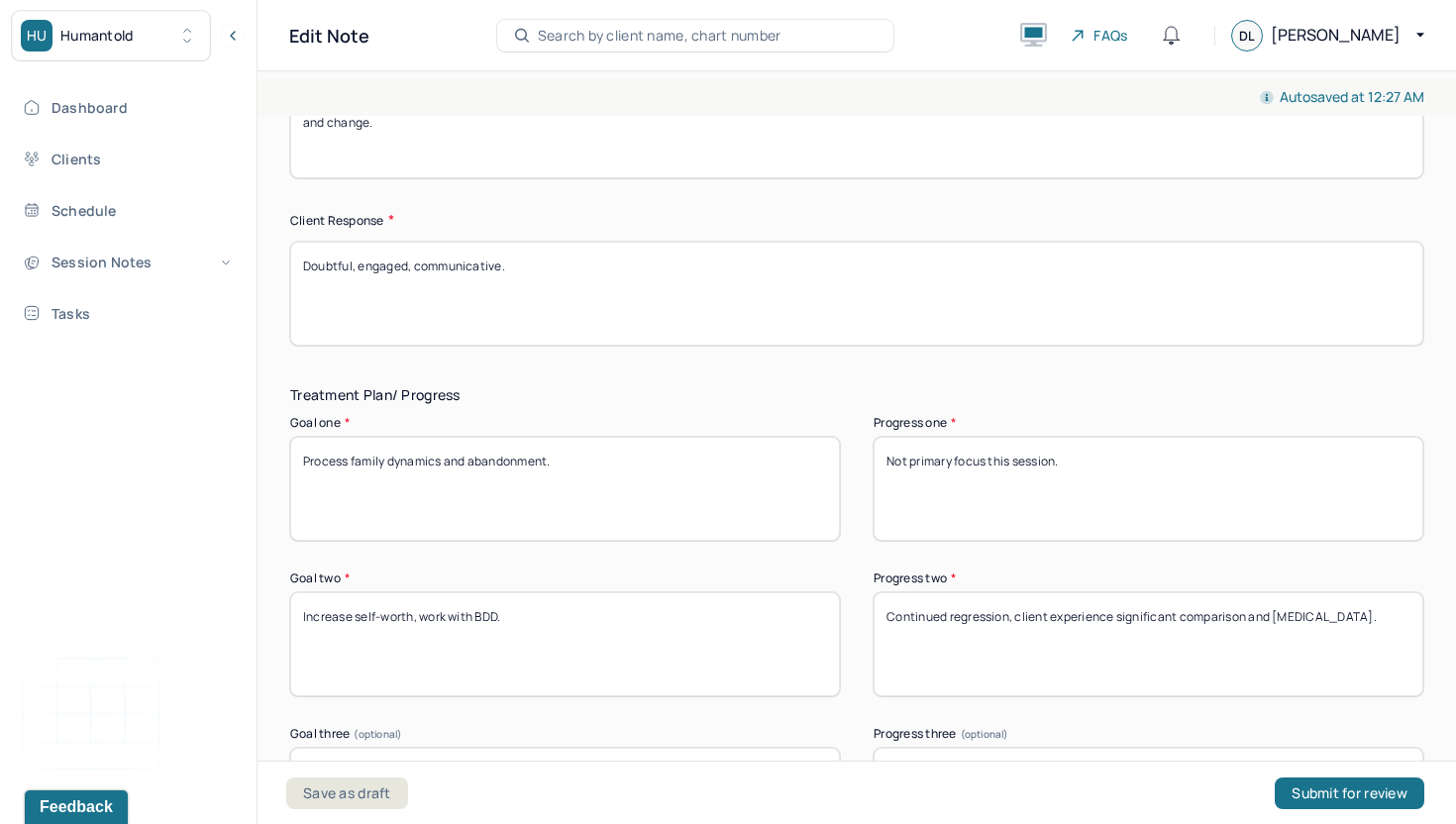 drag, startPoint x: 1398, startPoint y: 642, endPoint x: 1110, endPoint y: 629, distance: 288.29325 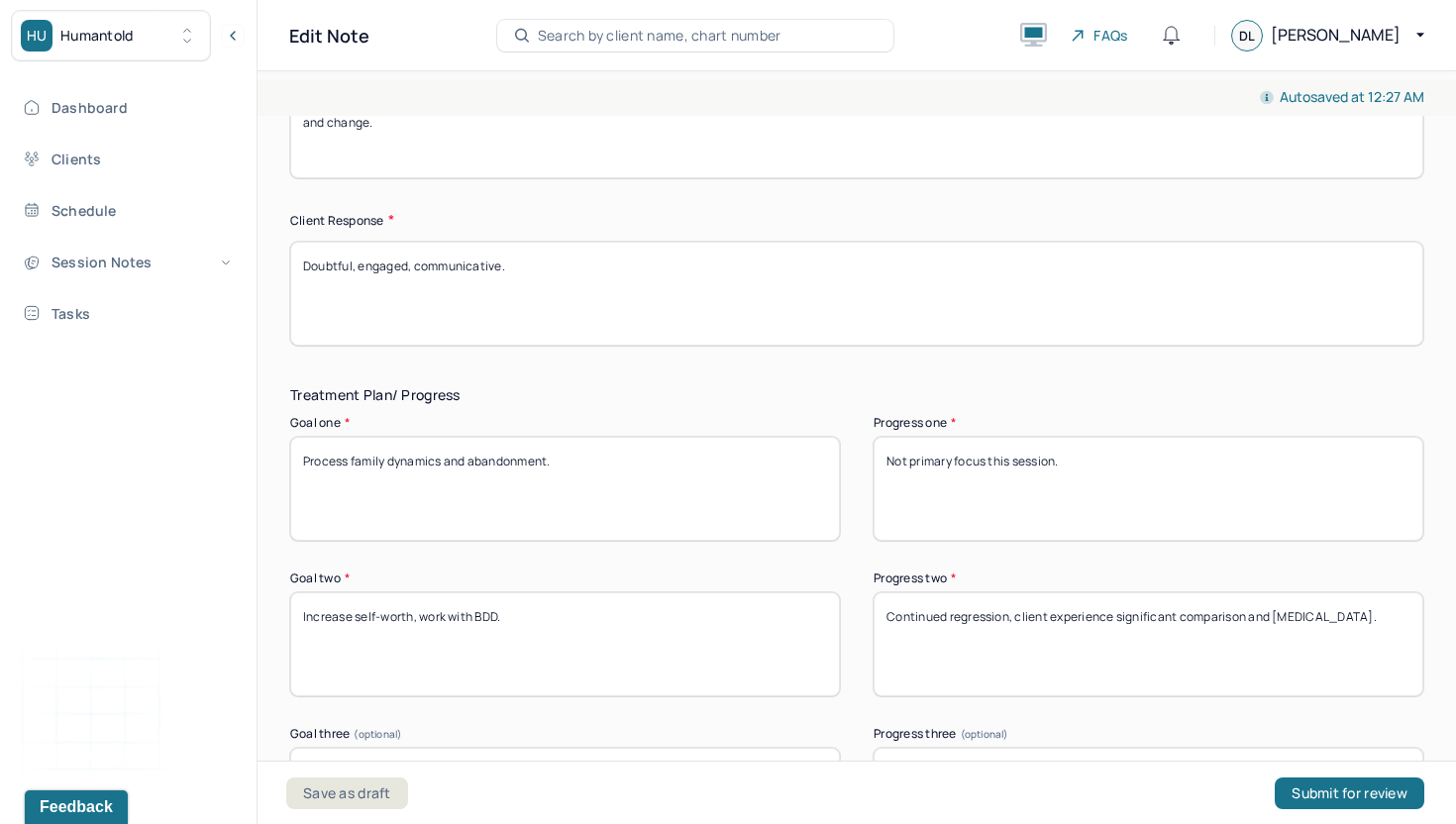 click on "Continued regression, client experience significant comparison and [MEDICAL_DATA]." at bounding box center [1148, 644] 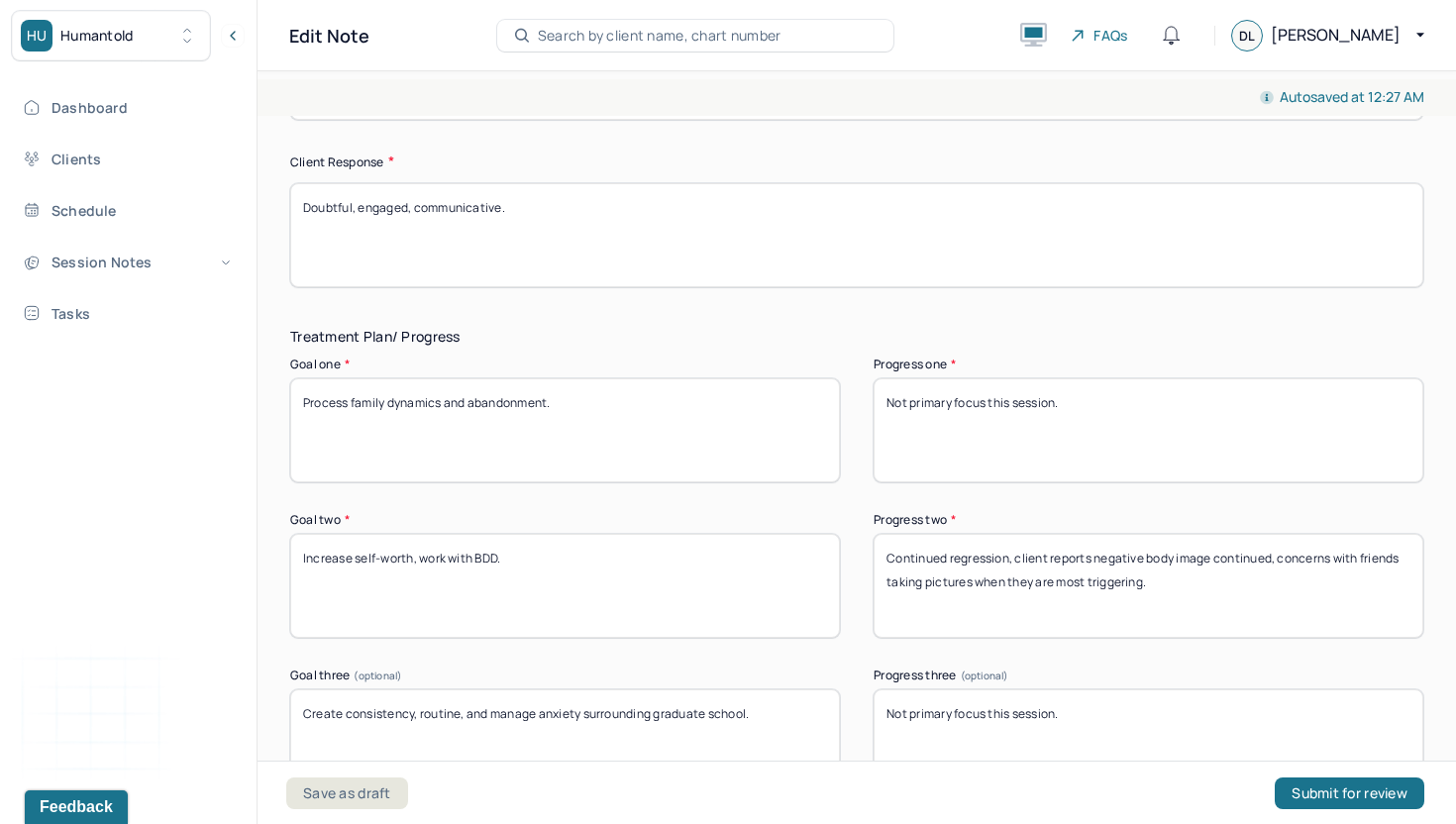 scroll, scrollTop: 3103, scrollLeft: 0, axis: vertical 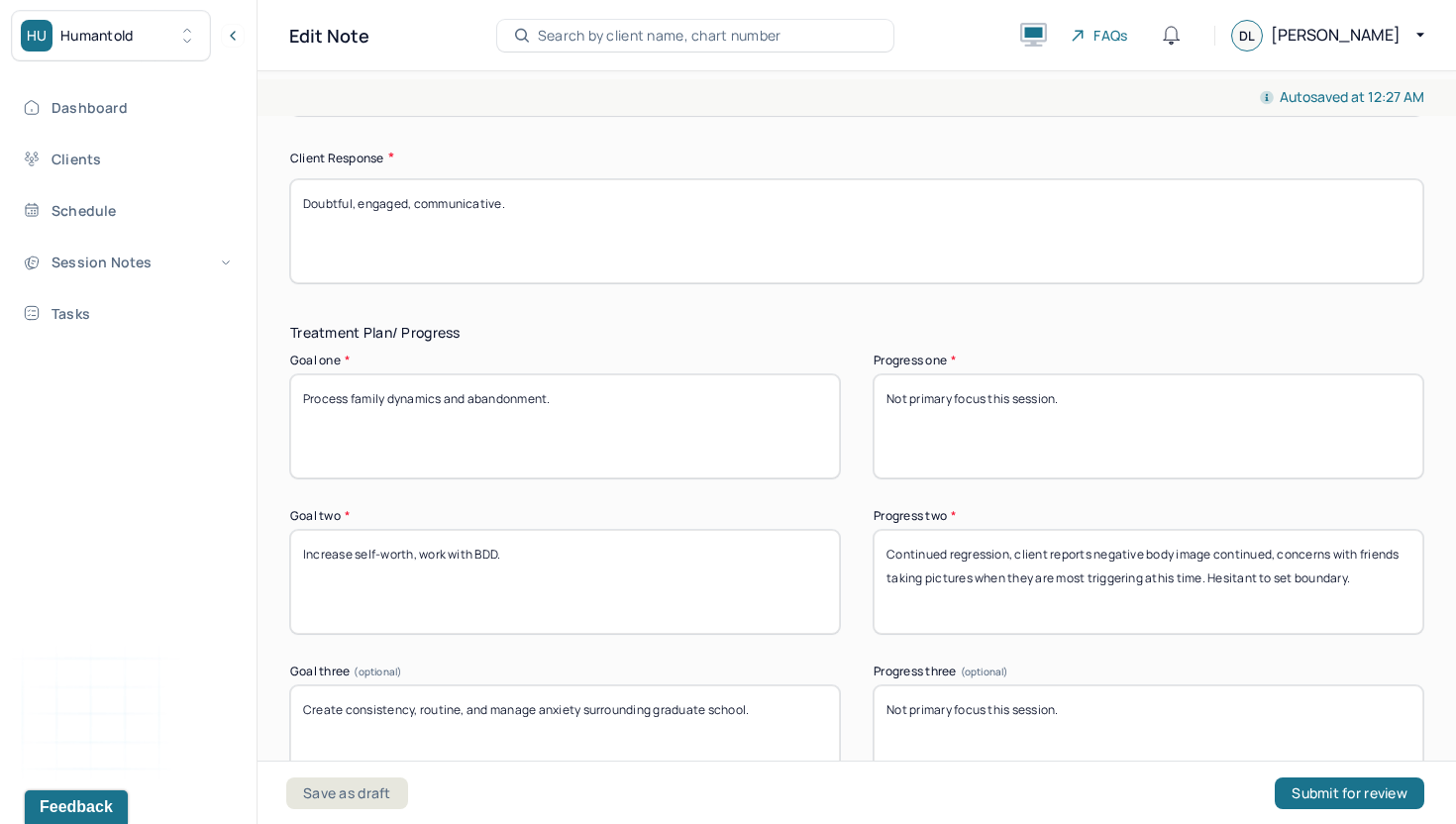 click on "Continued regression, client experience significant comparison and [MEDICAL_DATA]." at bounding box center [1148, 581] 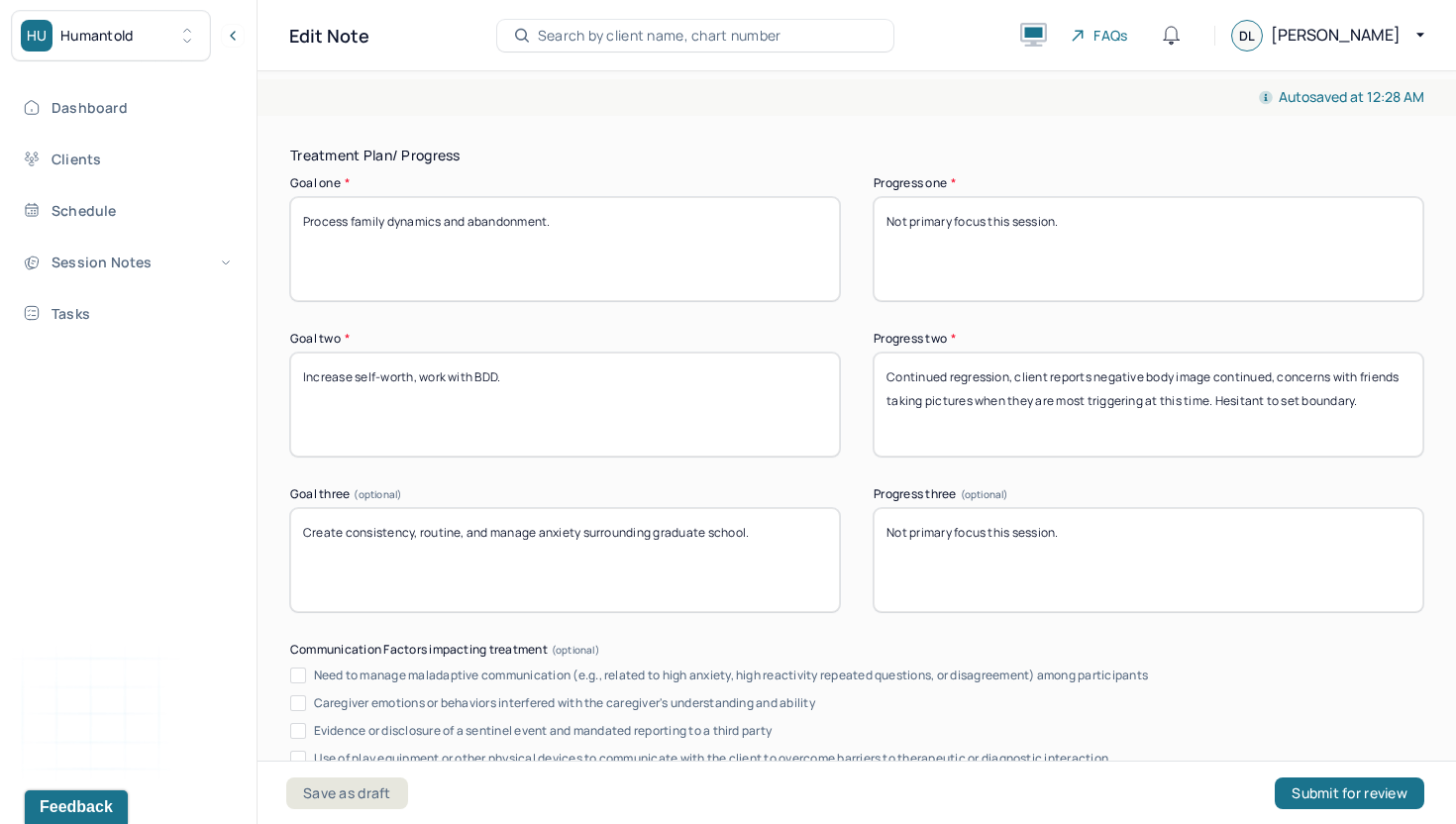 type on "Continued regression, client reports negative body image continued, concerns with friends taking pictures when they are most triggering at this time. Hesitant to set boundary." 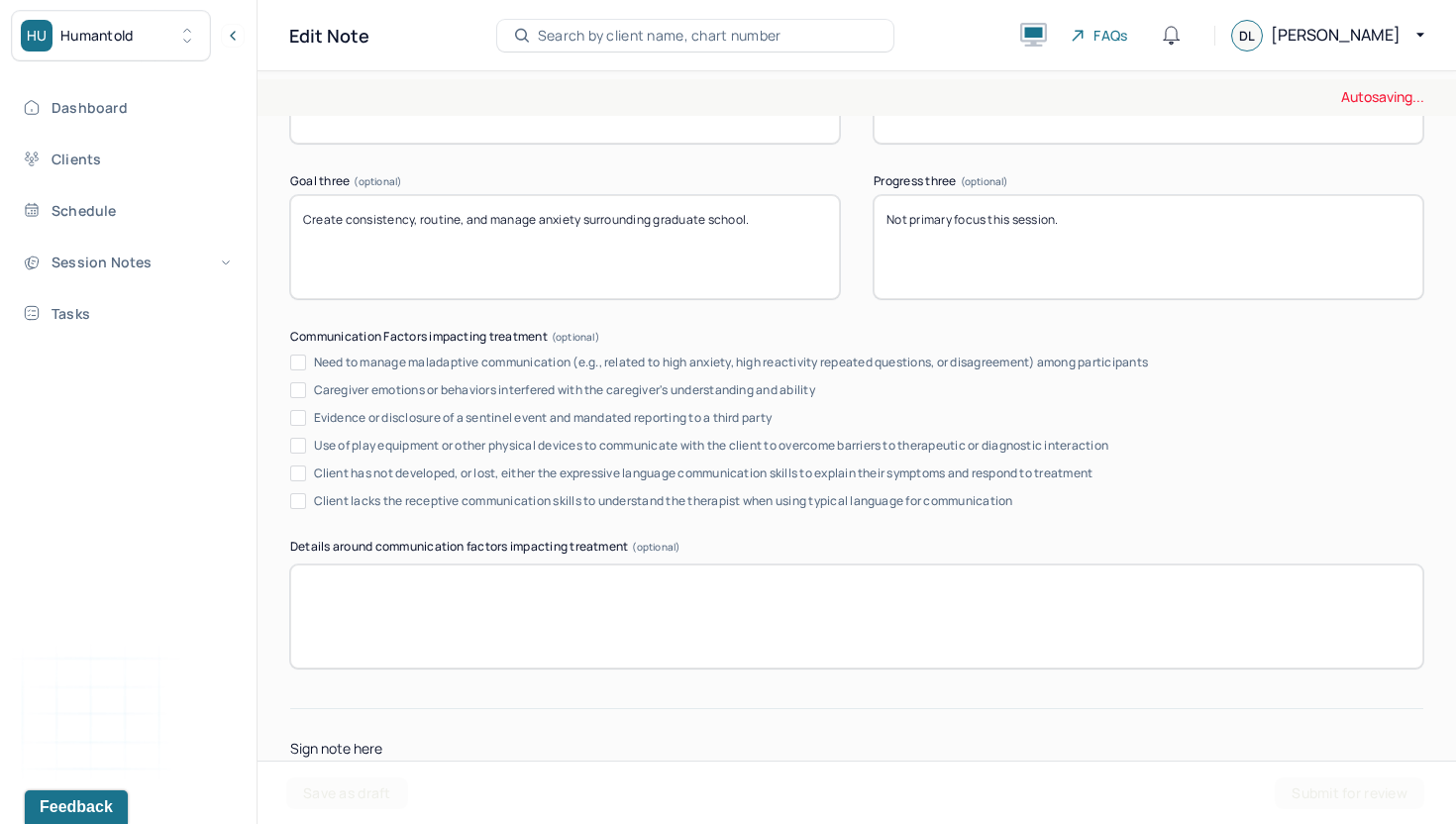 scroll, scrollTop: 3597, scrollLeft: 0, axis: vertical 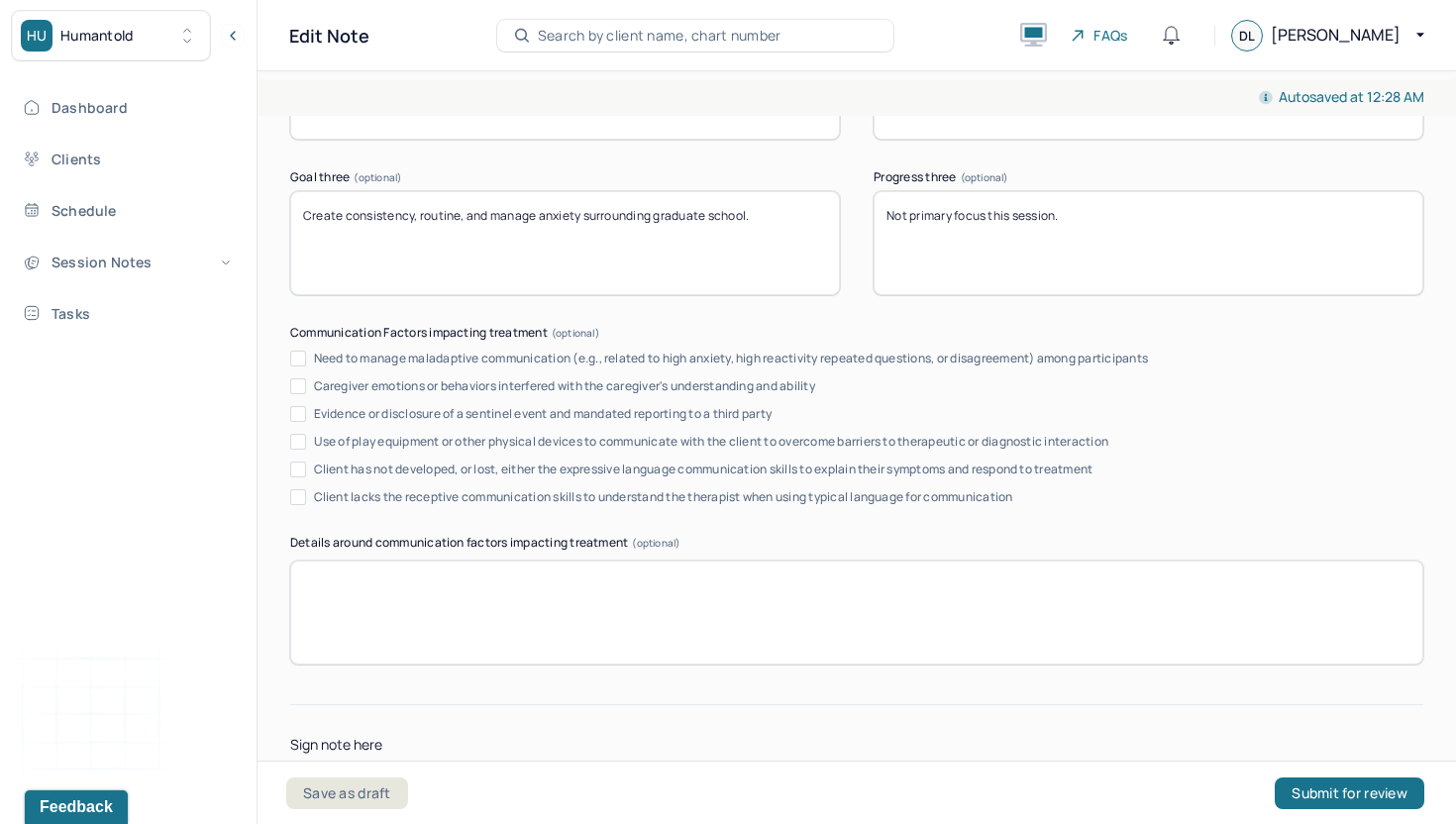 click on "Not primary focus this session." at bounding box center [1148, 243] 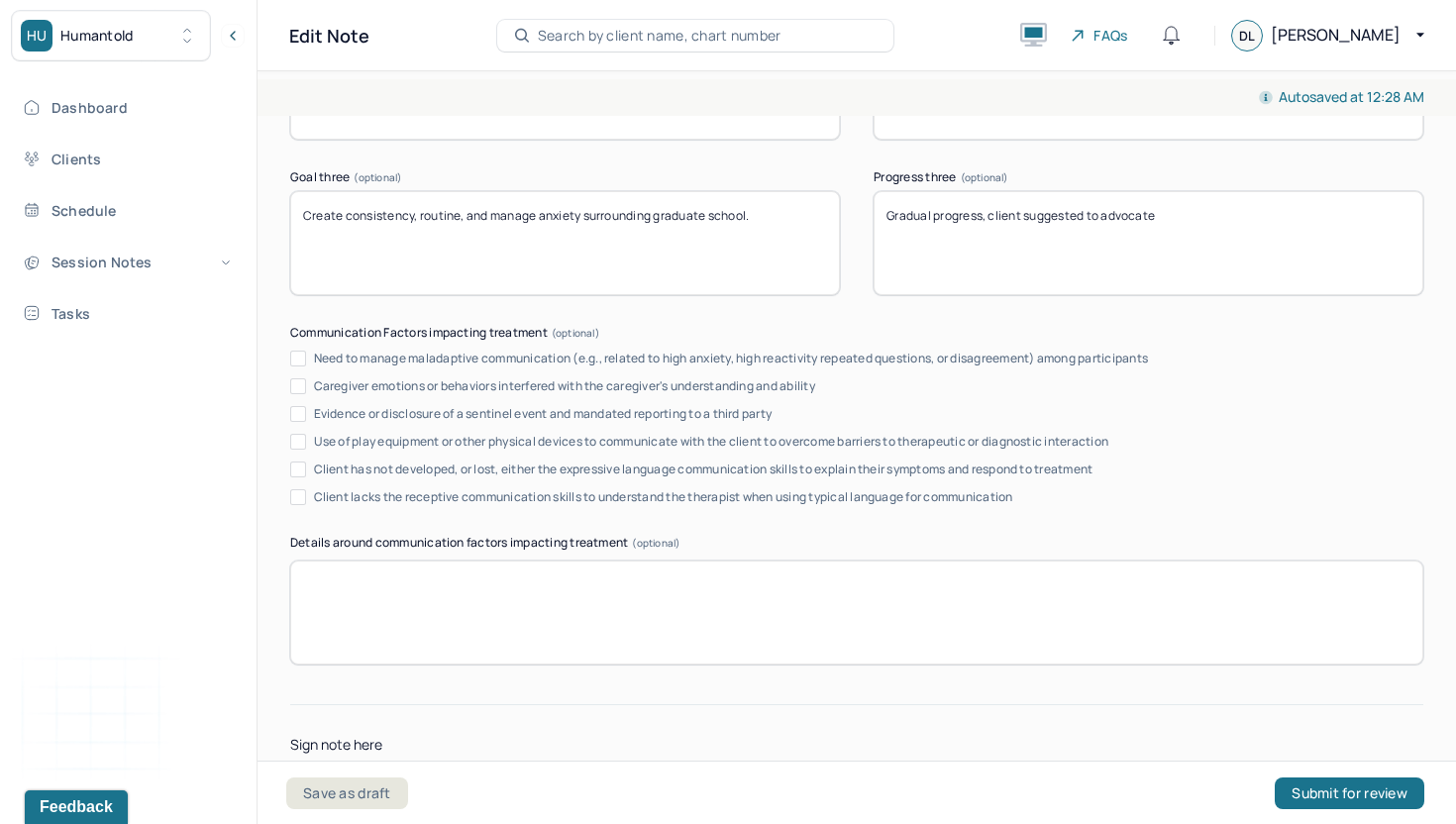 click on "Not primary focus this session." at bounding box center [1148, 243] 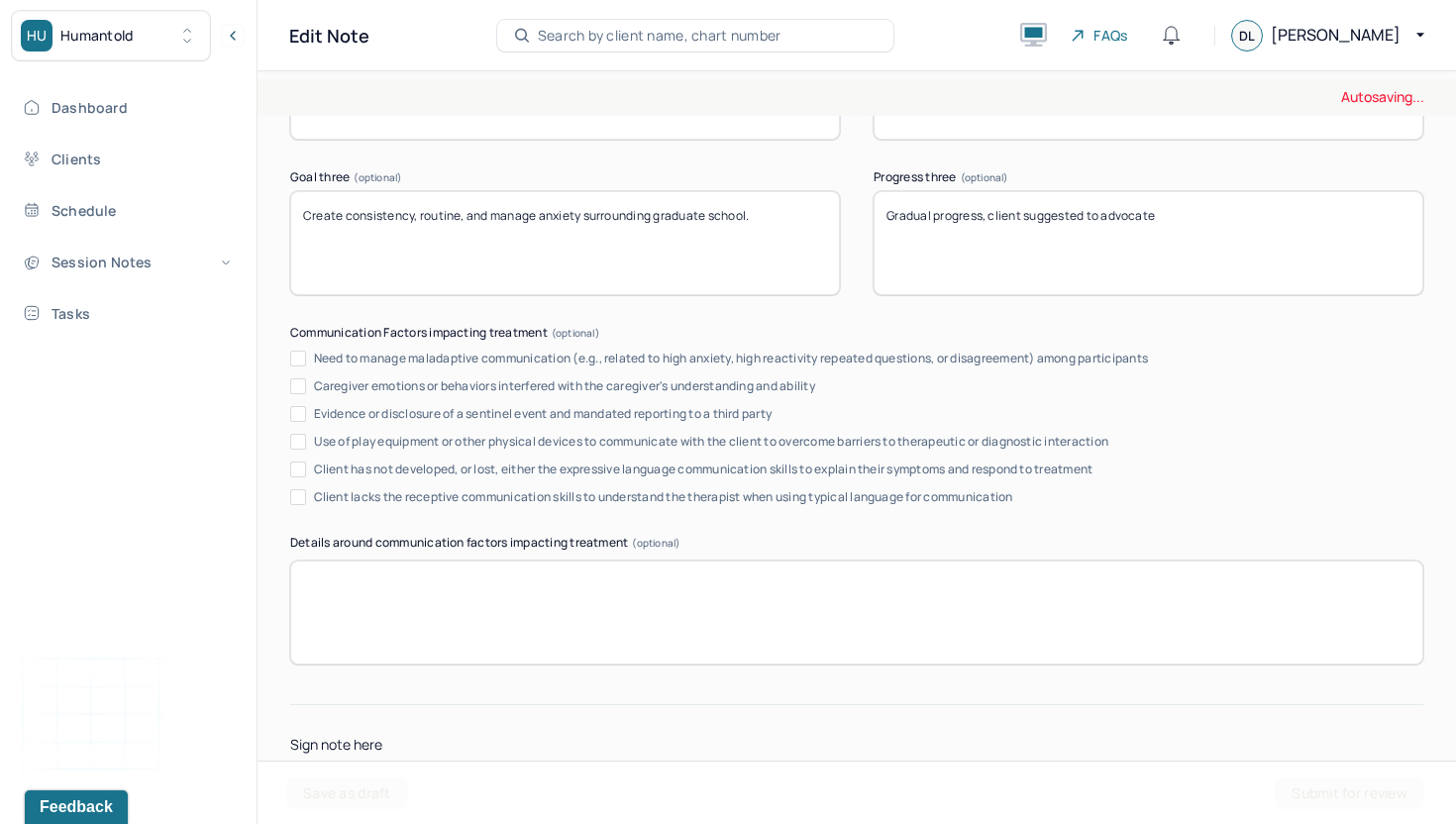 click on "Not primary focus this session." at bounding box center (1148, 243) 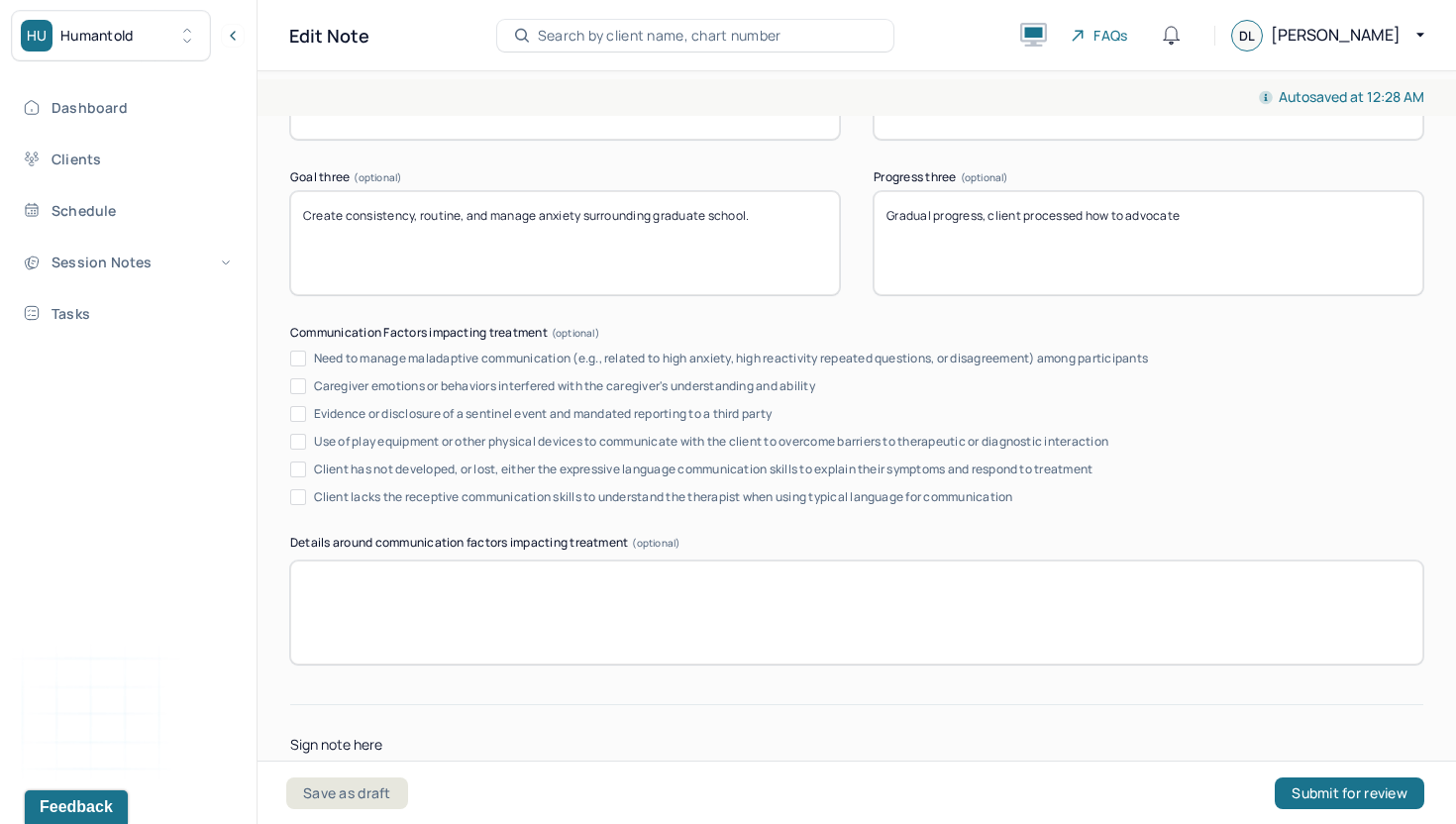 click on "Gradual progress, client suggested to advocate" at bounding box center [1148, 243] 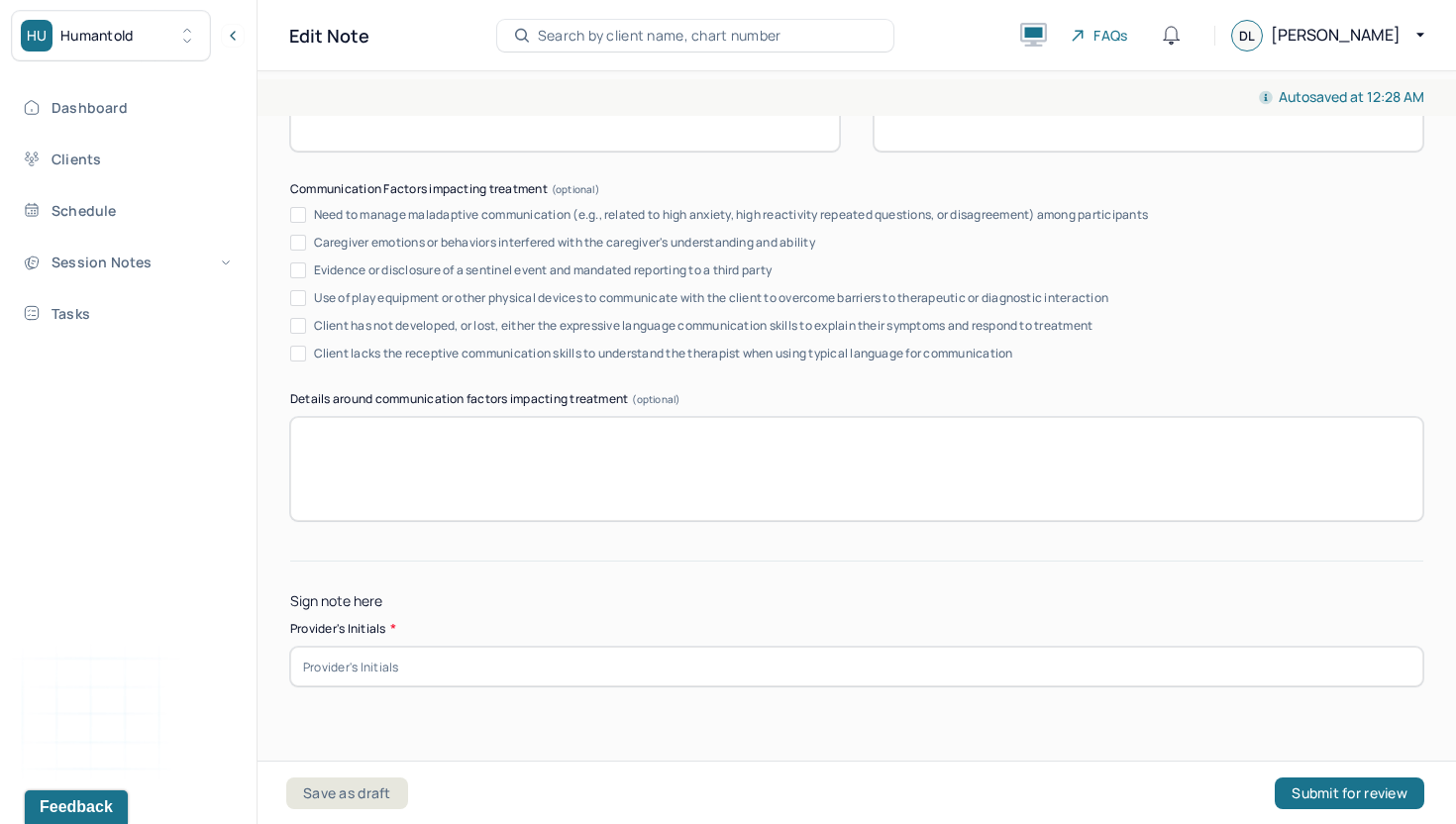 scroll, scrollTop: 3790, scrollLeft: 0, axis: vertical 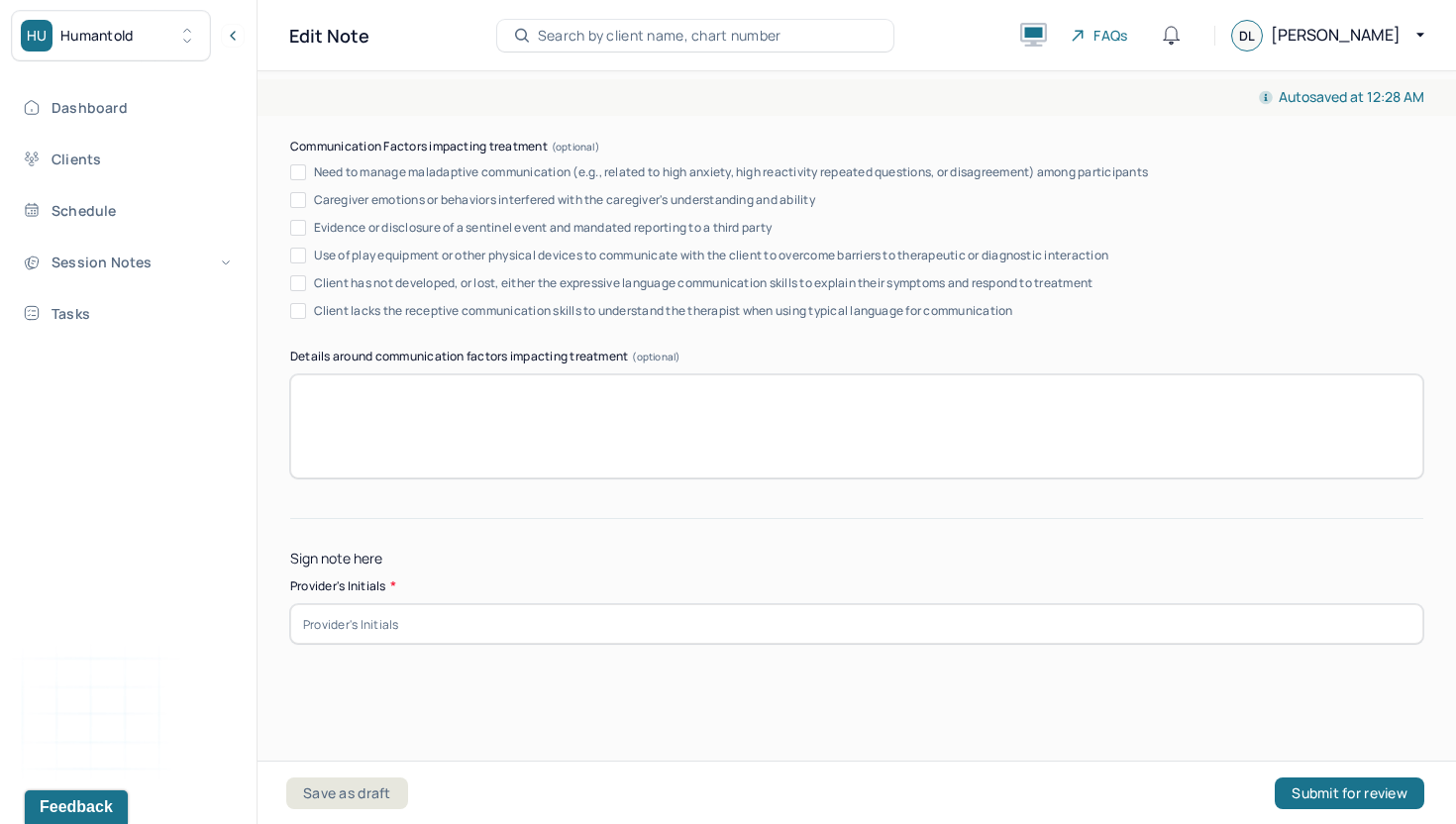 type on "Gradual progress, client processed how to advocate for a lighter workload for one week of research while trying to catch up after conference." 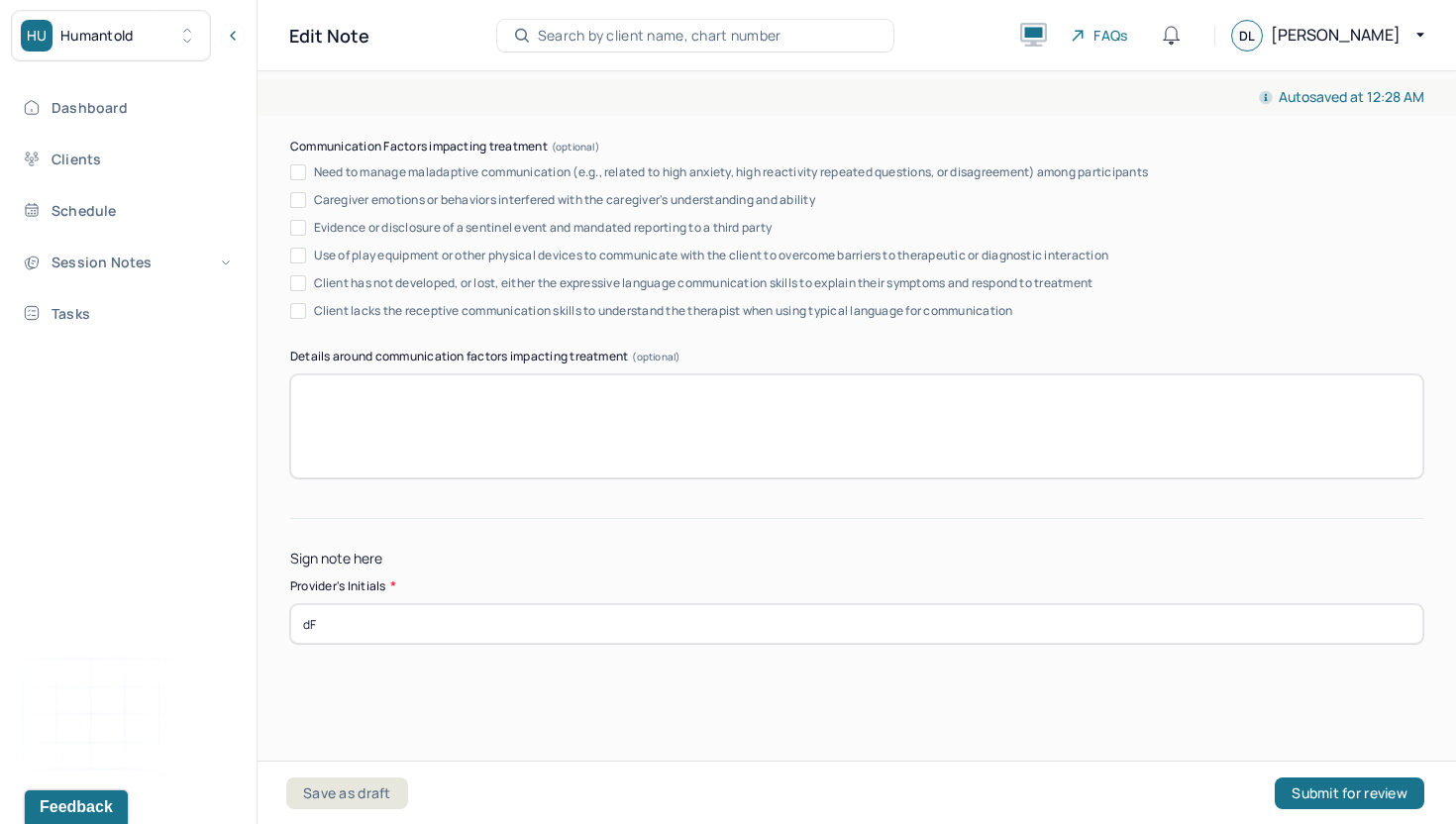 type on "d" 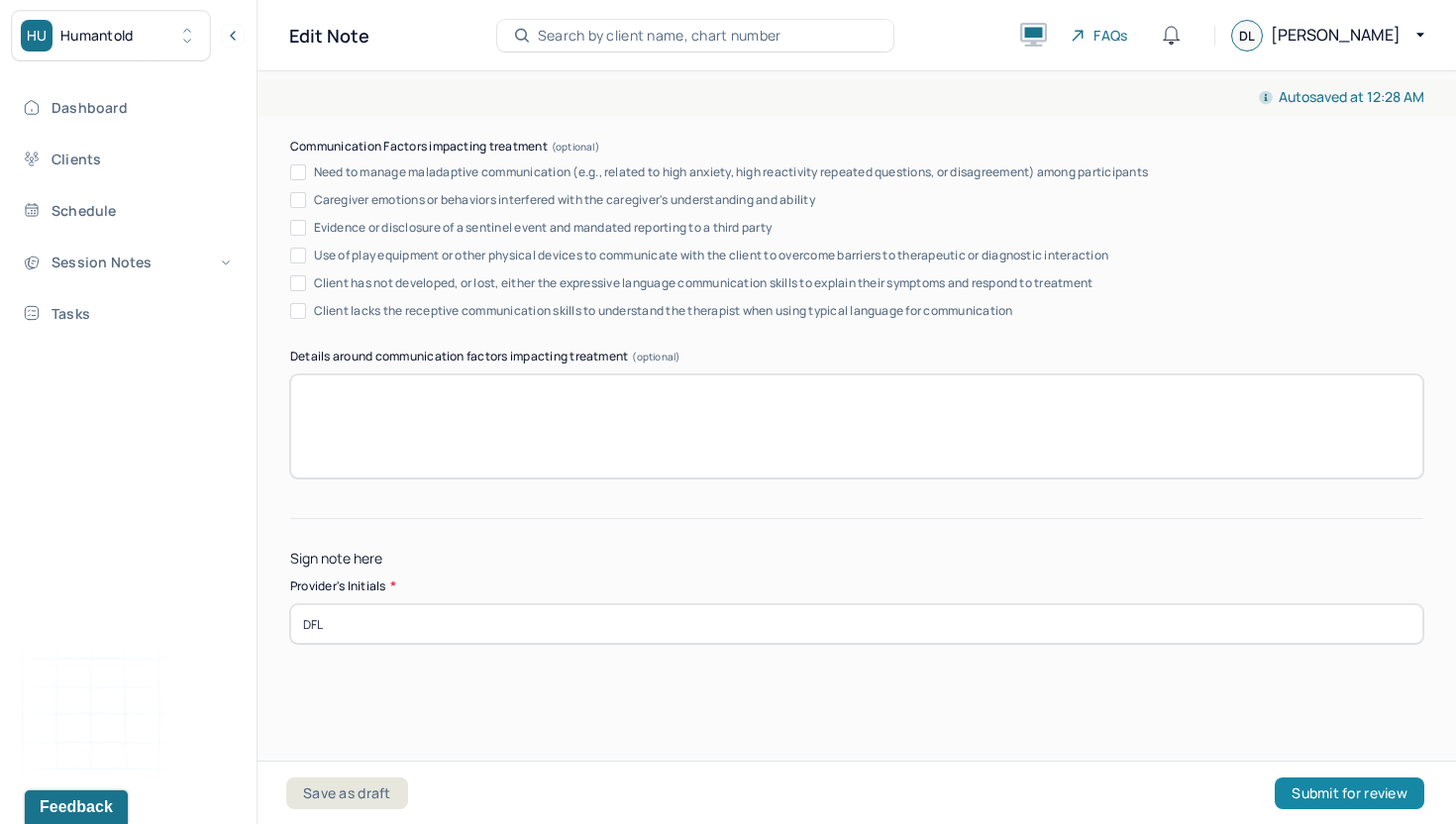 type on "DFL" 